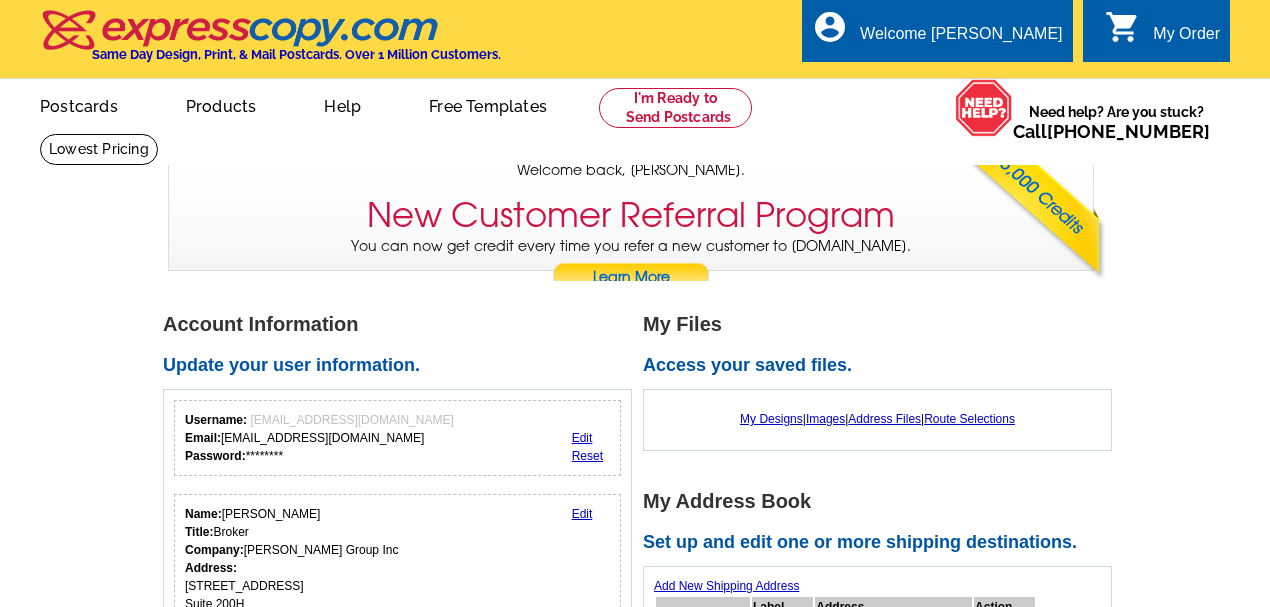 scroll, scrollTop: 0, scrollLeft: 0, axis: both 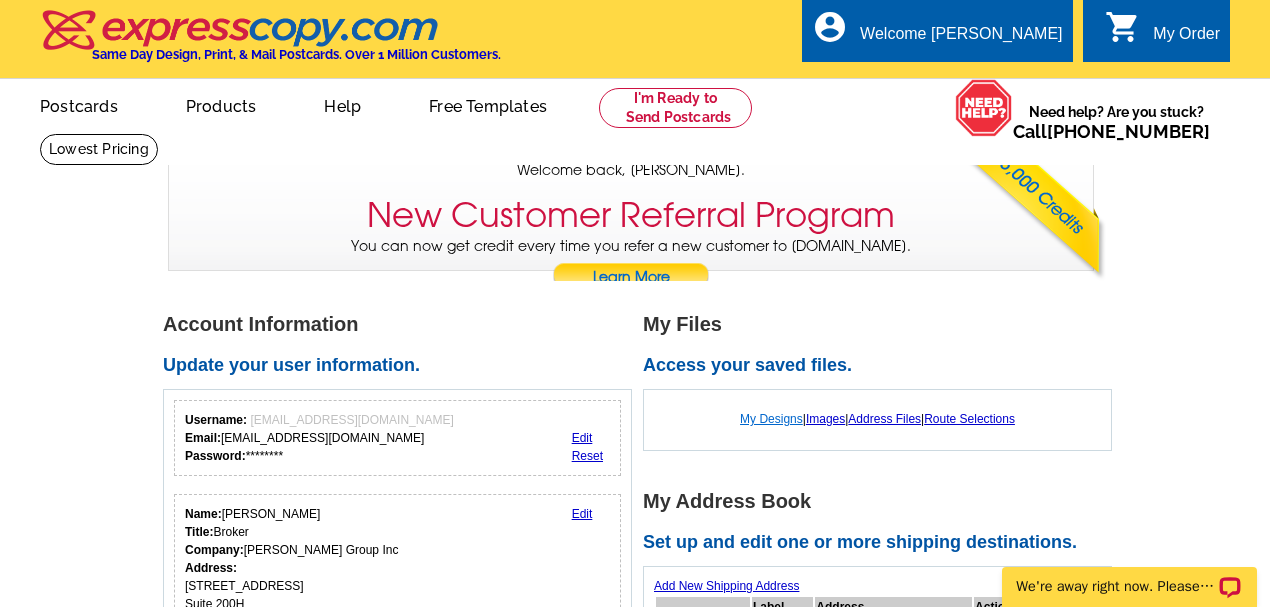 click on "My Designs" at bounding box center [771, 419] 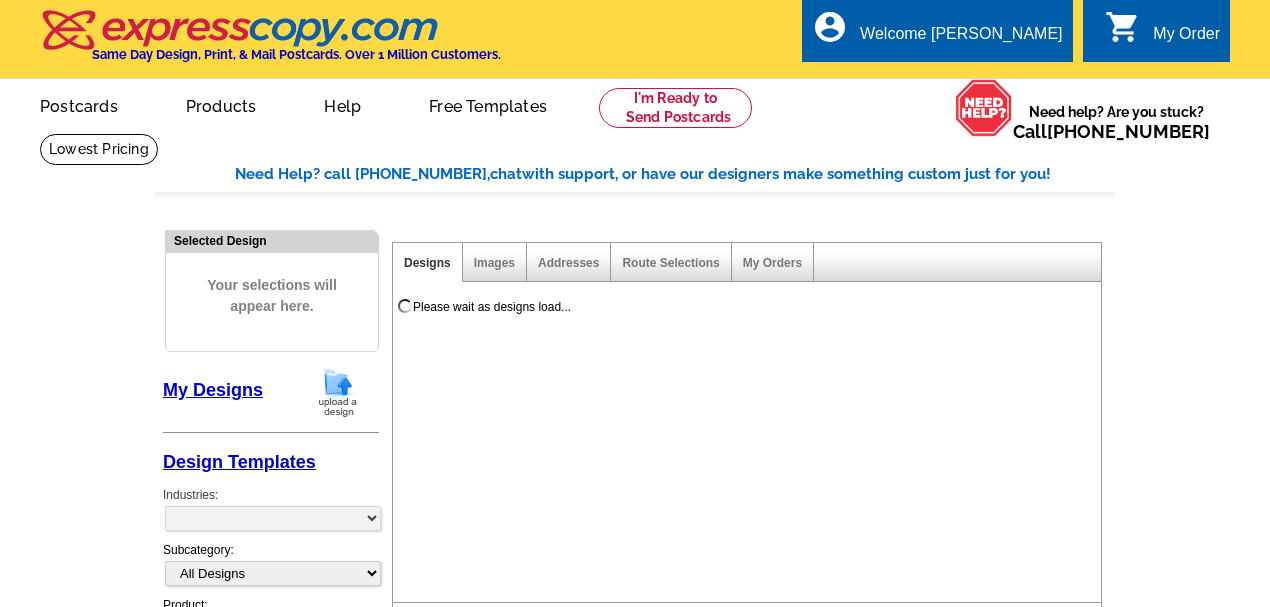 scroll, scrollTop: 0, scrollLeft: 0, axis: both 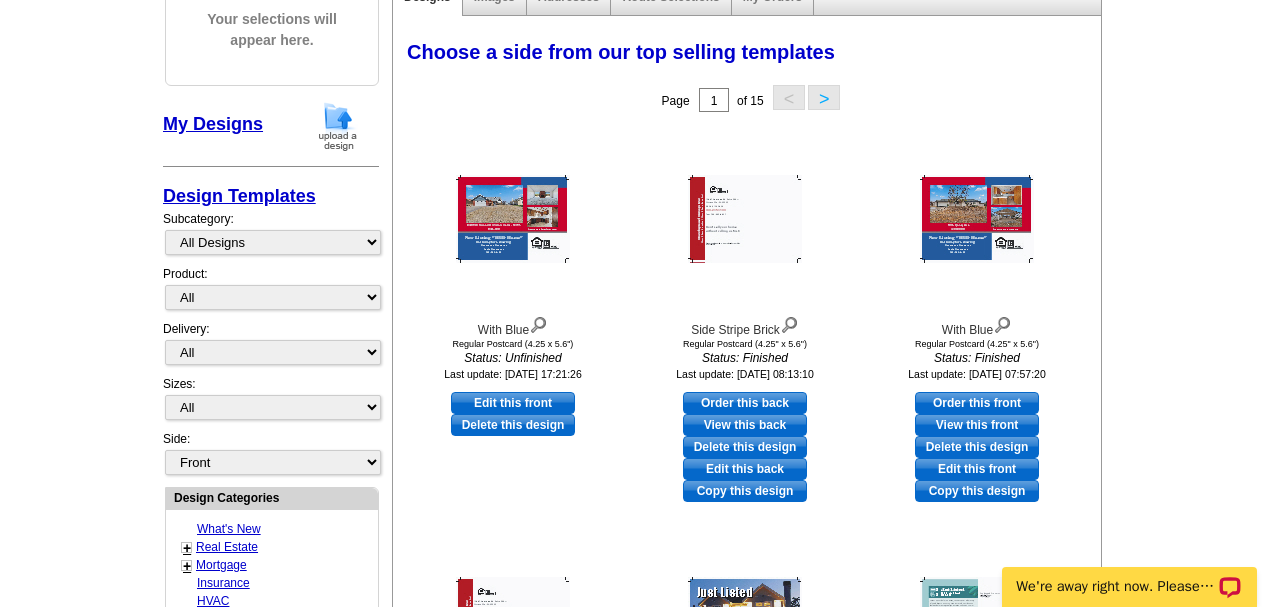 click on "My Designs" at bounding box center [213, 124] 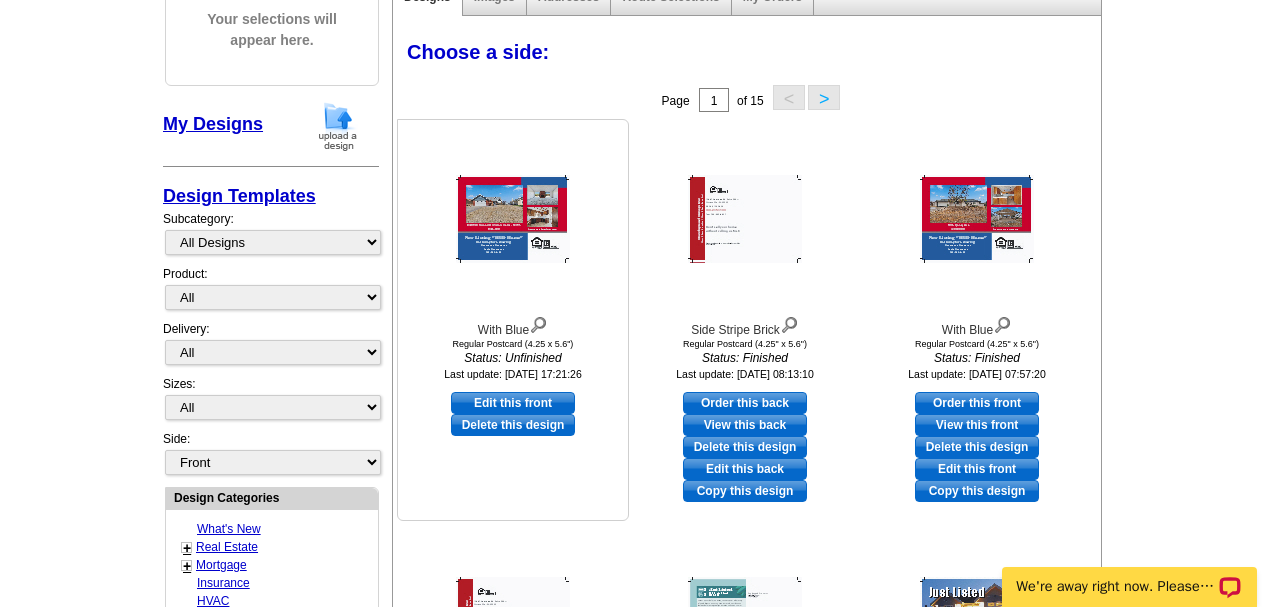 click on "Edit this front" at bounding box center (513, 403) 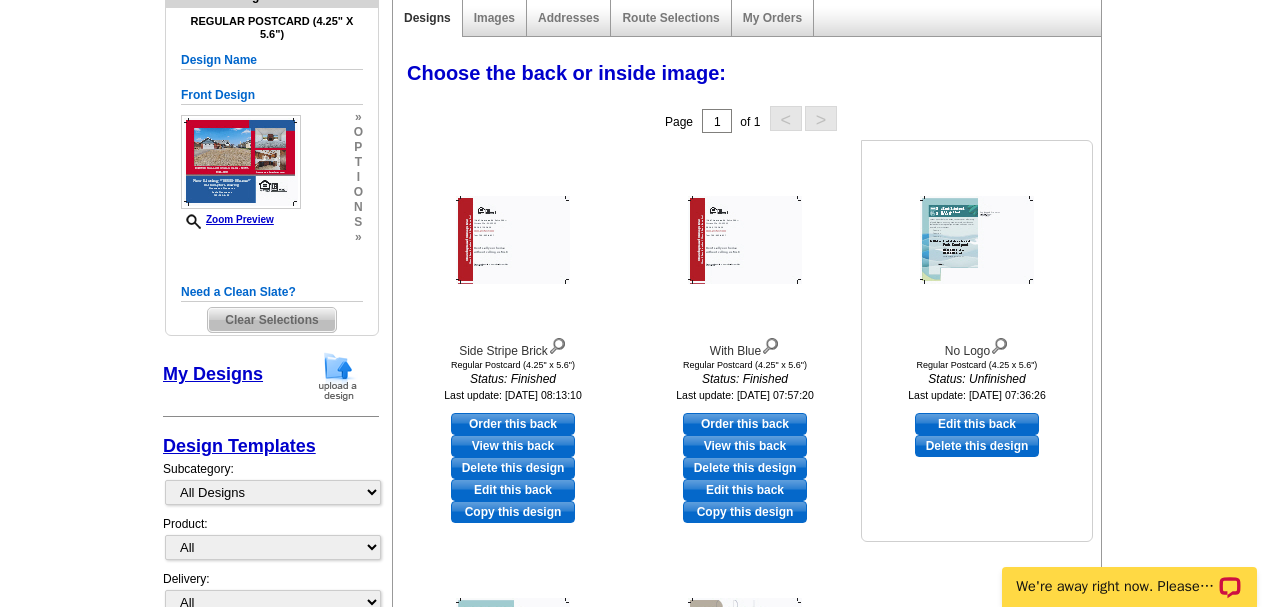 scroll, scrollTop: 266, scrollLeft: 0, axis: vertical 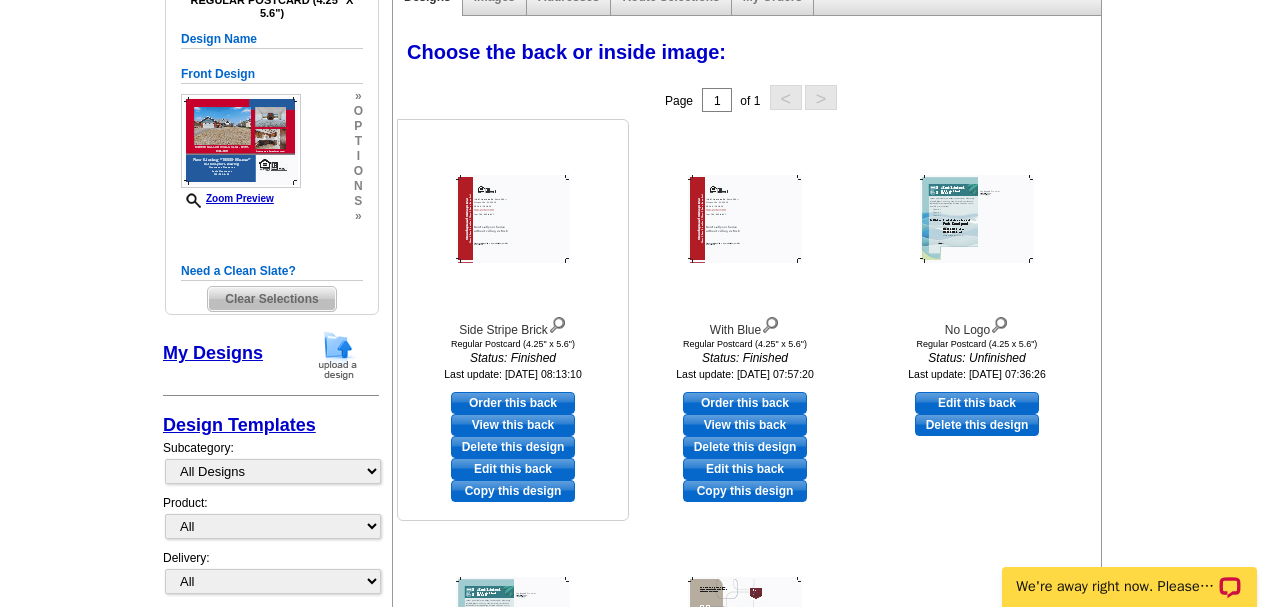 click on "Edit this back" at bounding box center [513, 469] 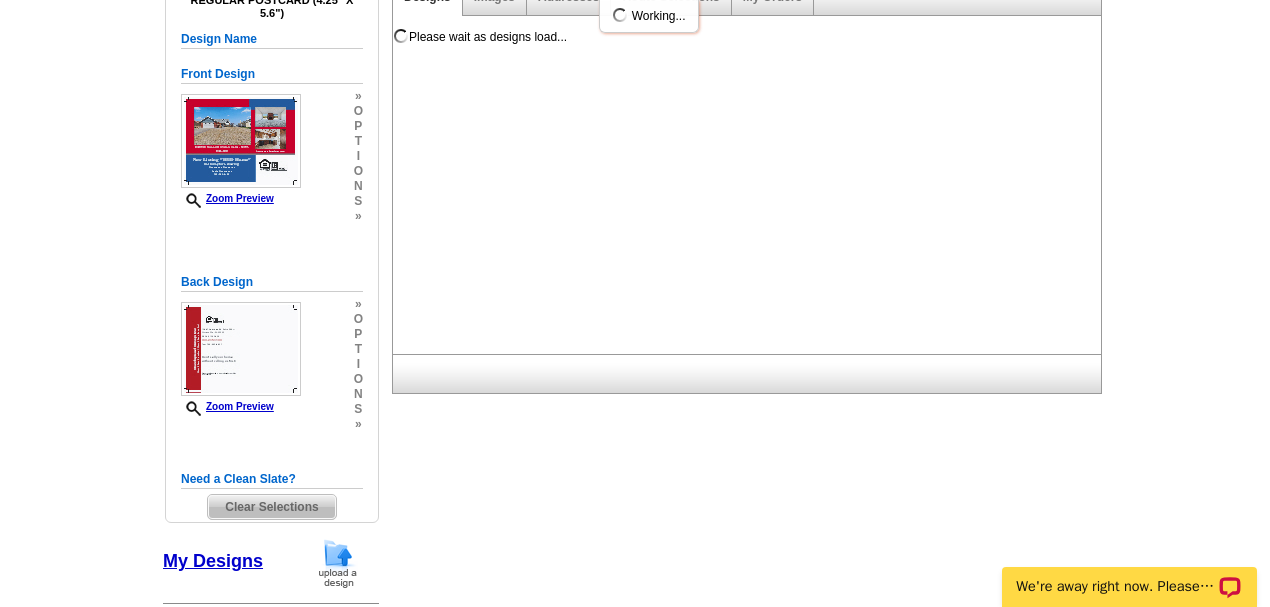 scroll, scrollTop: 0, scrollLeft: 0, axis: both 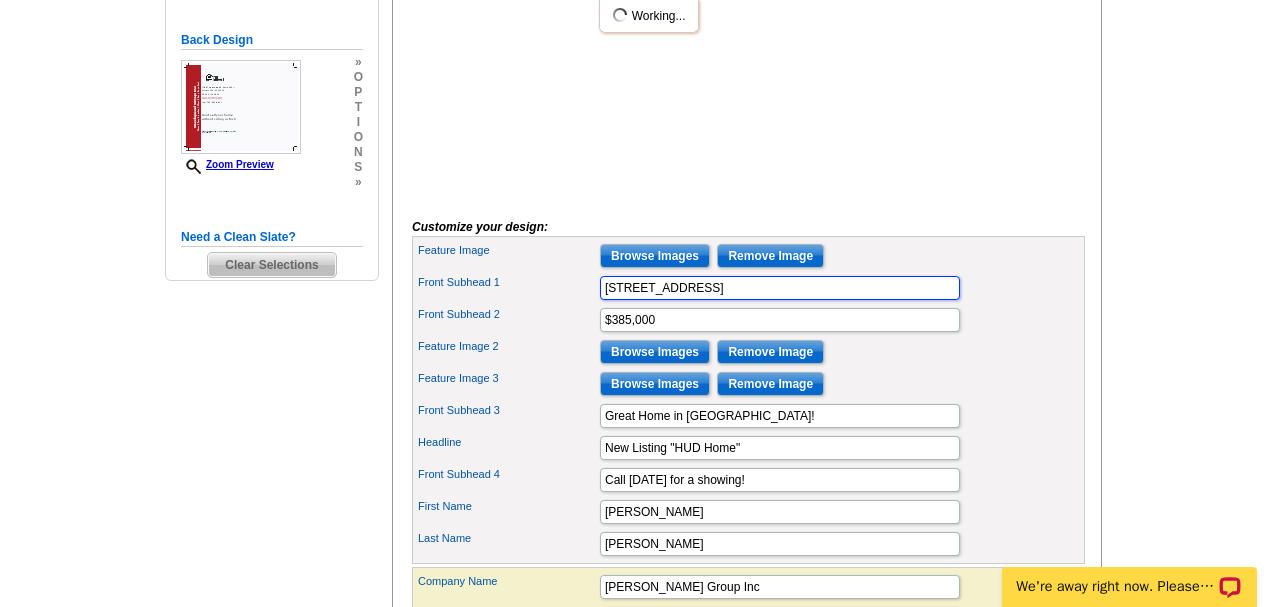drag, startPoint x: 714, startPoint y: 314, endPoint x: 503, endPoint y: 331, distance: 211.68373 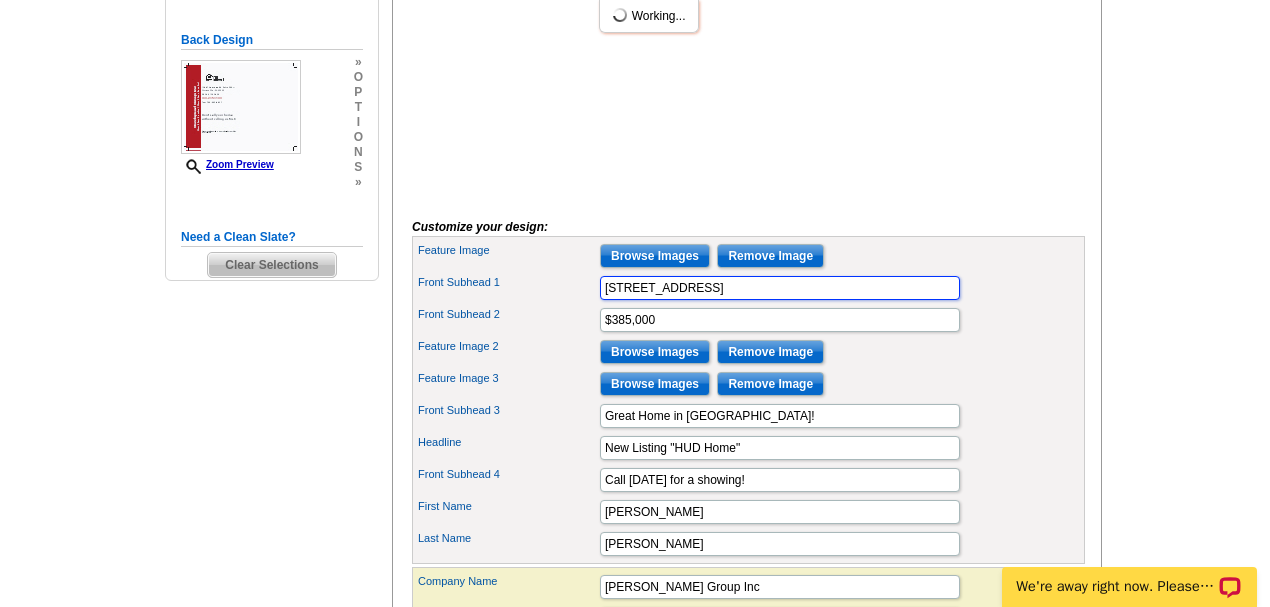 click on "Front Subhead 1
[STREET_ADDRESS]" at bounding box center (748, 288) 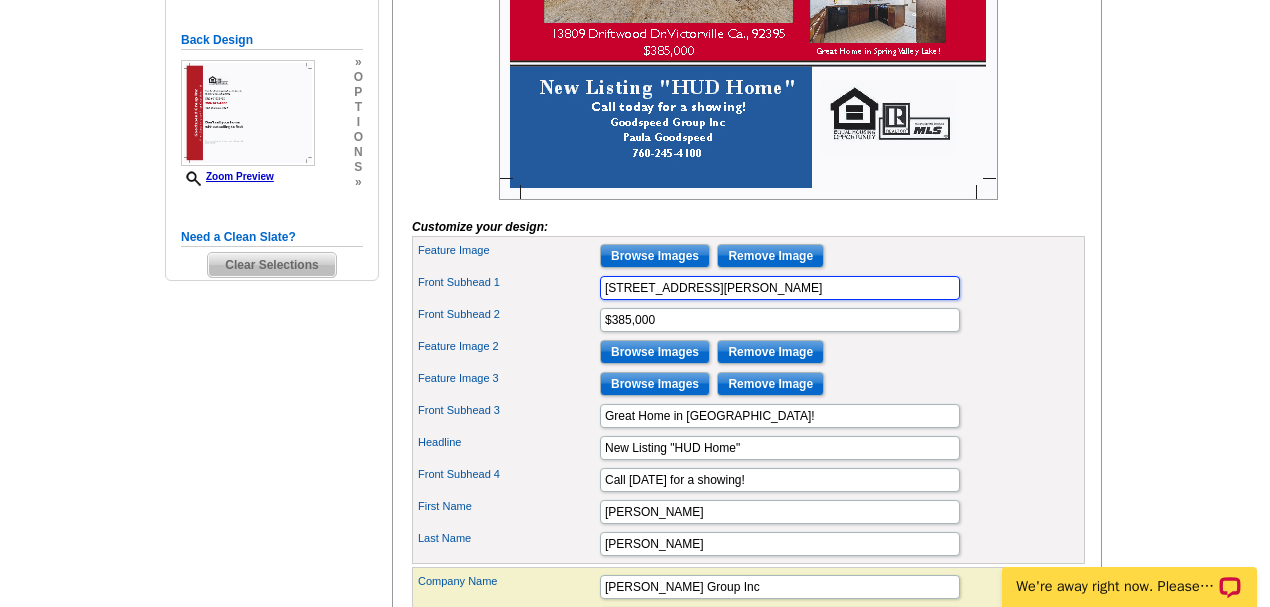 drag, startPoint x: 823, startPoint y: 312, endPoint x: 700, endPoint y: 335, distance: 125.13193 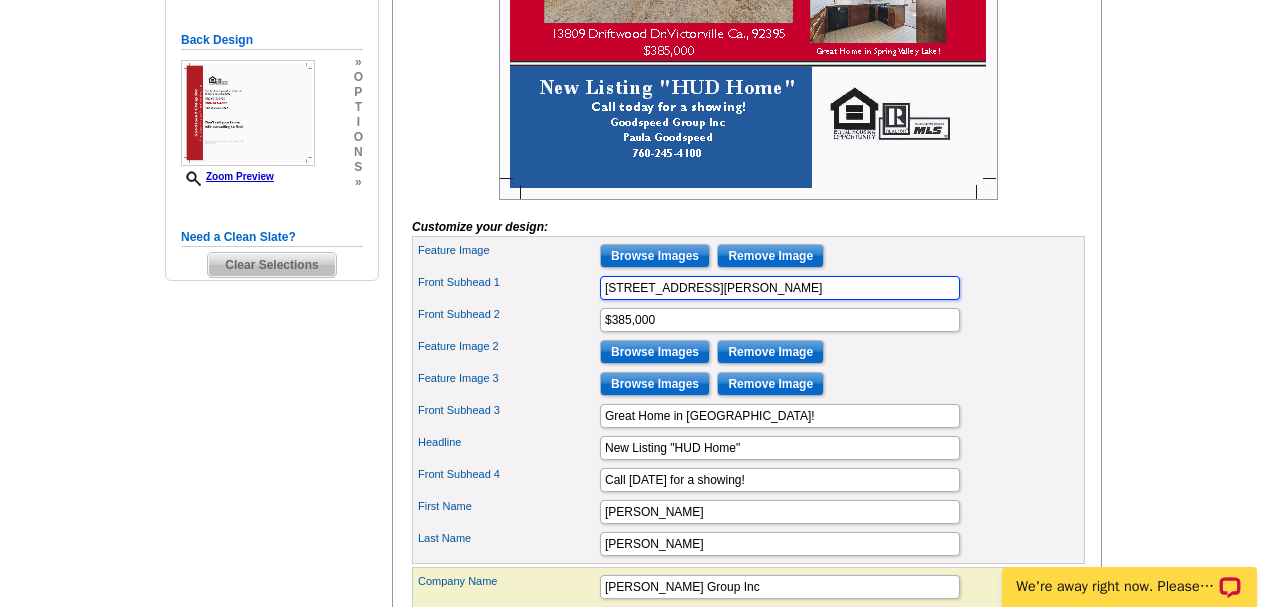 click on "Feature Image
Browse Images
Remove Image
Front Subhead 1
[STREET_ADDRESS][PERSON_NAME]
Front Subhead 2 $385,000 Feature Image 2" at bounding box center [748, 400] 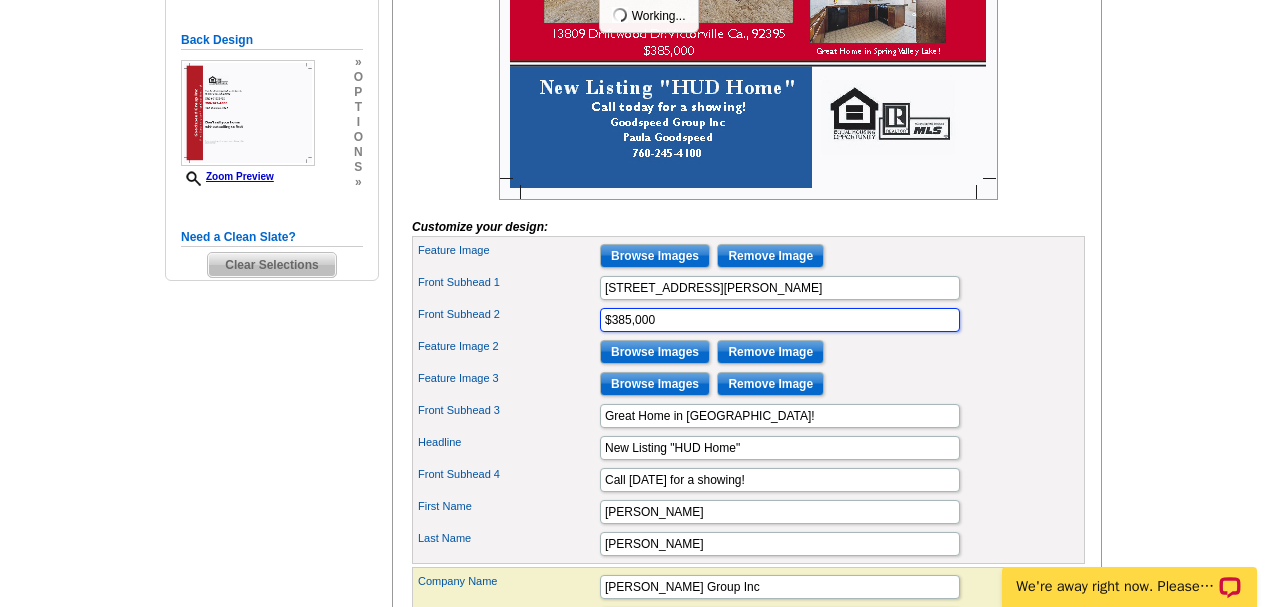 scroll, scrollTop: 0, scrollLeft: 0, axis: both 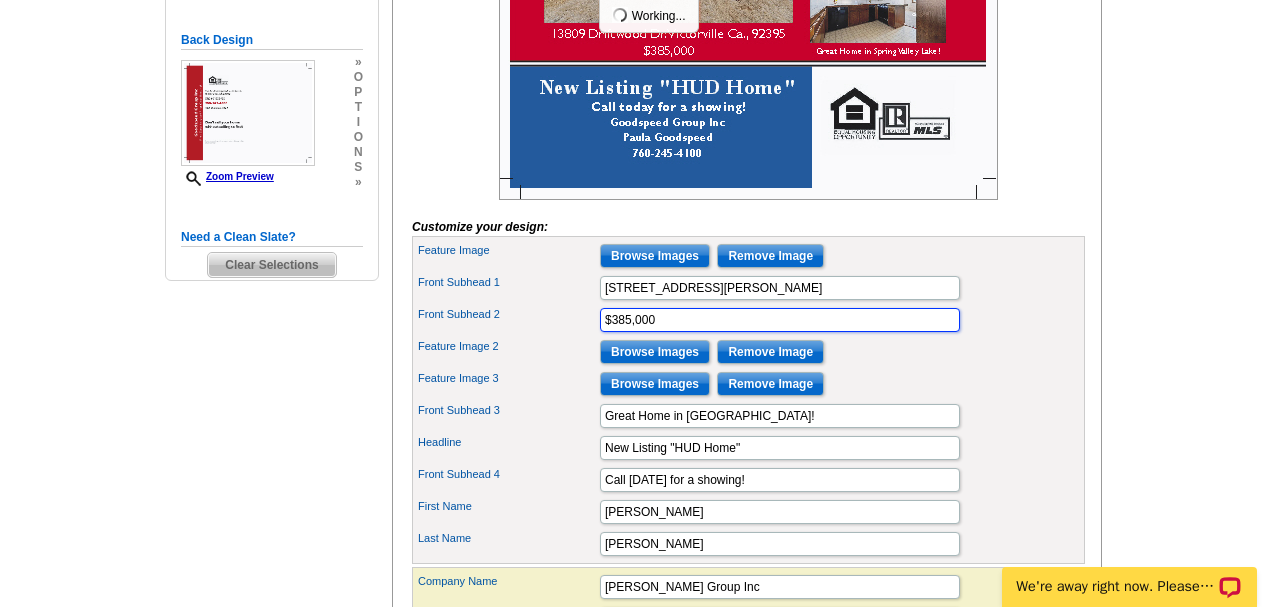 drag, startPoint x: 628, startPoint y: 344, endPoint x: 616, endPoint y: 350, distance: 13.416408 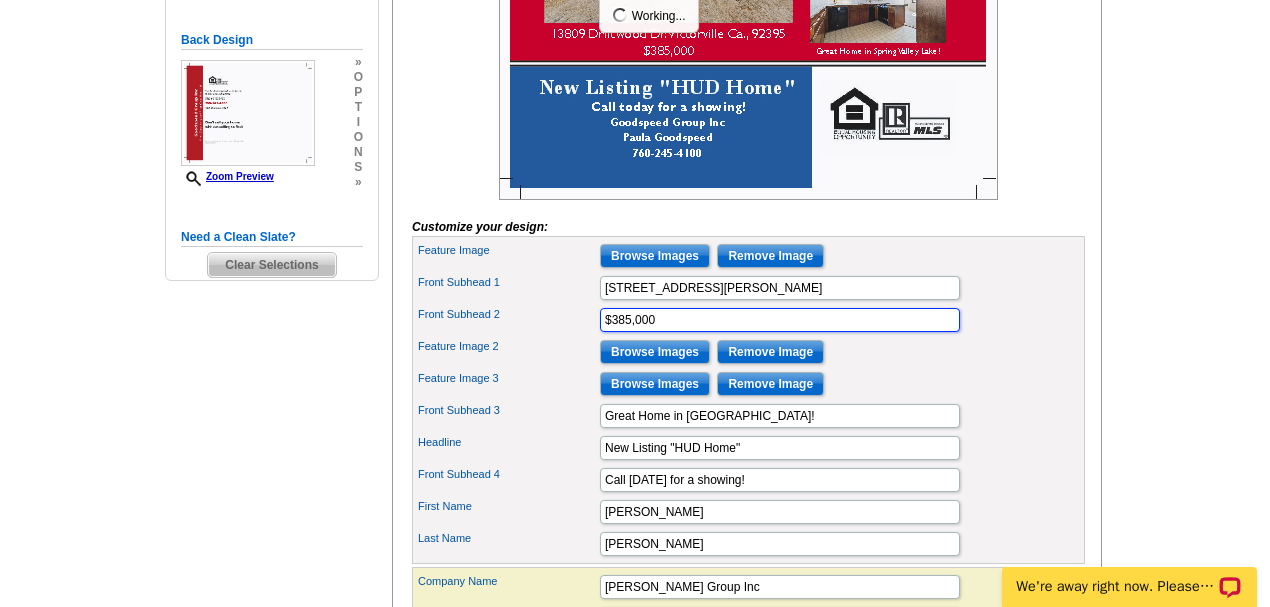 click on "$385,000" at bounding box center [780, 320] 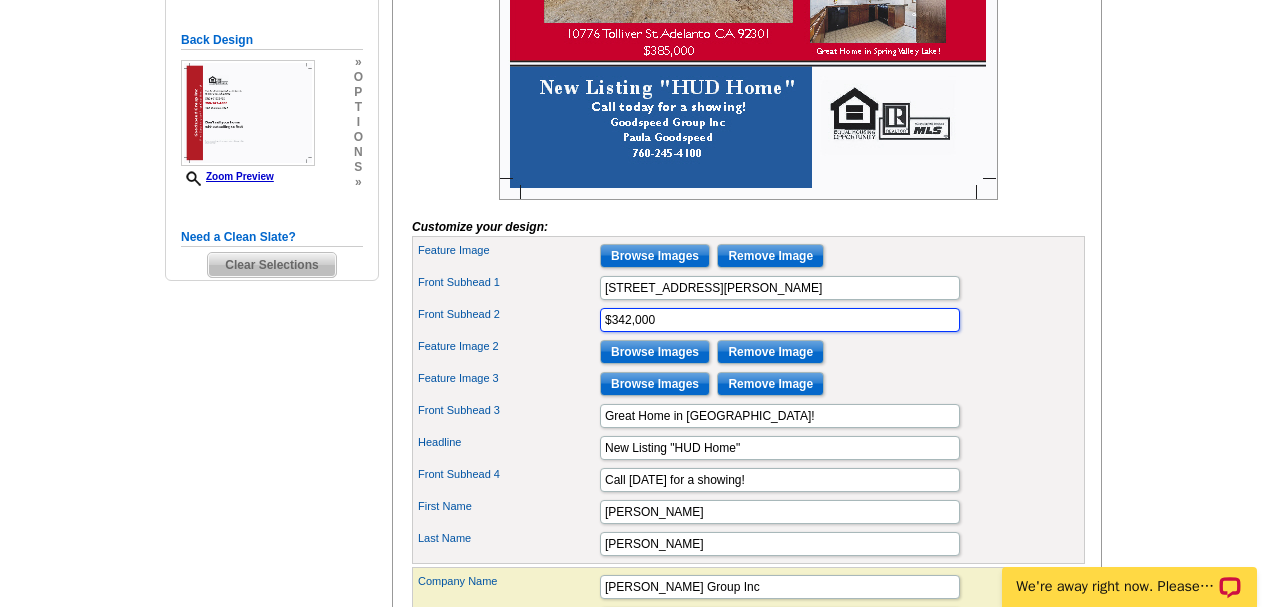 type on "$342,000" 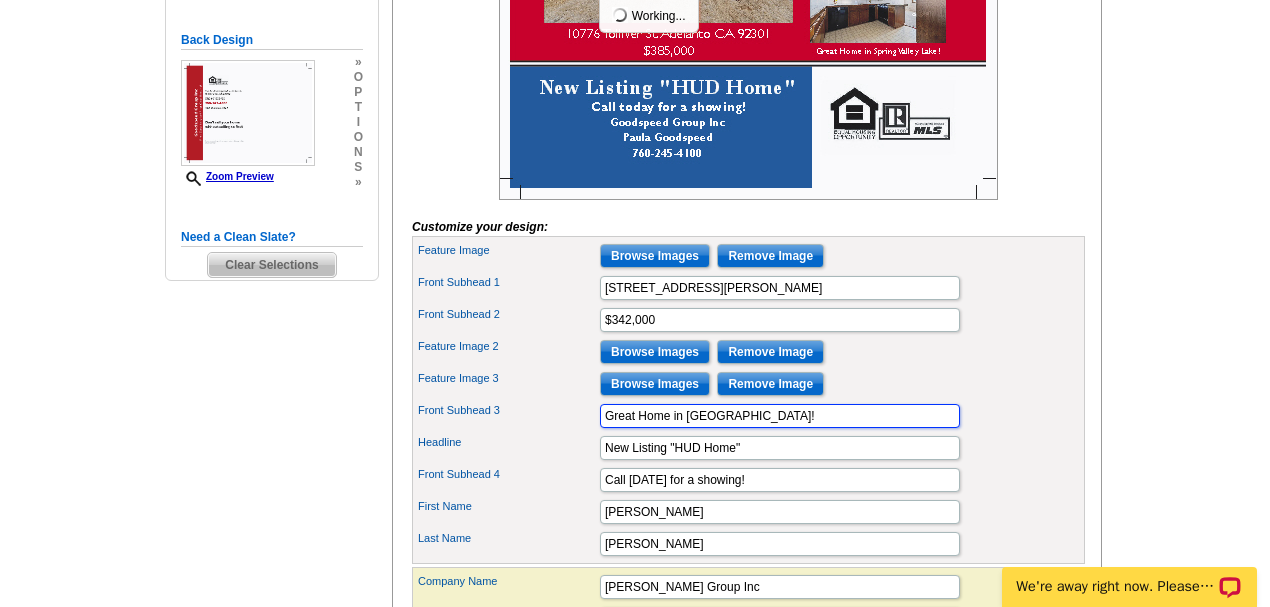 drag, startPoint x: 784, startPoint y: 444, endPoint x: 688, endPoint y: 446, distance: 96.02083 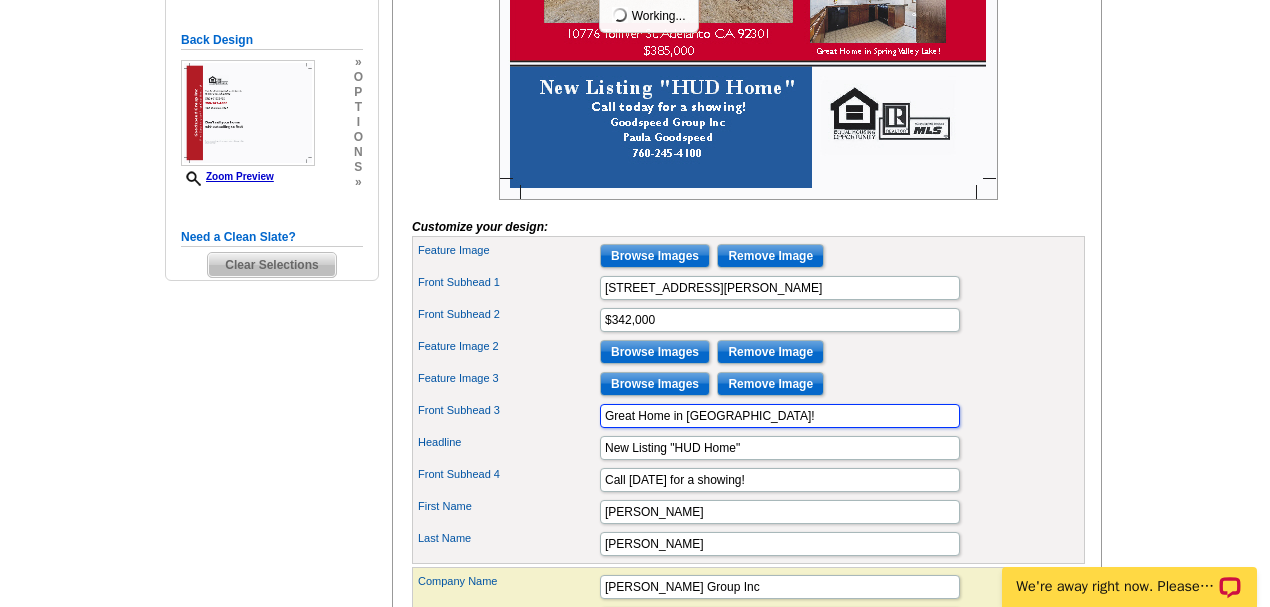 click on "Great Home in Spring Valley Lake!" at bounding box center (780, 416) 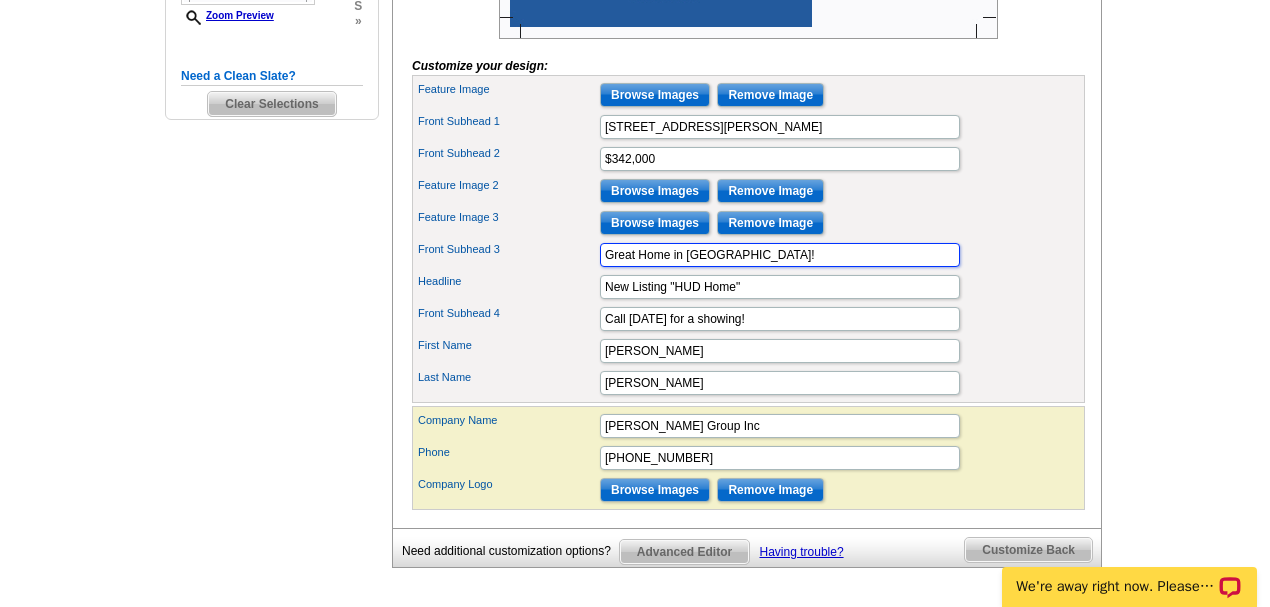 scroll, scrollTop: 666, scrollLeft: 0, axis: vertical 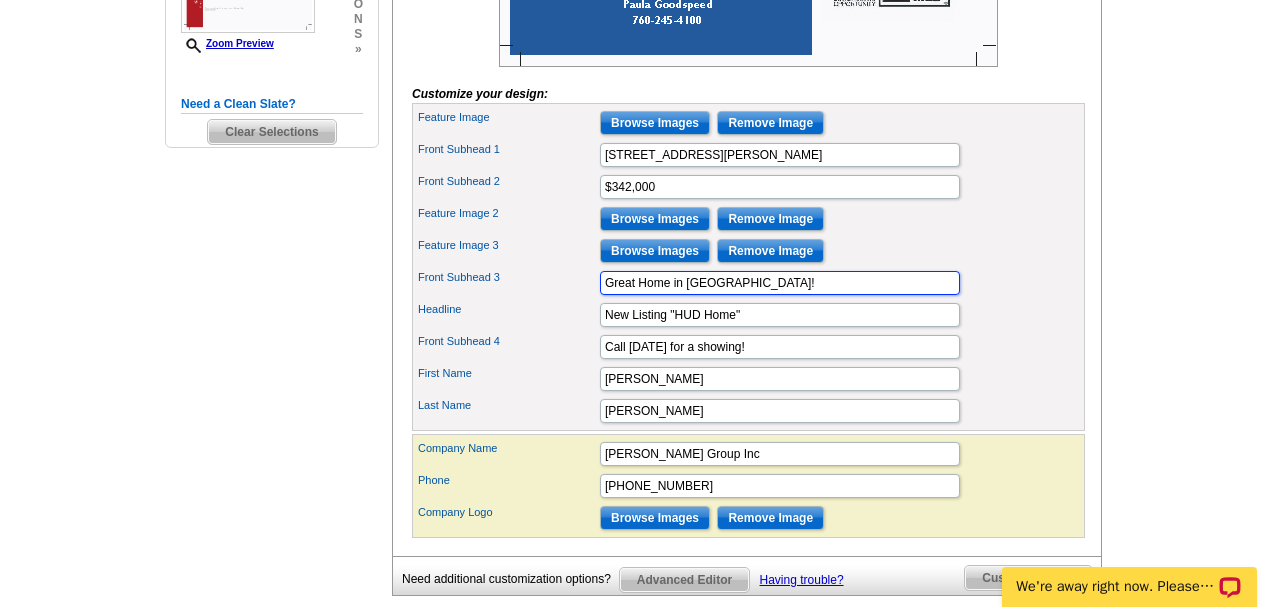 type on "Great Home in Adelanto!" 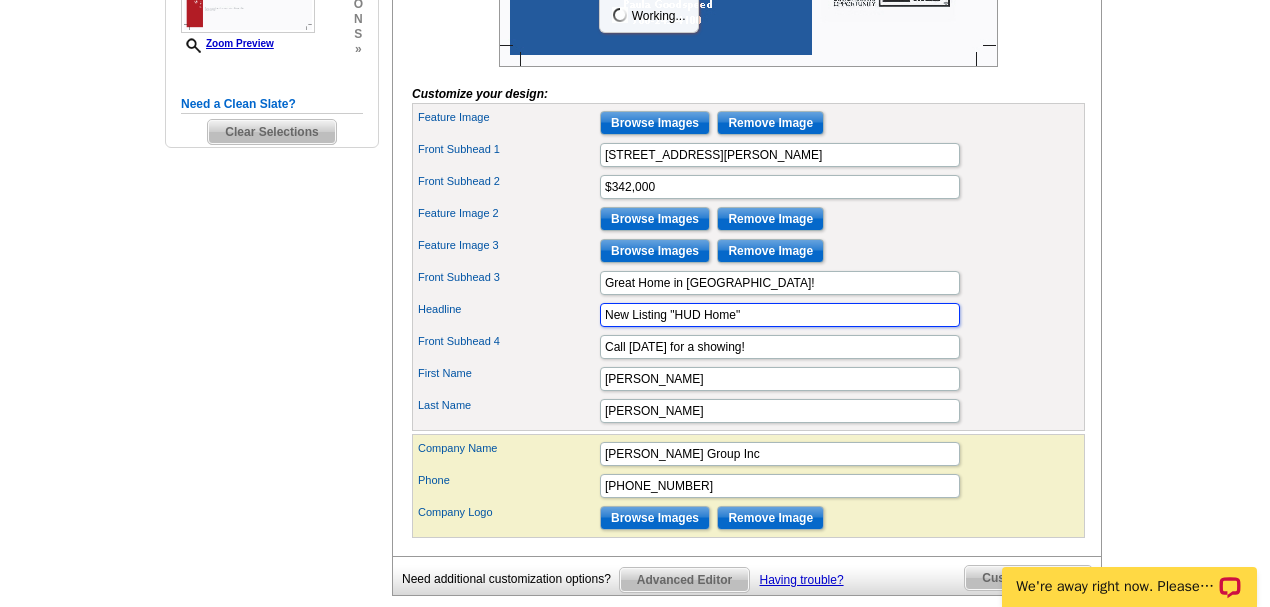 drag, startPoint x: 735, startPoint y: 340, endPoint x: 724, endPoint y: 364, distance: 26.400757 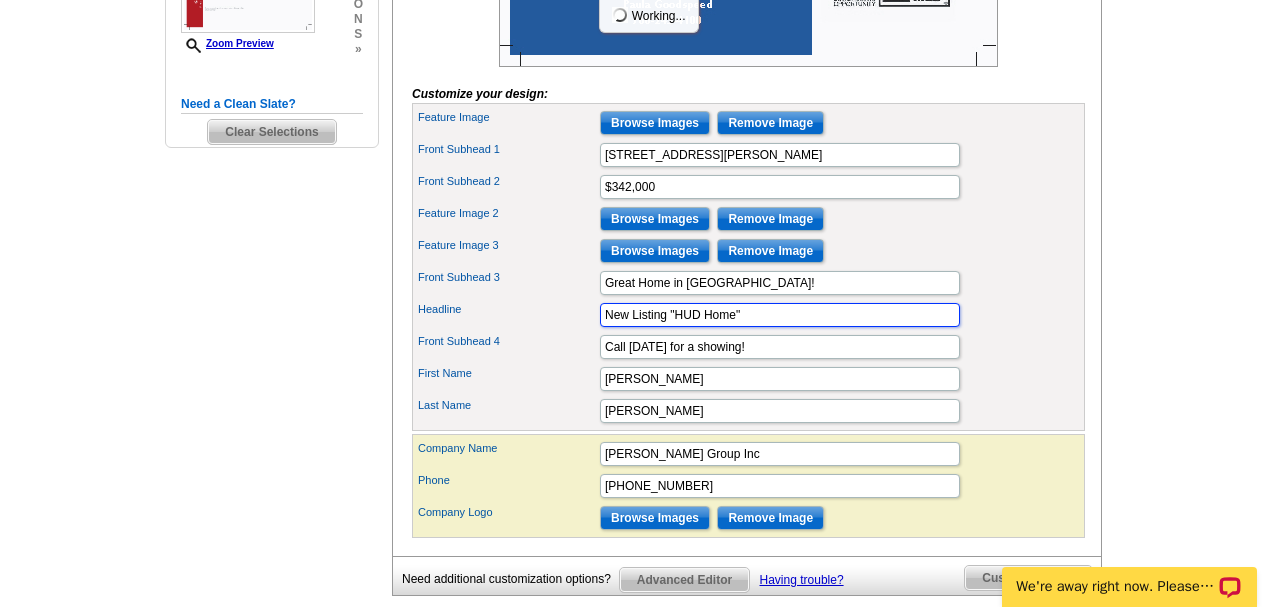 click on "New Listing "HUD Home"" at bounding box center [780, 315] 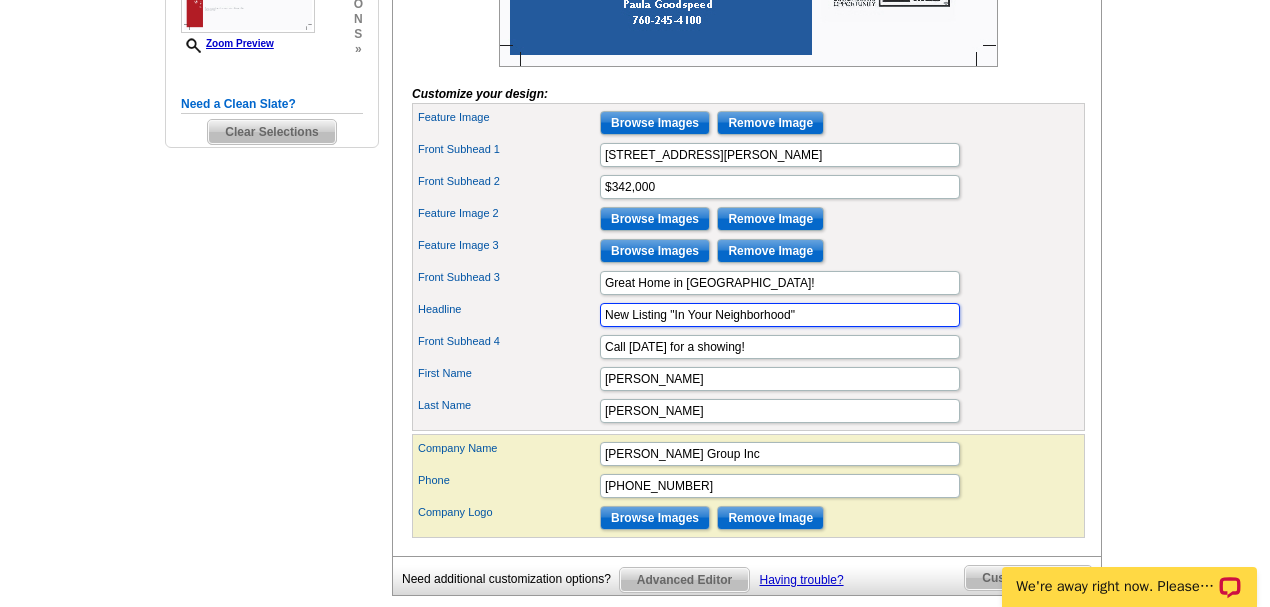 type on "New Listing "In Your Neighborhood"" 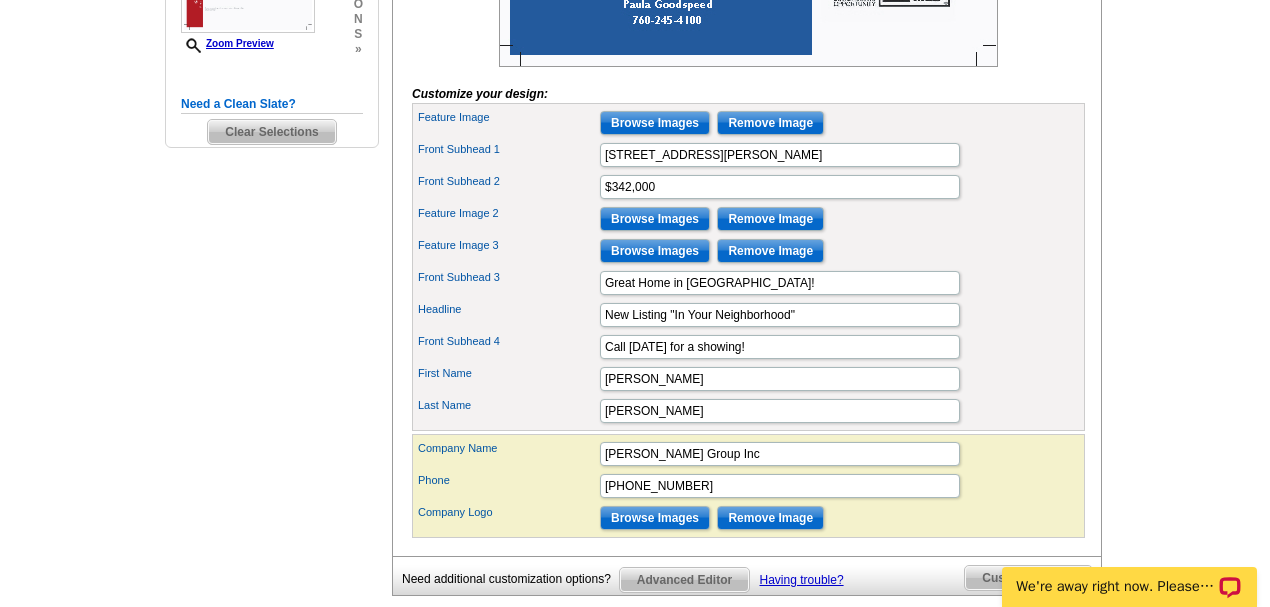 click on "Front Subhead 2
$342,000" at bounding box center (748, 187) 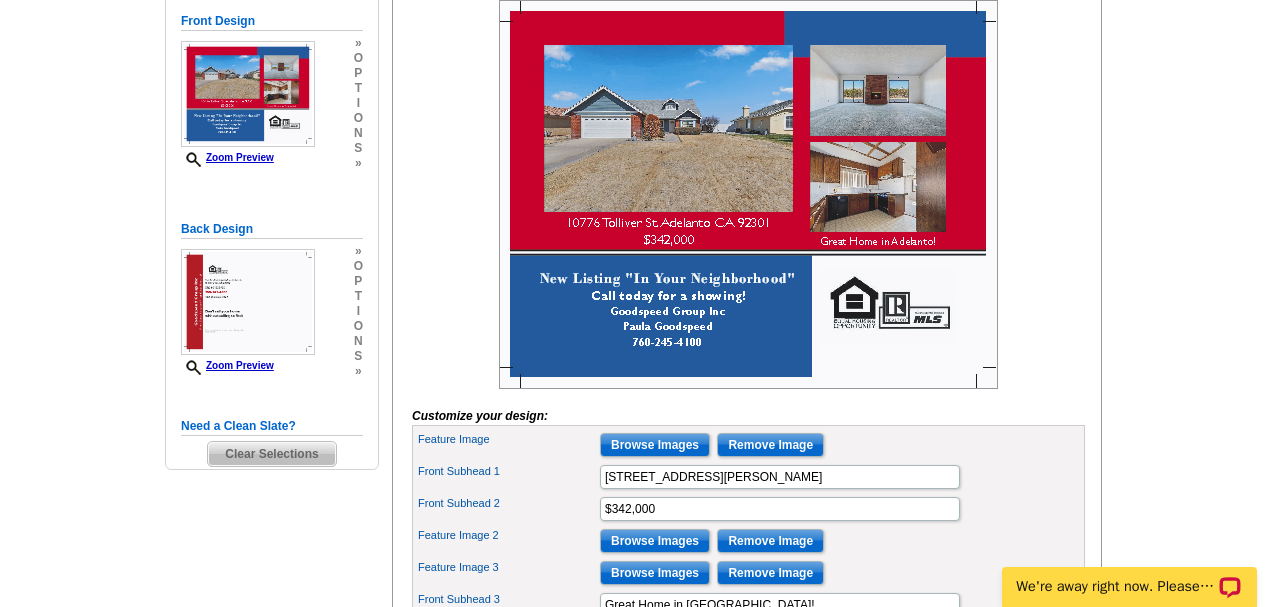 scroll, scrollTop: 466, scrollLeft: 0, axis: vertical 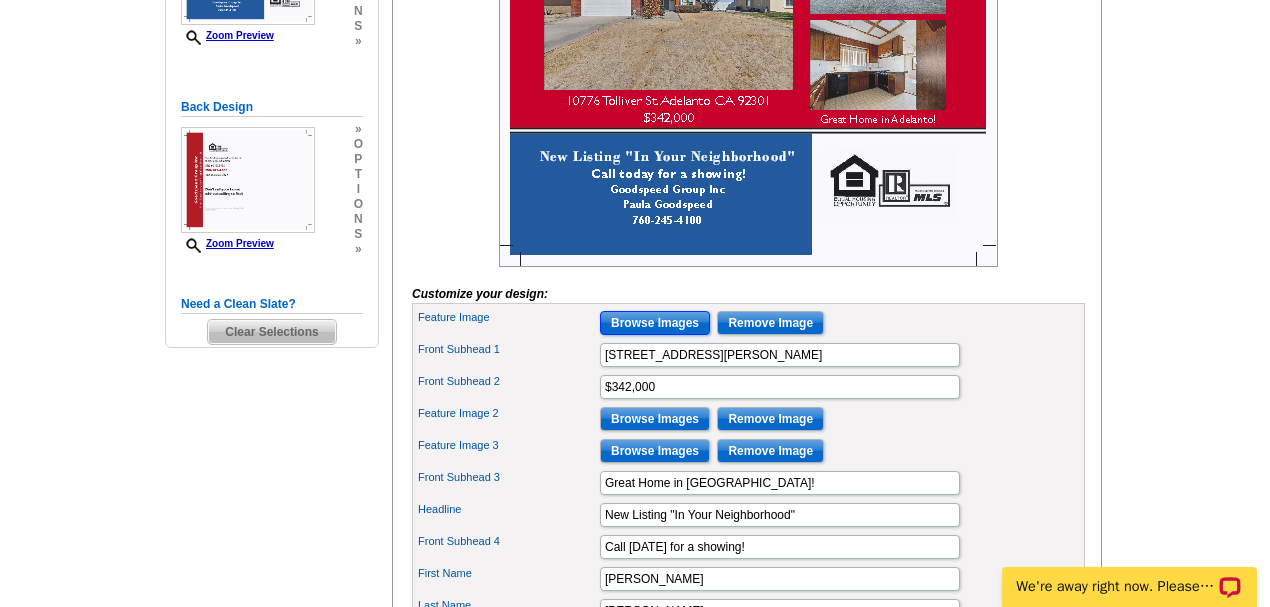 click on "Browse Images" at bounding box center (655, 323) 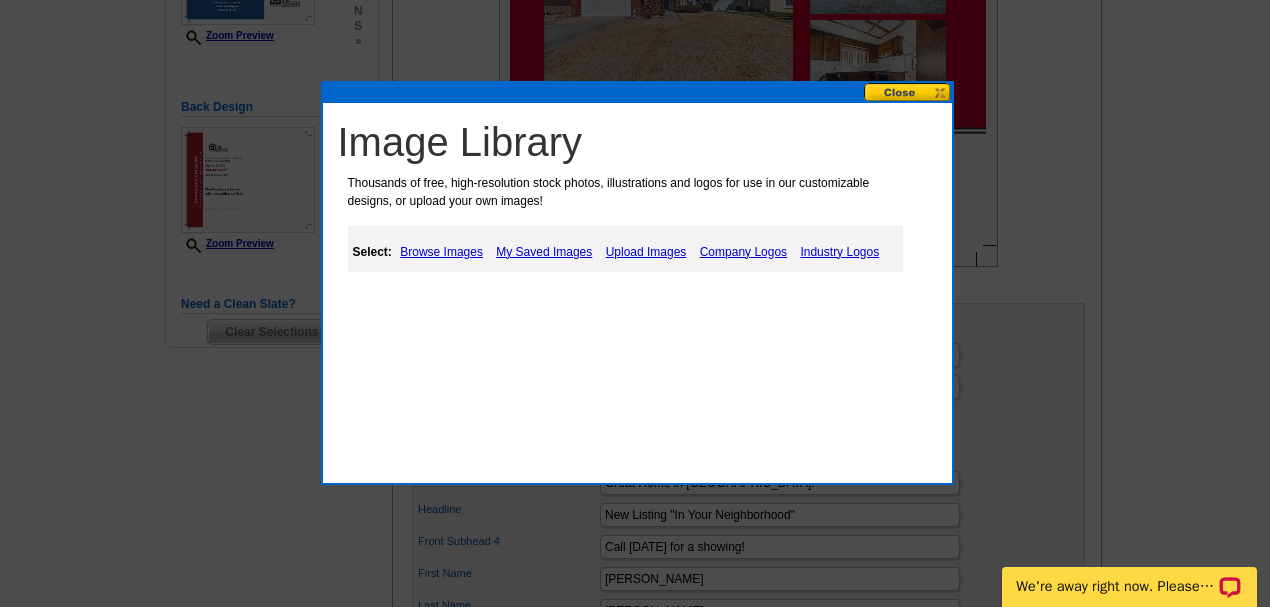click on "Upload Images" at bounding box center [646, 252] 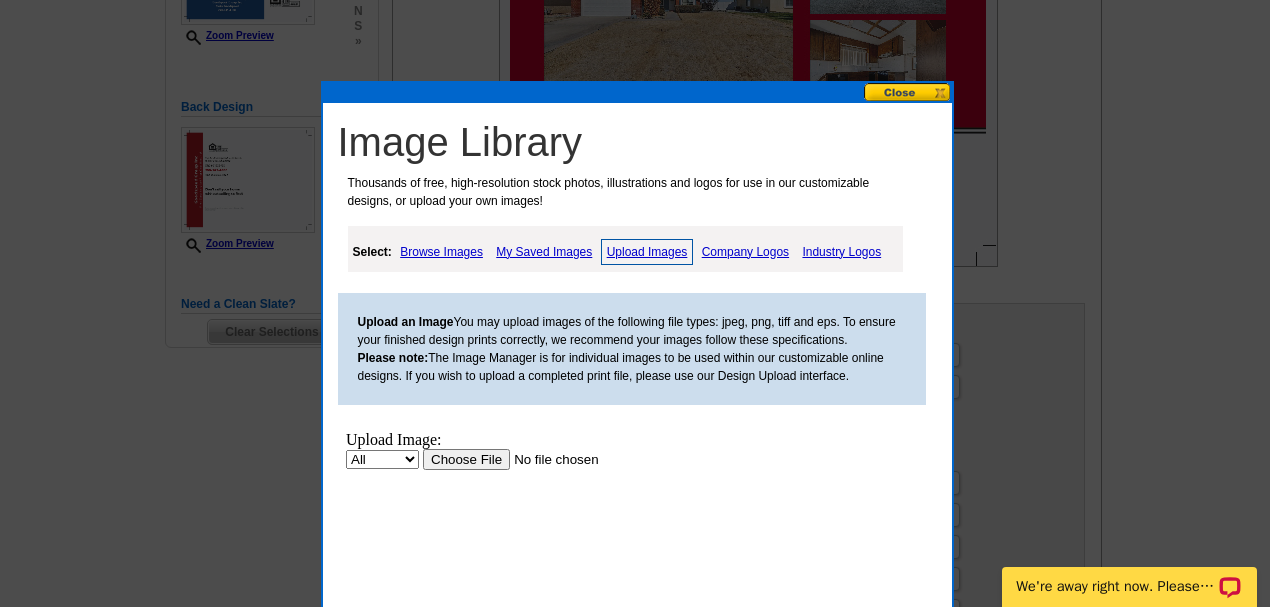 scroll, scrollTop: 0, scrollLeft: 0, axis: both 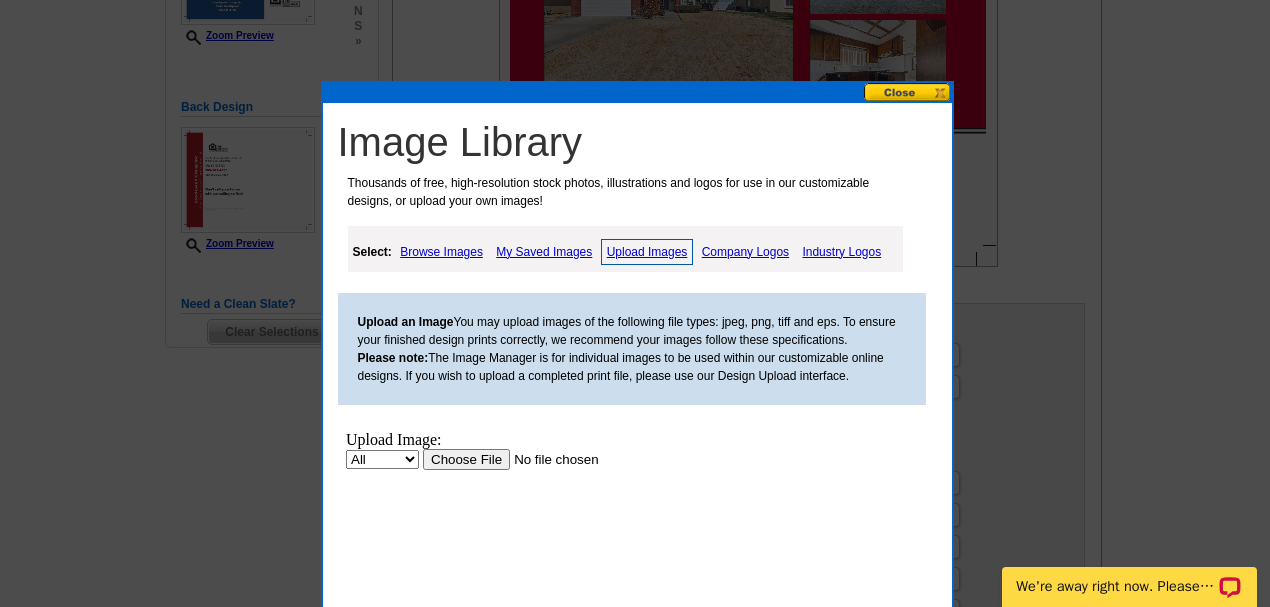 click at bounding box center (548, 458) 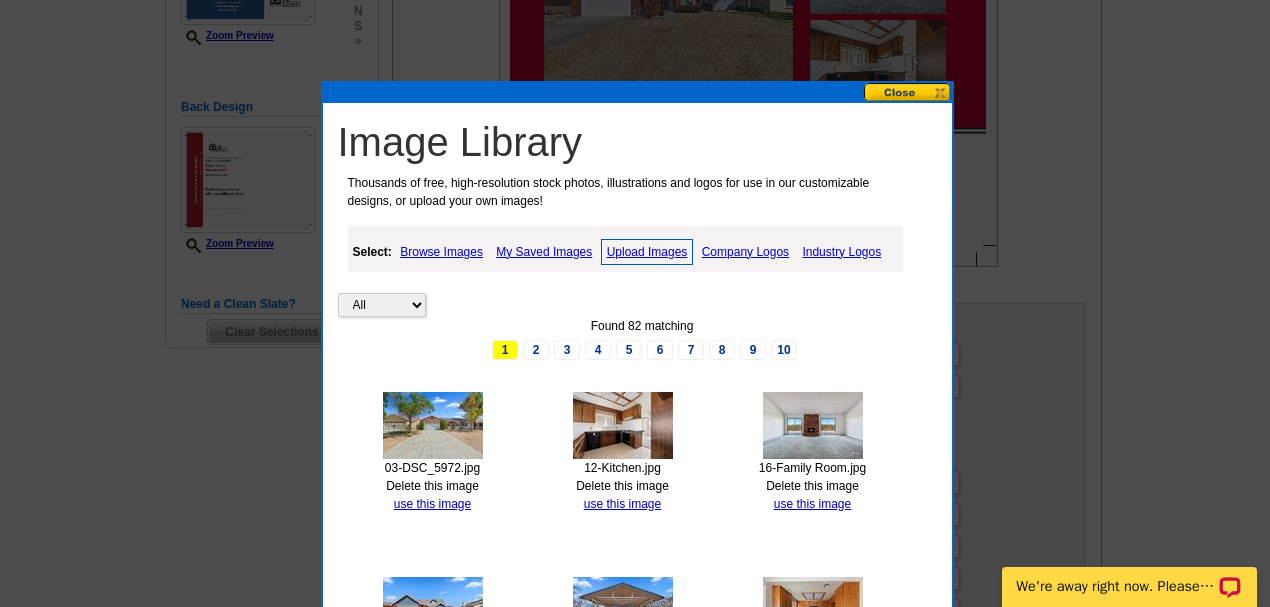 click on "Upload Images" at bounding box center [647, 252] 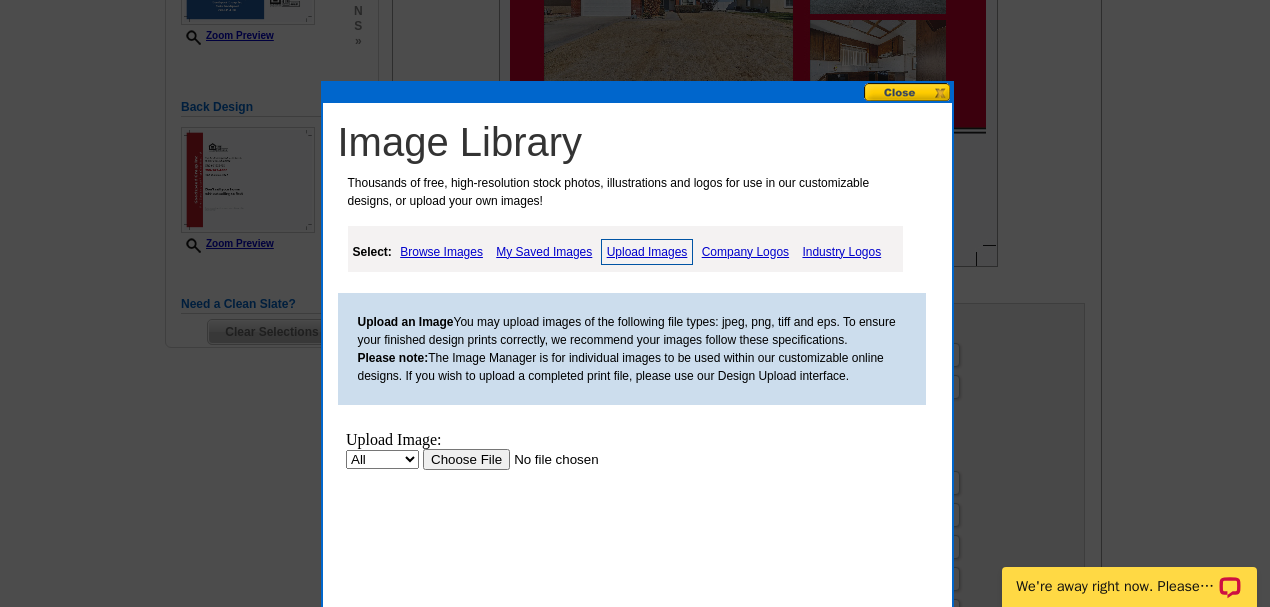 scroll, scrollTop: 0, scrollLeft: 0, axis: both 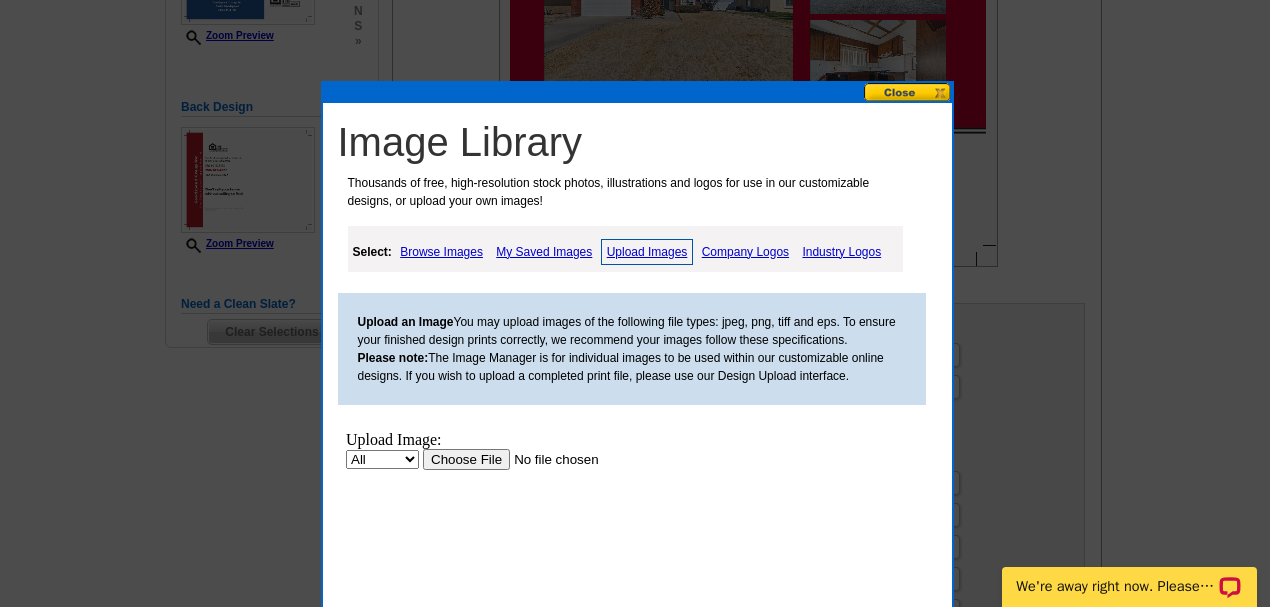 click at bounding box center (548, 458) 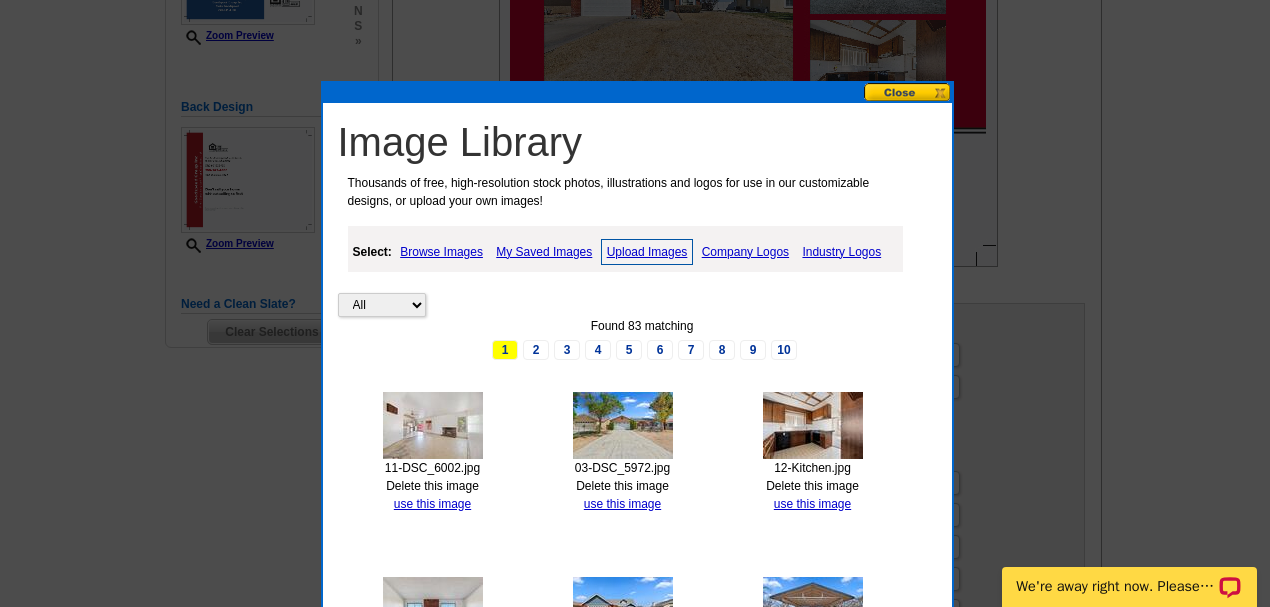click on "Upload Images" at bounding box center [647, 252] 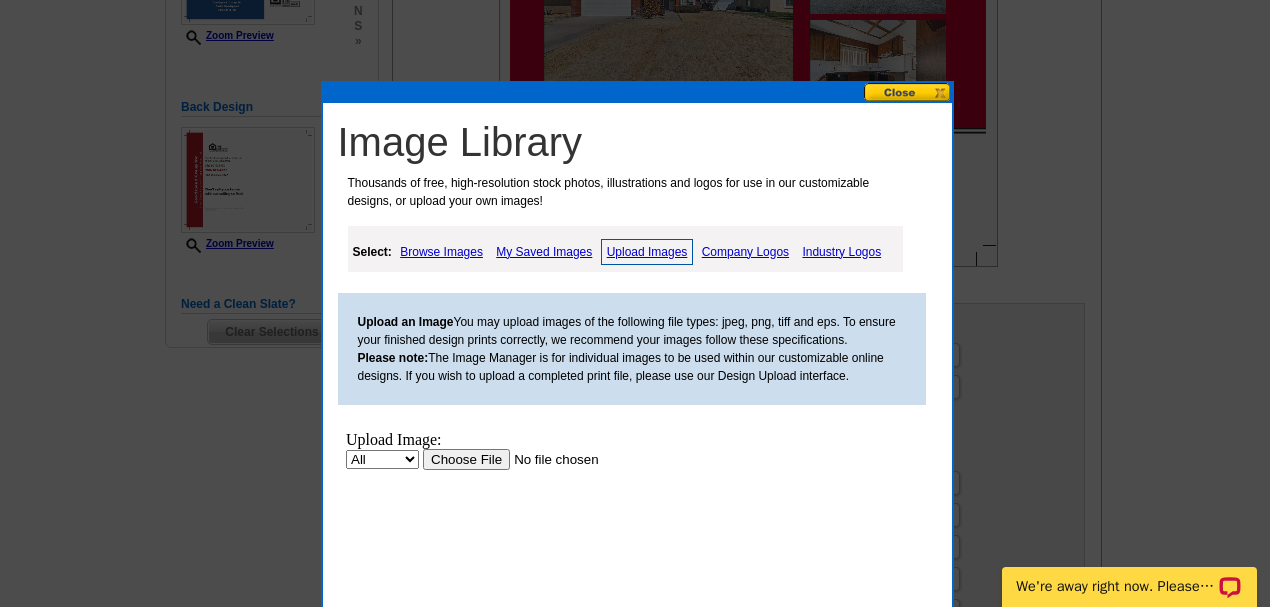 scroll, scrollTop: 0, scrollLeft: 0, axis: both 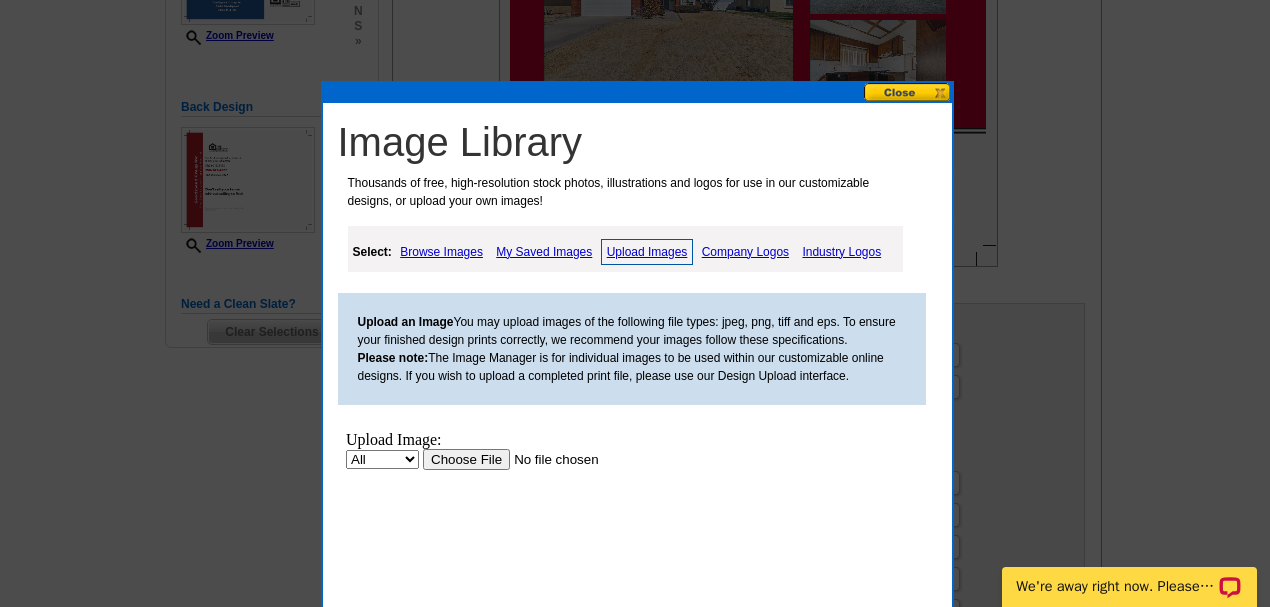 click at bounding box center [548, 458] 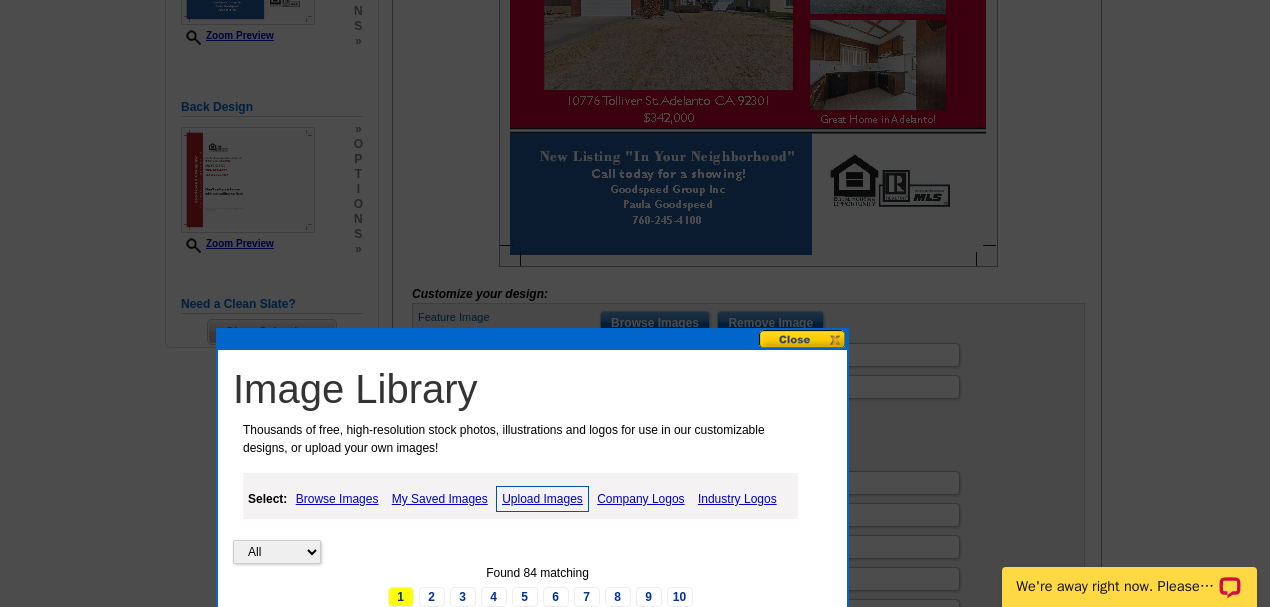 drag, startPoint x: 831, startPoint y: 98, endPoint x: 738, endPoint y: 391, distance: 307.40527 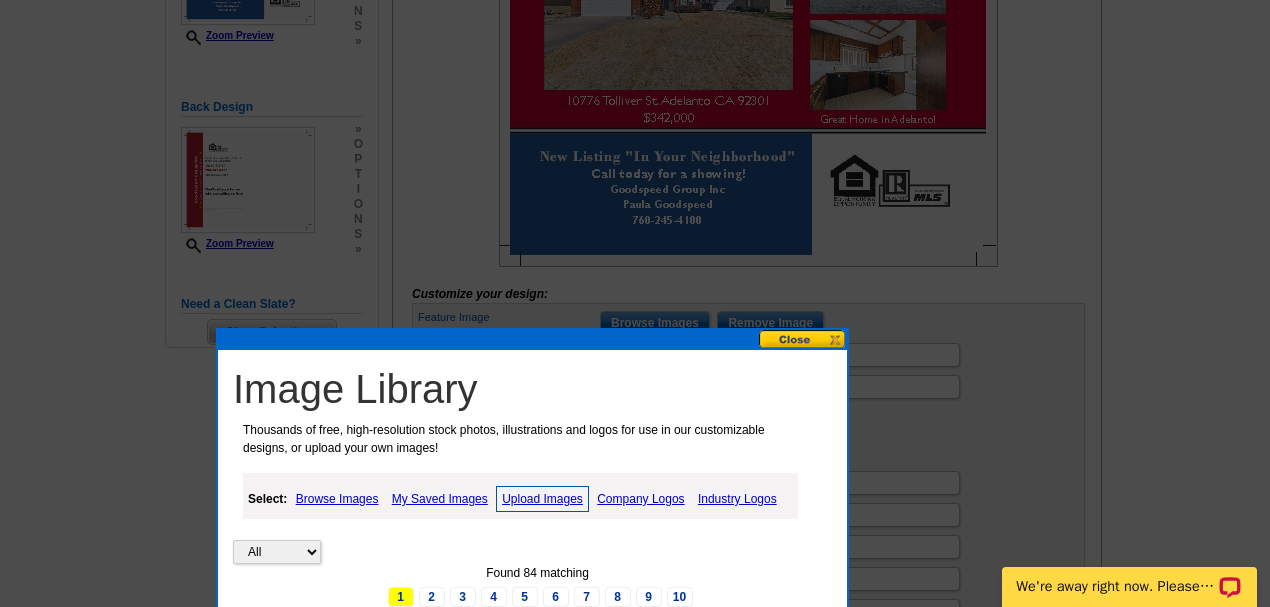 click at bounding box center [532, 340] 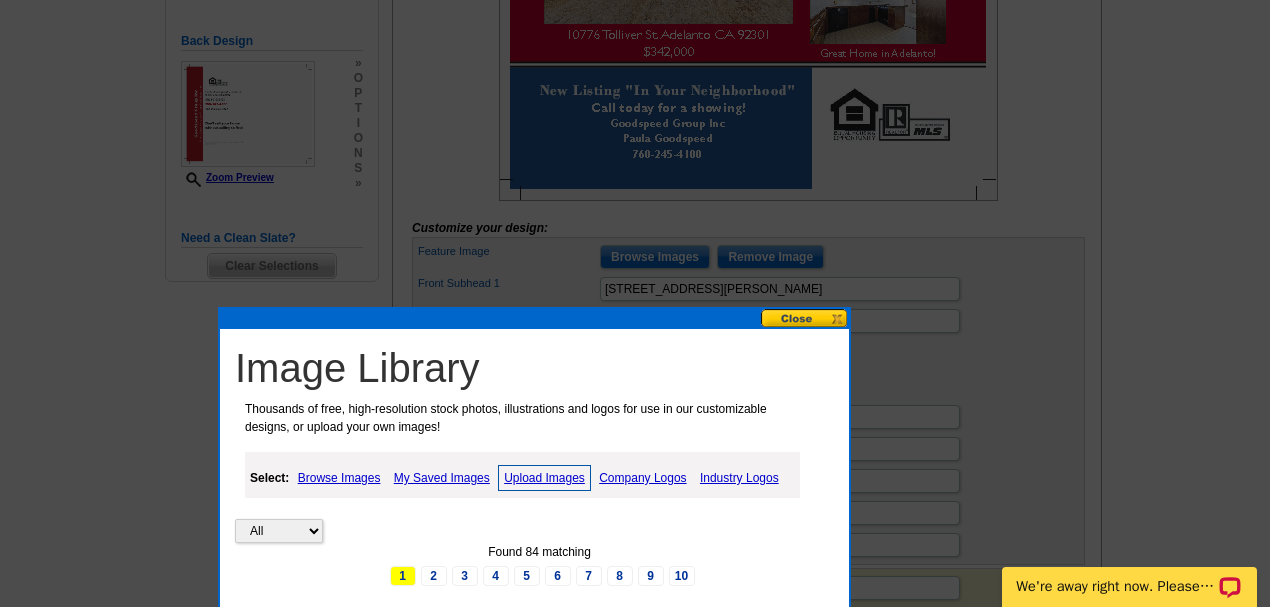scroll, scrollTop: 533, scrollLeft: 0, axis: vertical 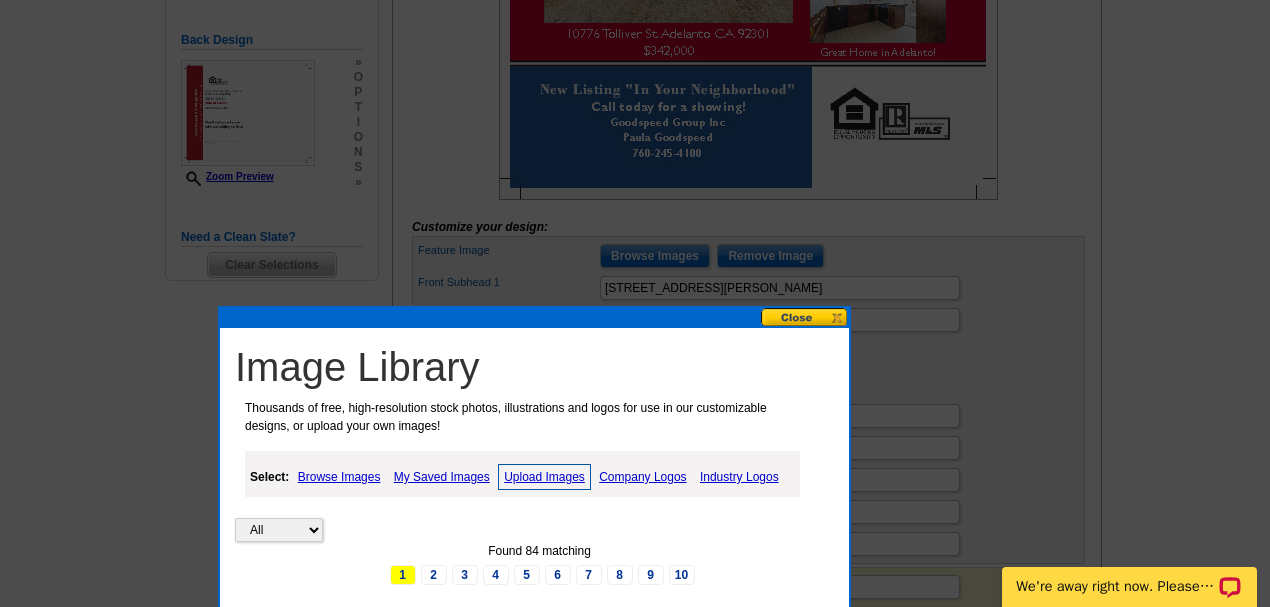 click at bounding box center [805, 317] 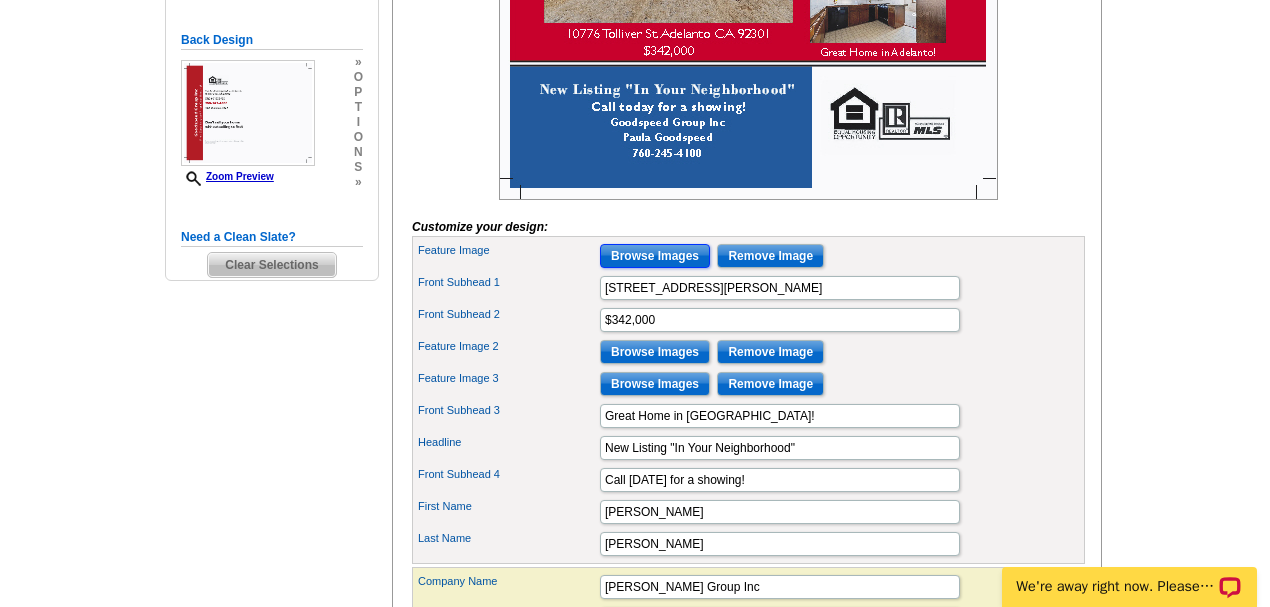click on "Browse Images" at bounding box center [655, 256] 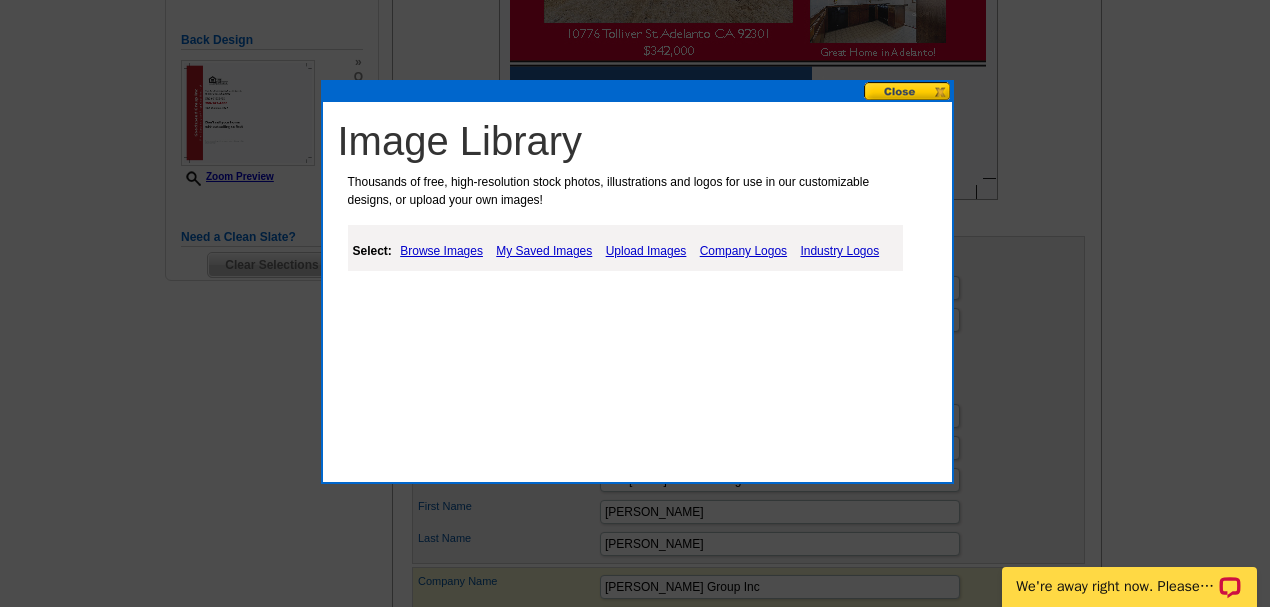 click on "Upload Images" at bounding box center [646, 251] 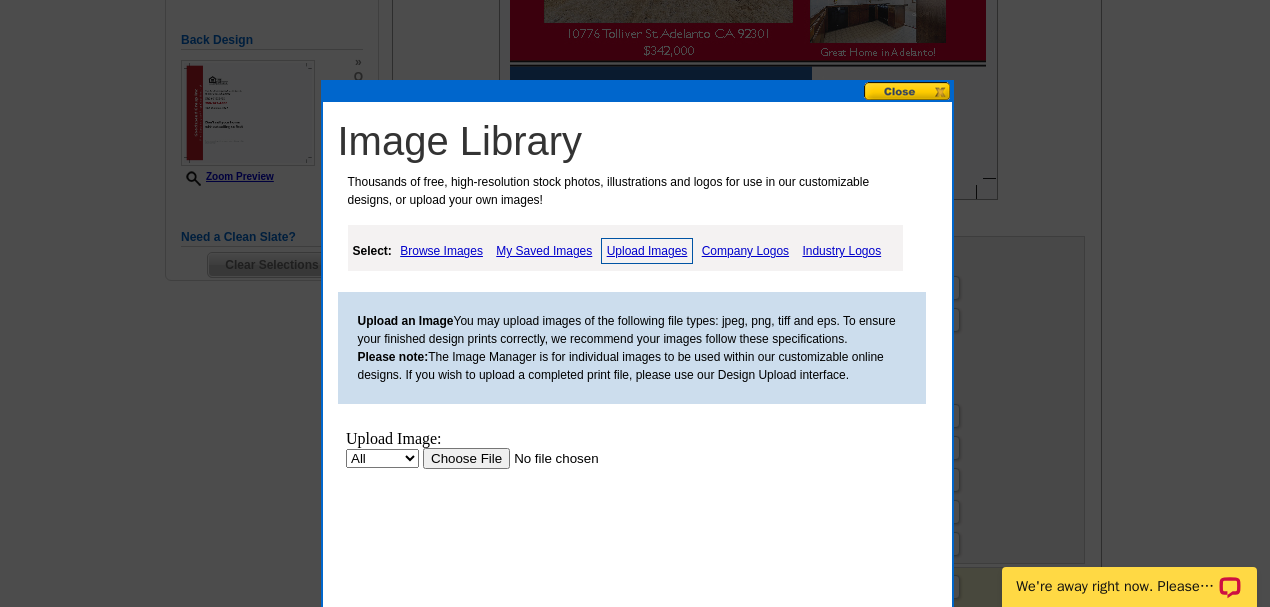 scroll, scrollTop: 0, scrollLeft: 0, axis: both 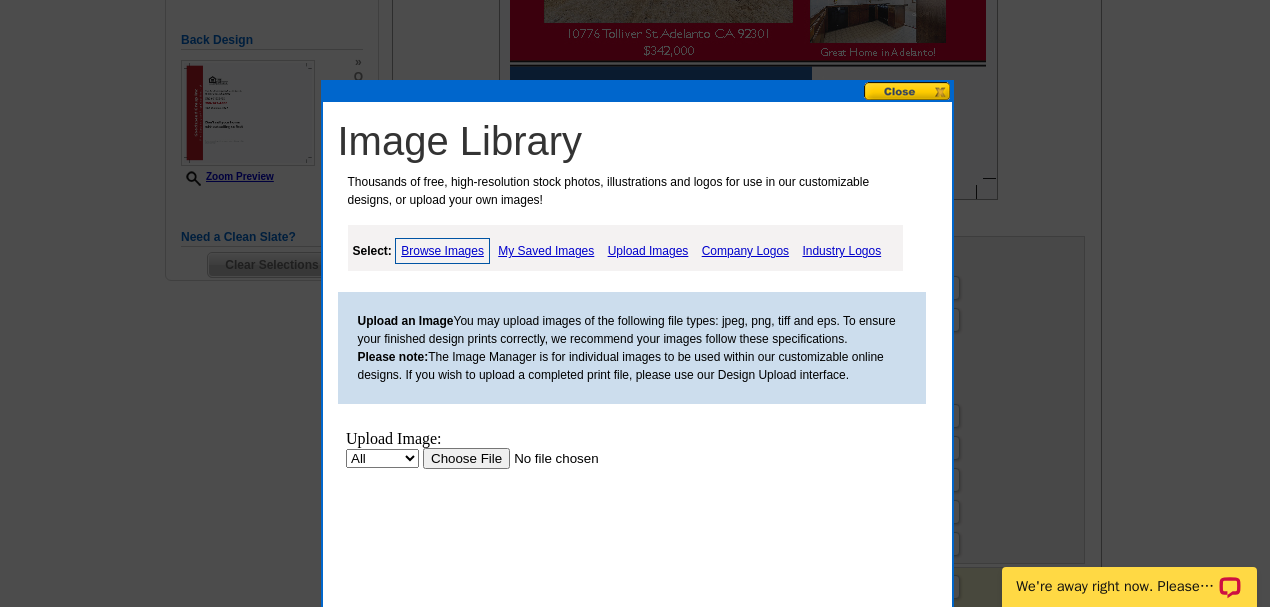 click on "Browse Images" at bounding box center (442, 251) 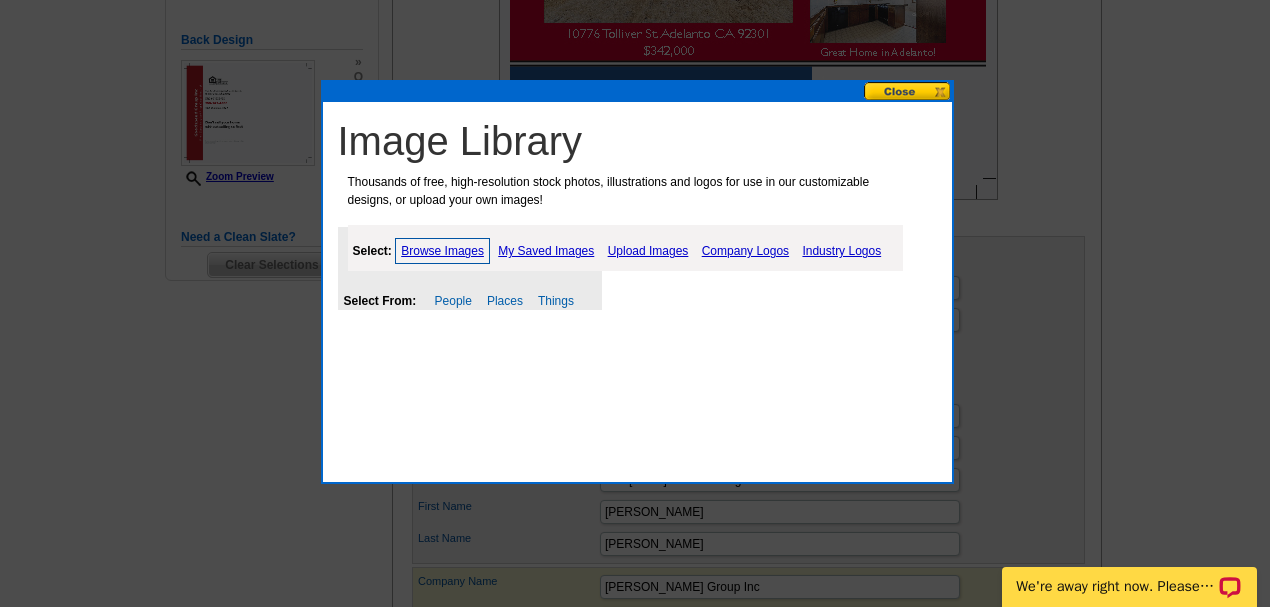 click on "Browse Images" at bounding box center [442, 251] 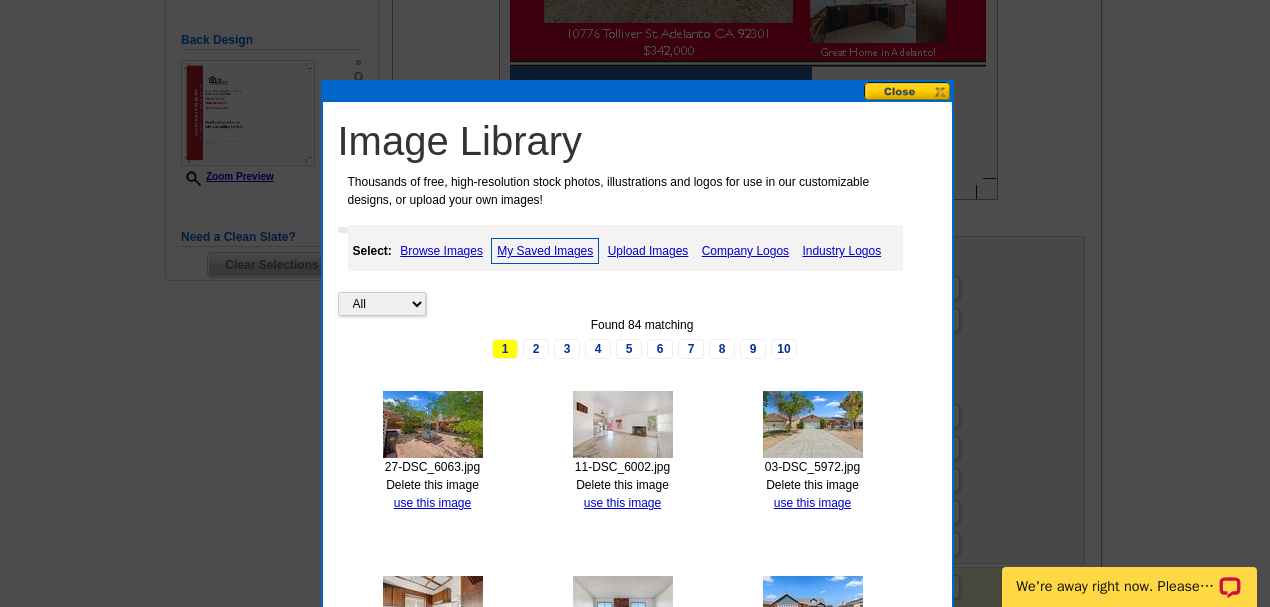 click at bounding box center [813, 424] 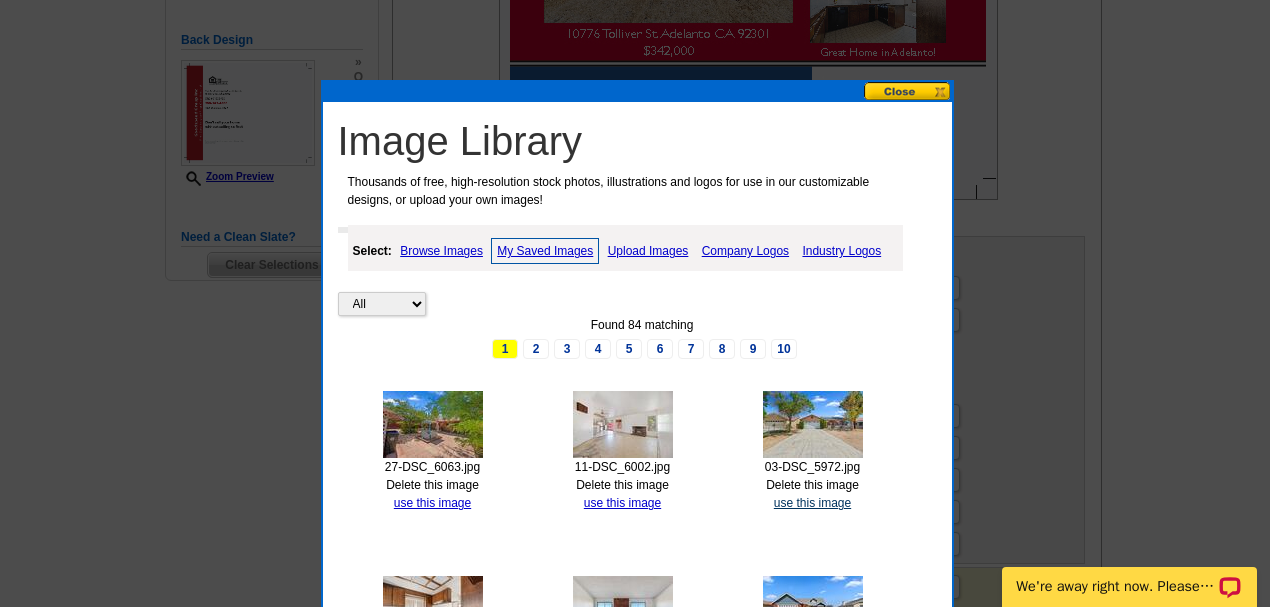 click on "use this image" at bounding box center (812, 503) 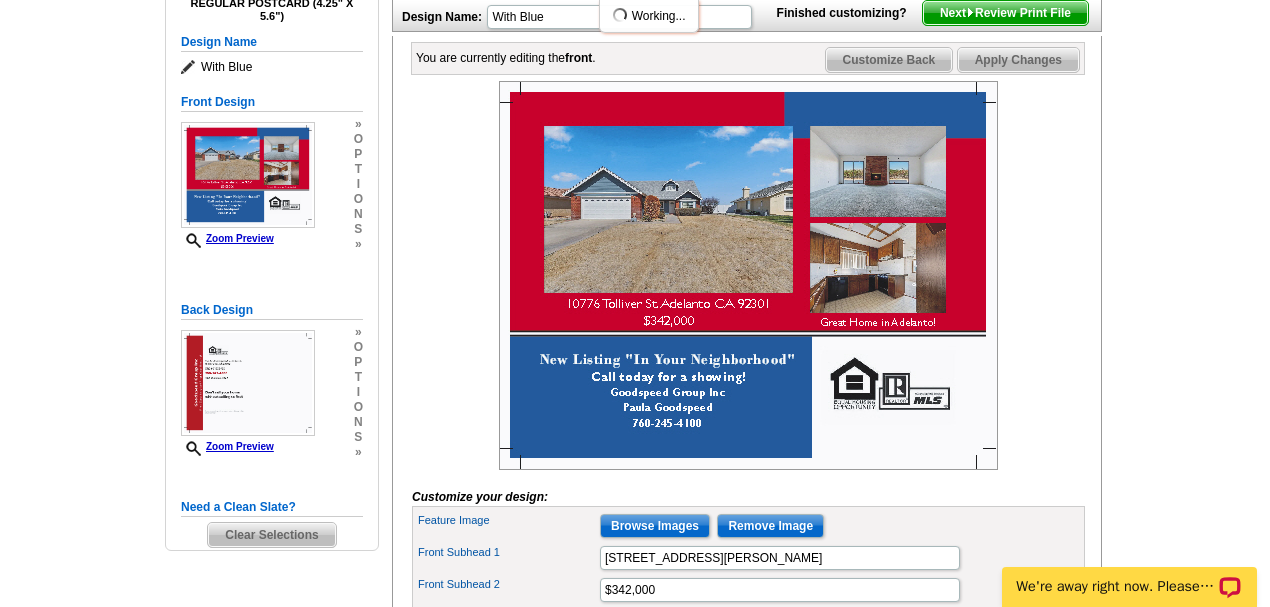 scroll, scrollTop: 266, scrollLeft: 0, axis: vertical 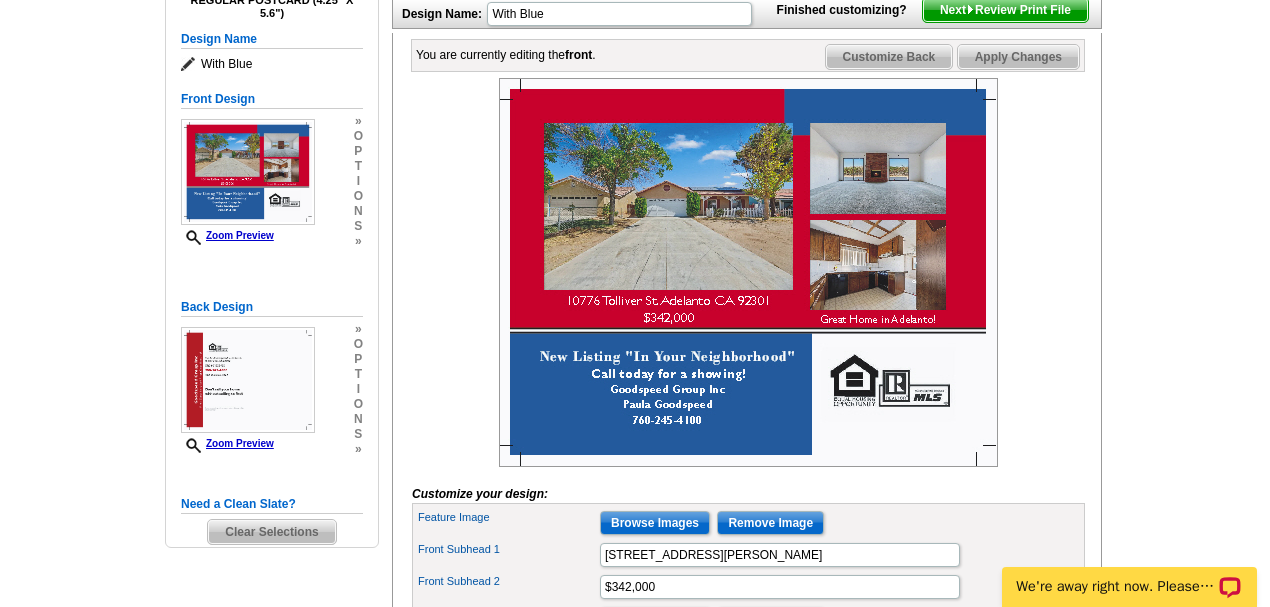 click at bounding box center [748, 272] 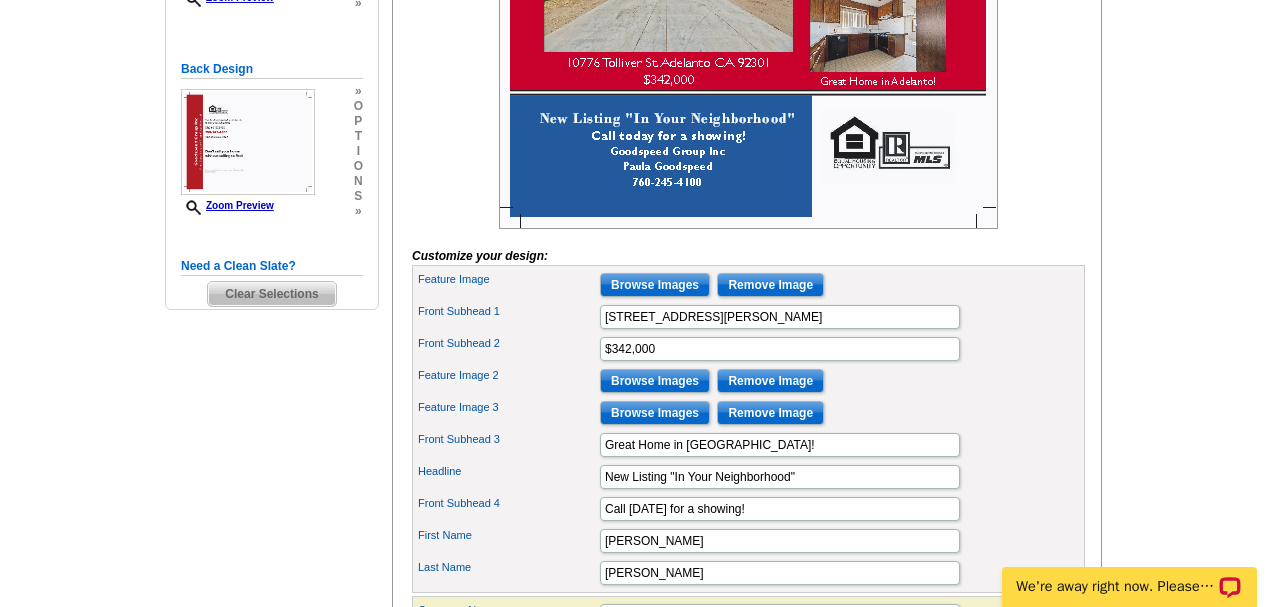 scroll, scrollTop: 533, scrollLeft: 0, axis: vertical 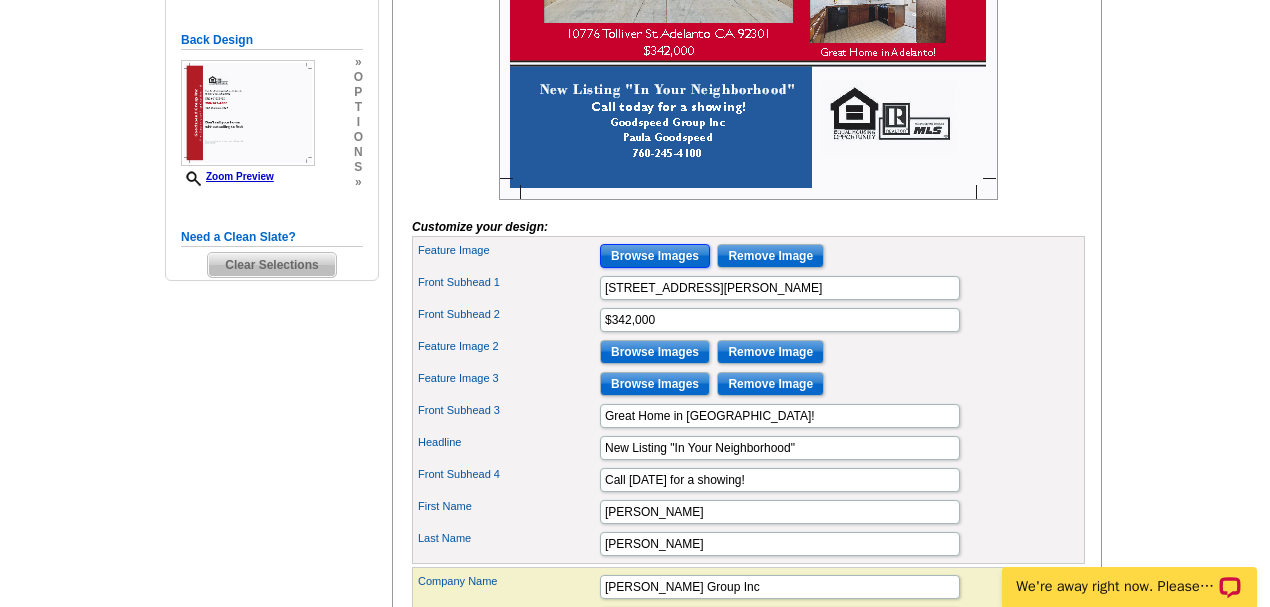 click on "Browse Images" at bounding box center (655, 256) 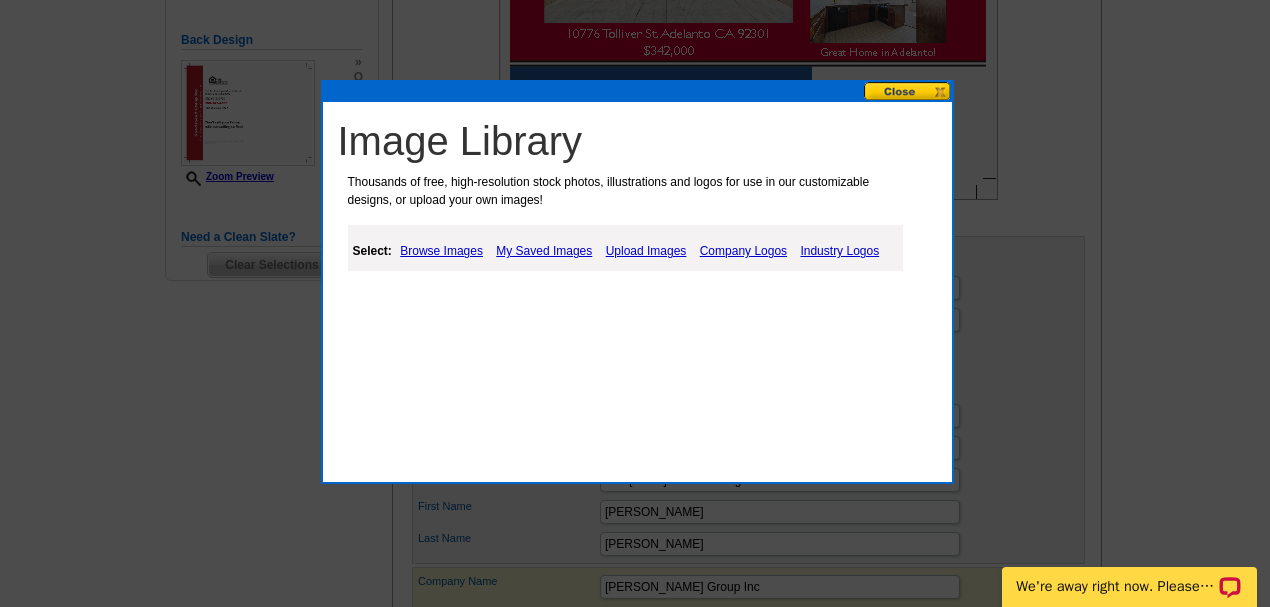 click on "My Saved Images" at bounding box center (544, 251) 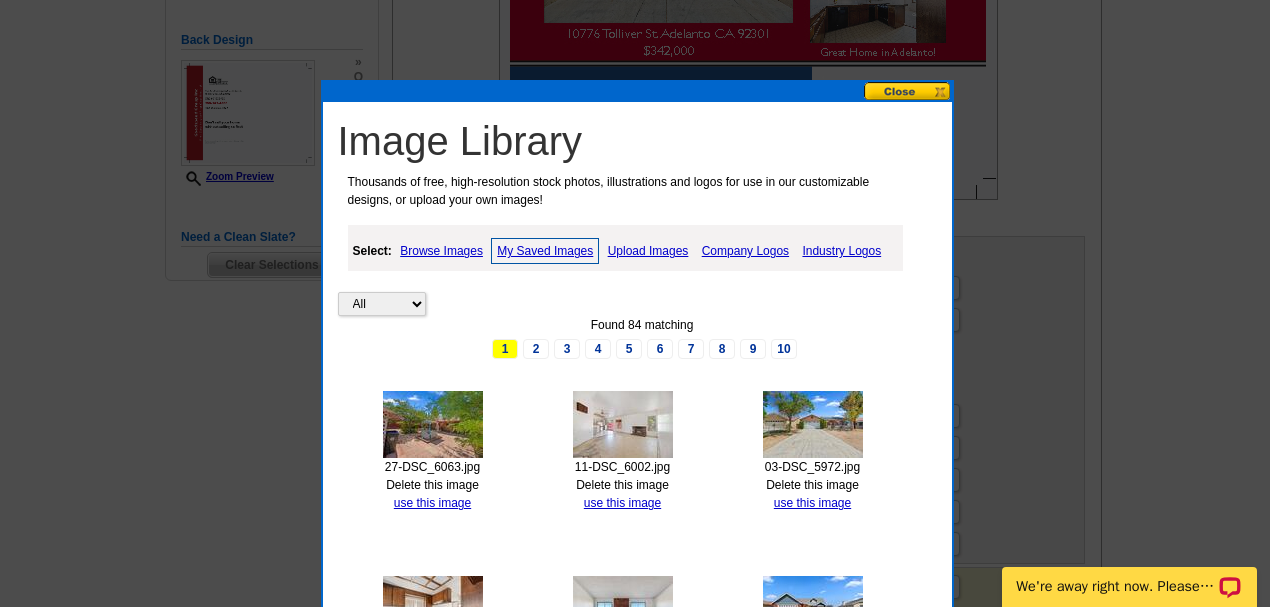 click at bounding box center [623, 424] 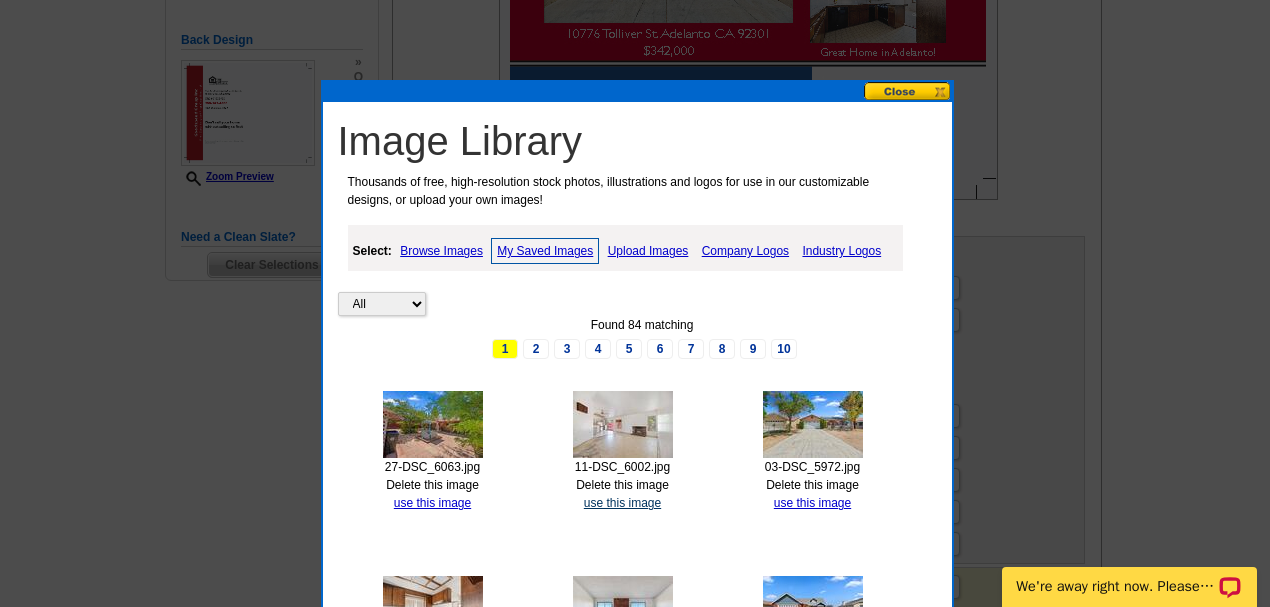 click on "use this image" at bounding box center [622, 503] 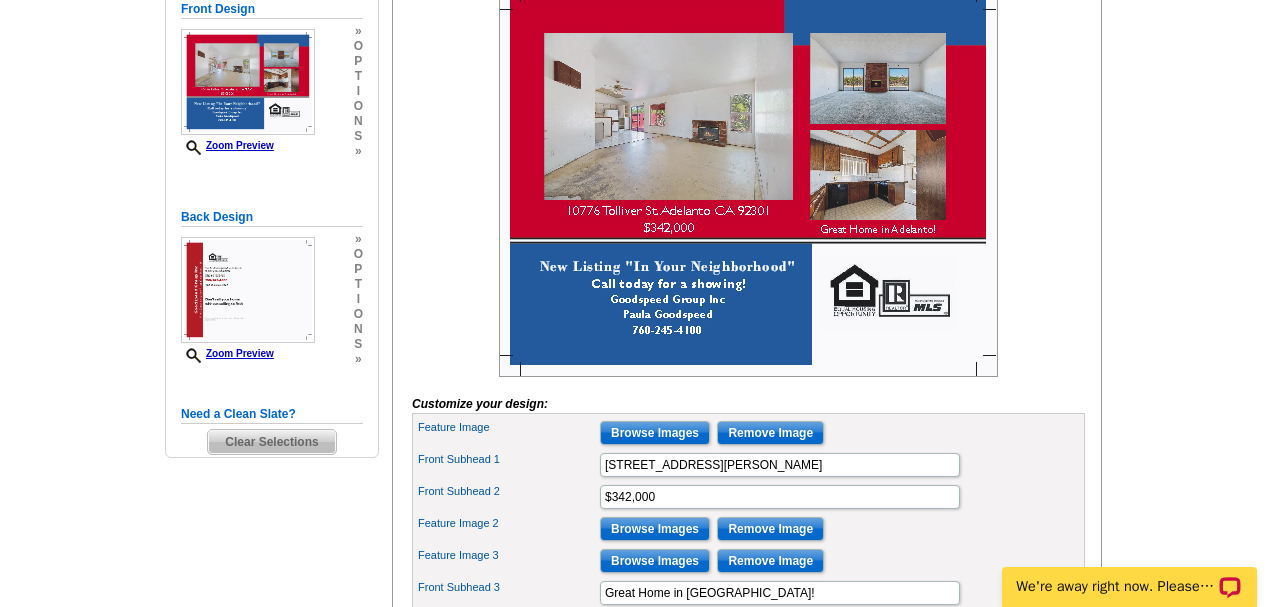 scroll, scrollTop: 333, scrollLeft: 0, axis: vertical 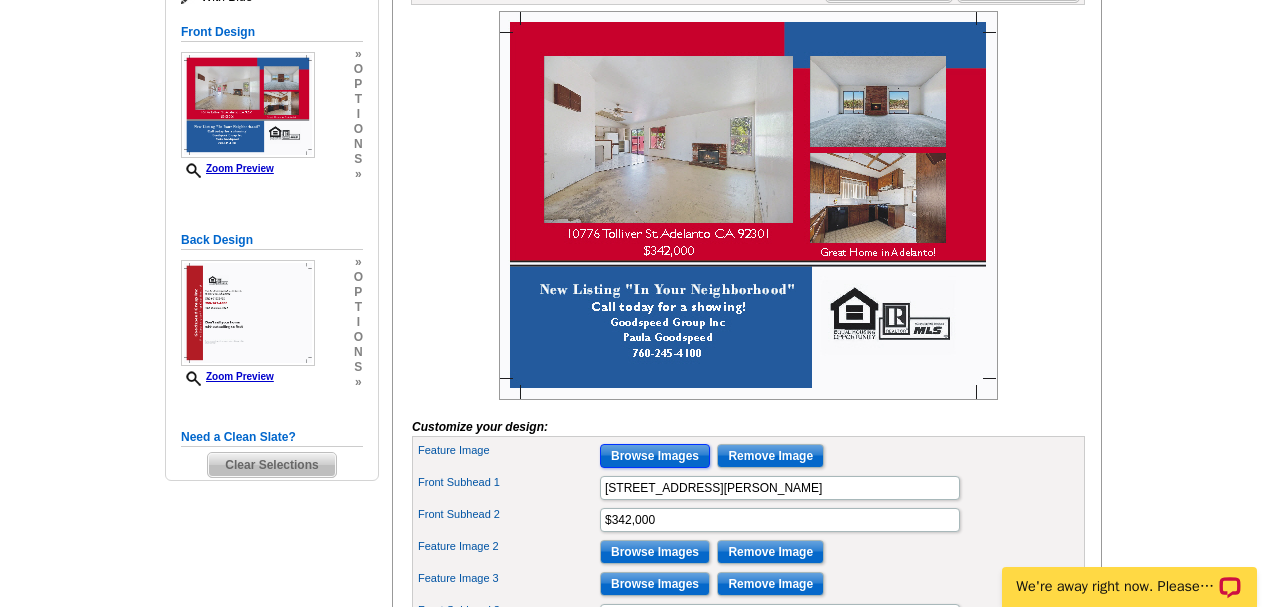 click on "Browse Images" at bounding box center (655, 456) 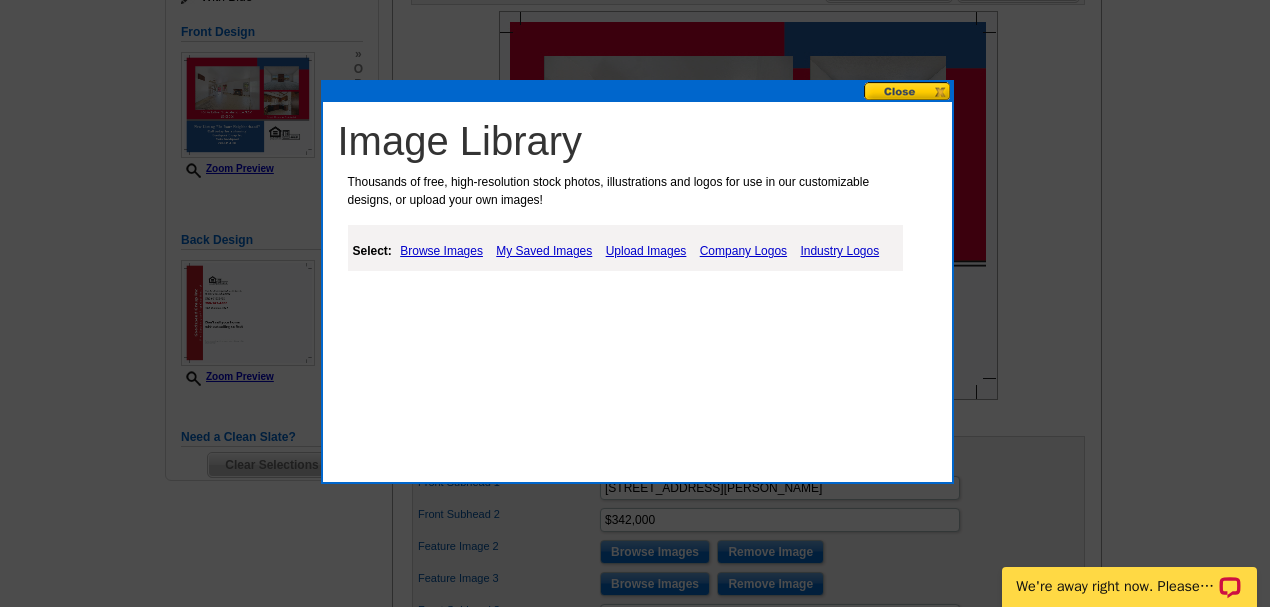 click on "My Saved Images" at bounding box center [544, 251] 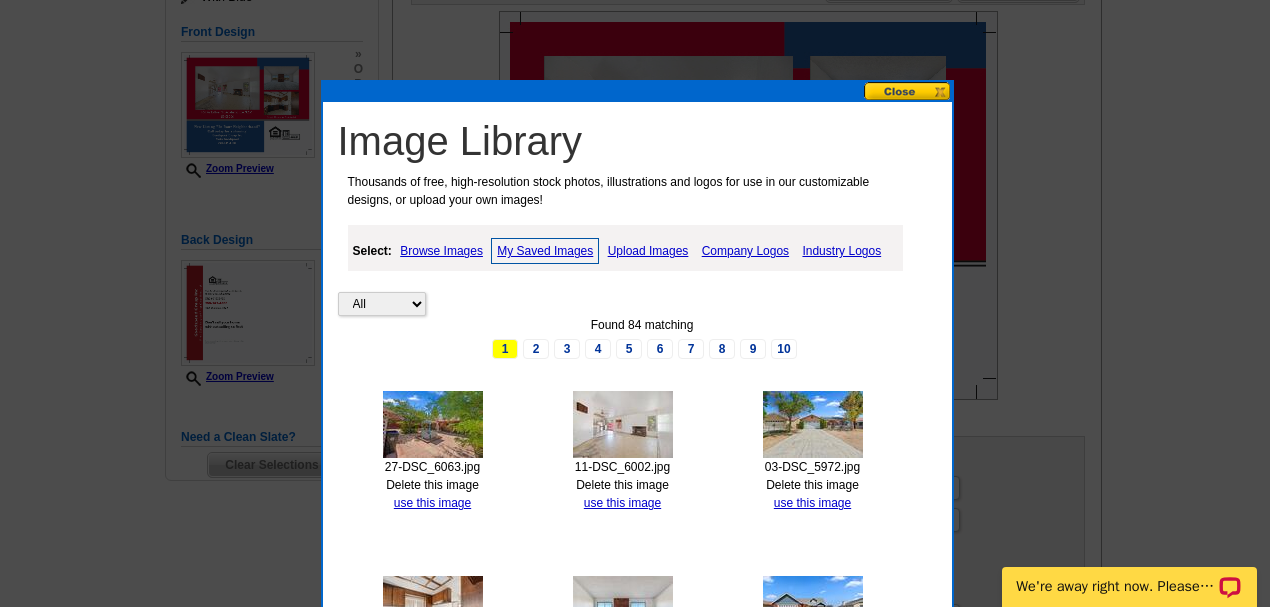 click at bounding box center (813, 424) 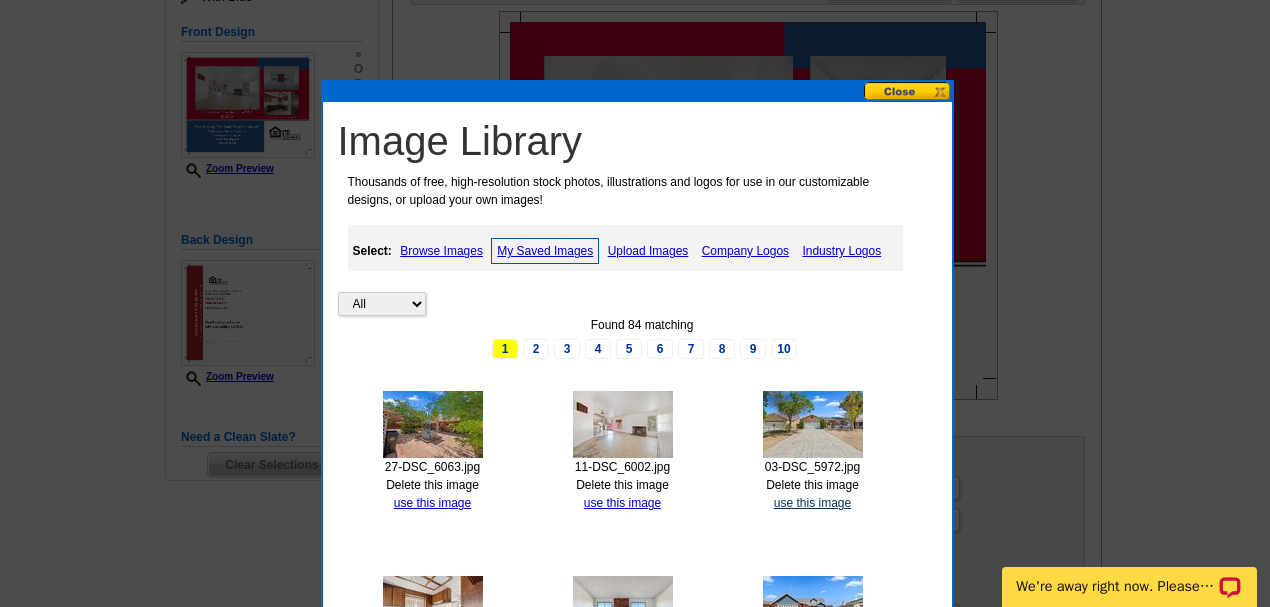 click on "use this image" at bounding box center [812, 503] 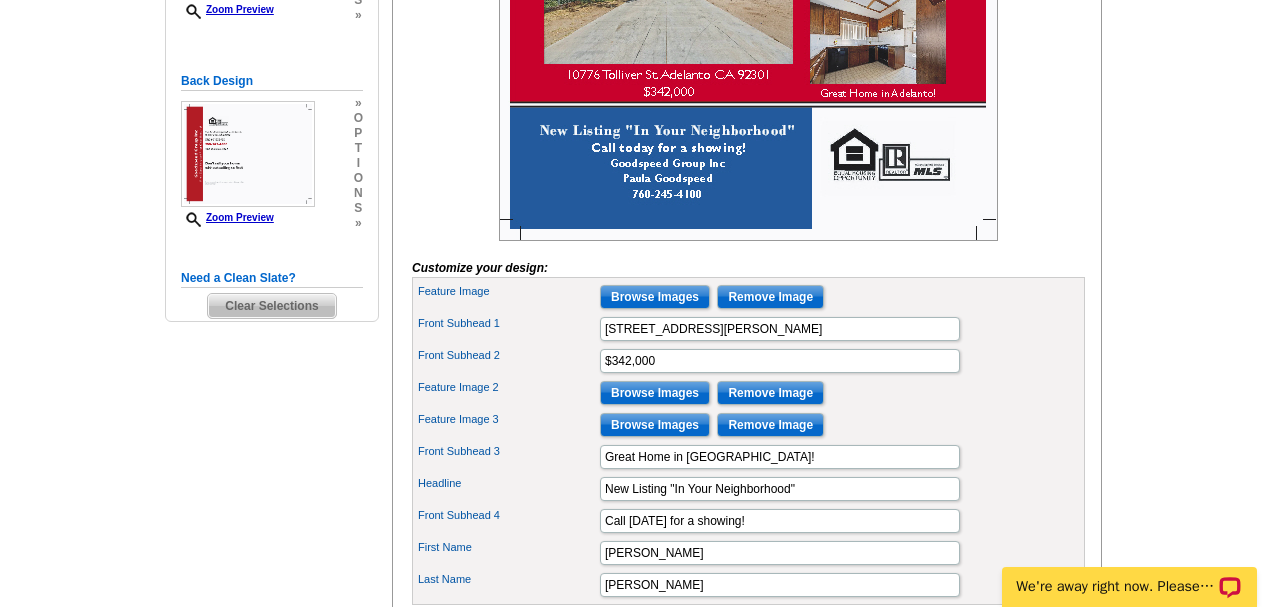 scroll, scrollTop: 533, scrollLeft: 0, axis: vertical 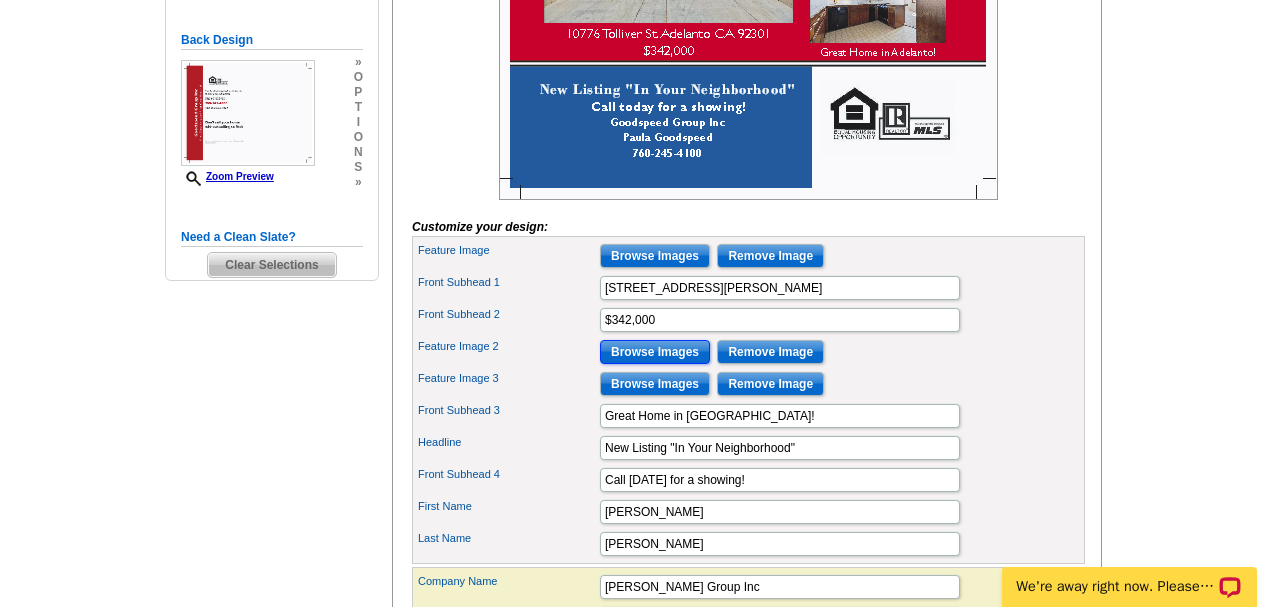 click on "Browse Images" at bounding box center (655, 352) 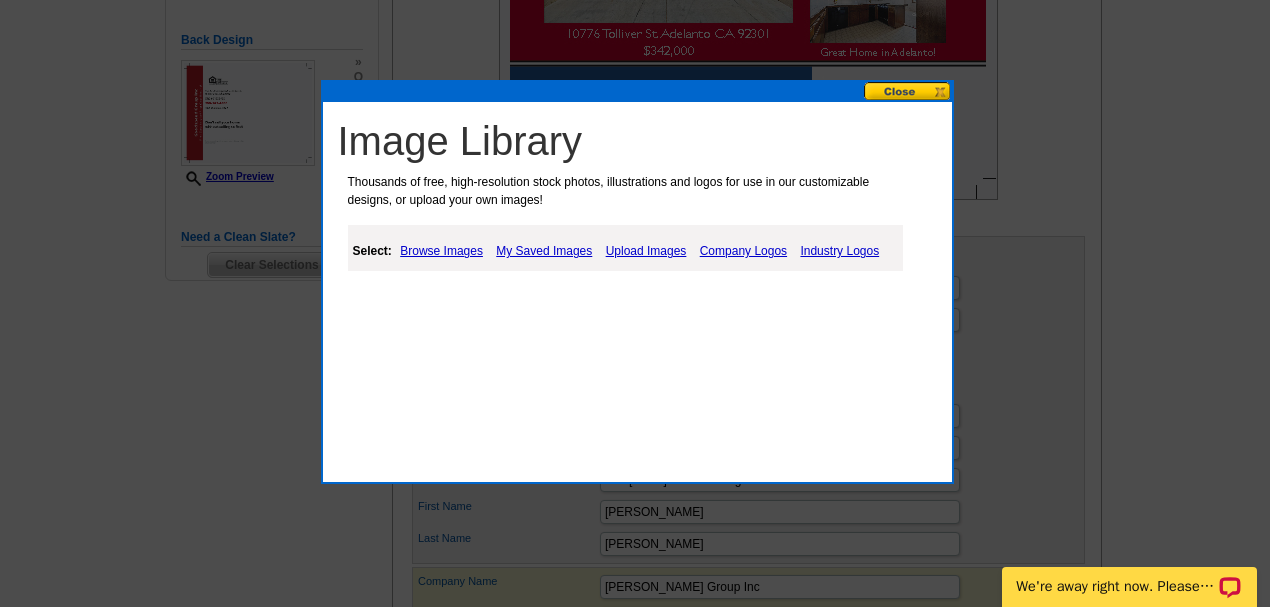click on "My Saved Images" at bounding box center [544, 251] 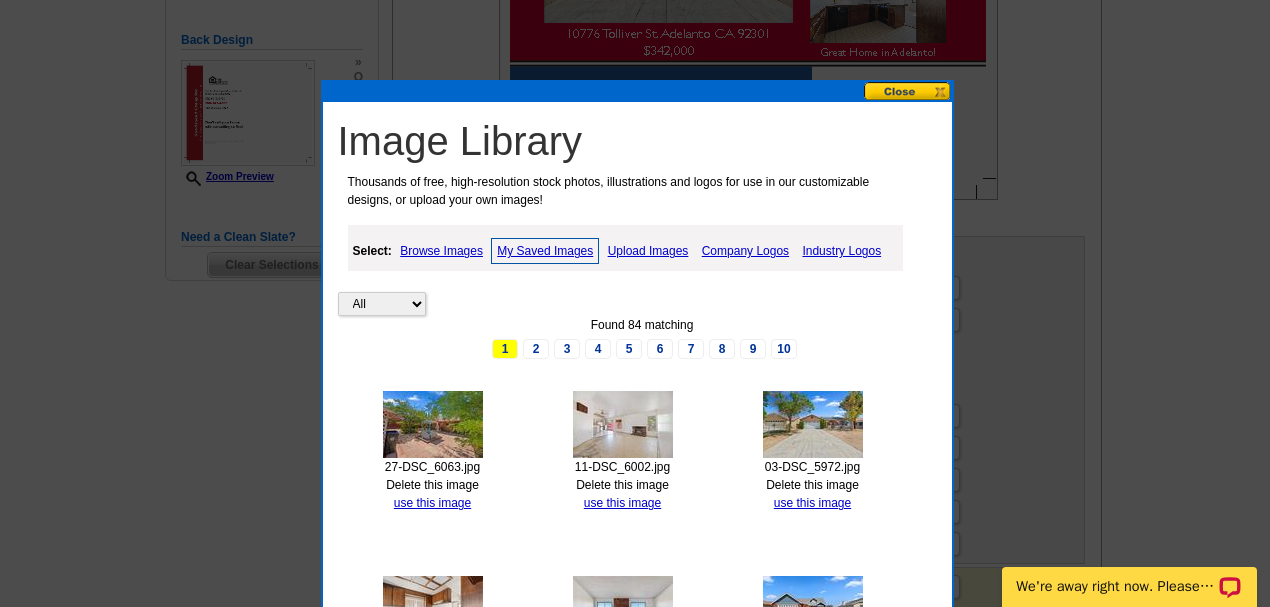 click at bounding box center (623, 424) 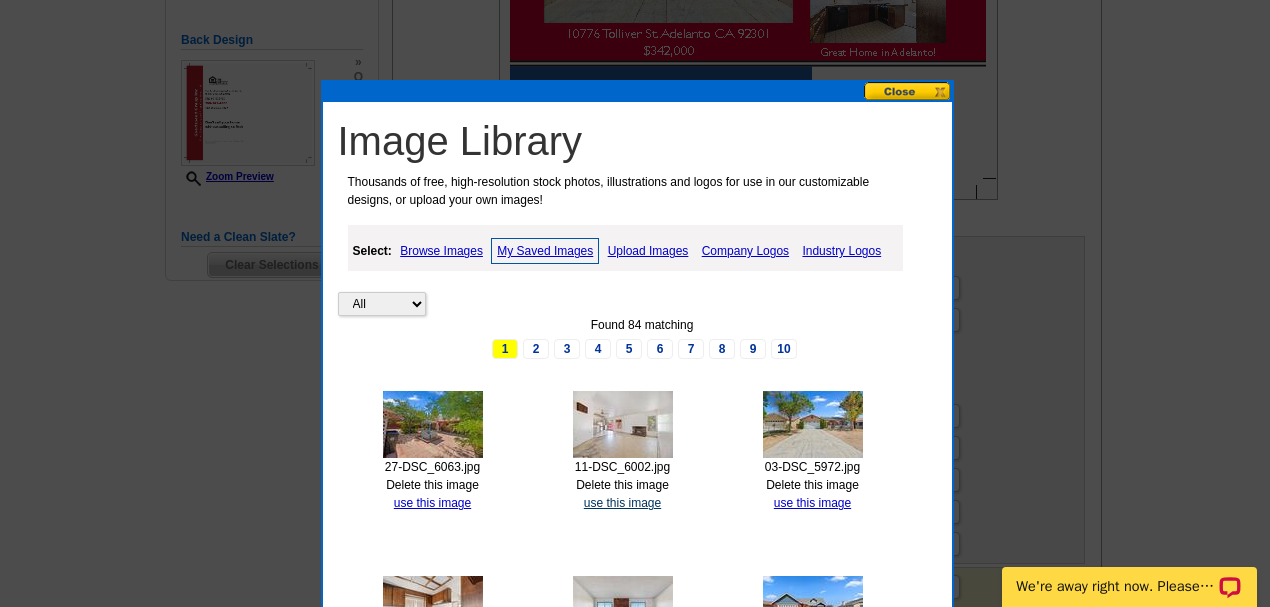 click on "use this image" at bounding box center [622, 503] 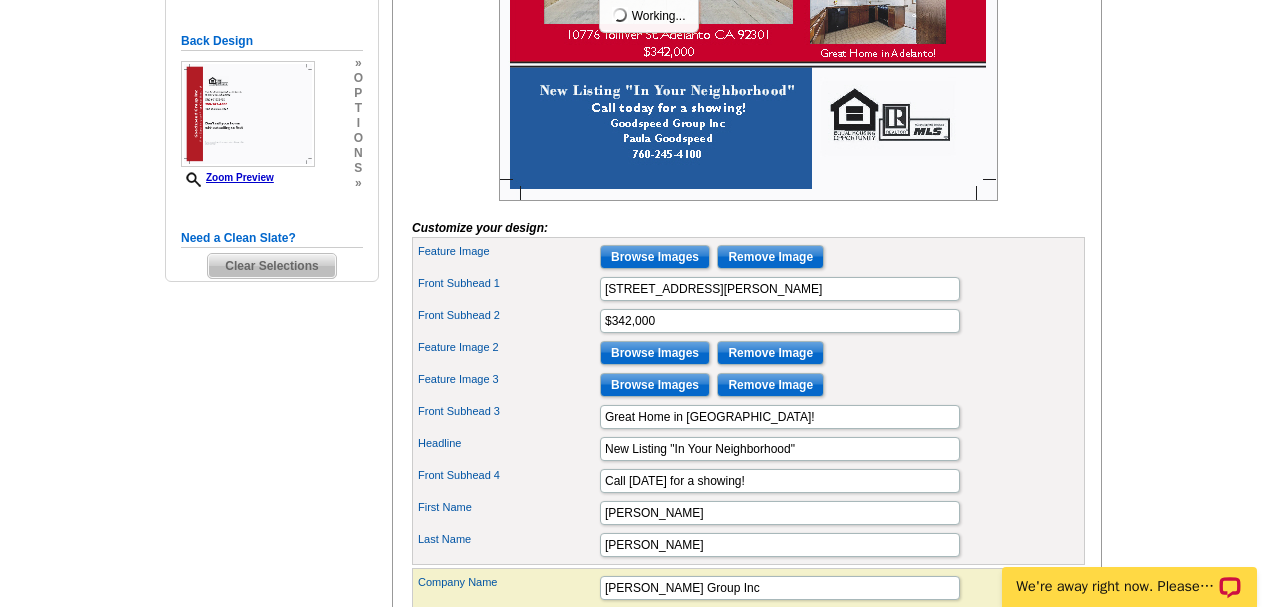 scroll, scrollTop: 533, scrollLeft: 0, axis: vertical 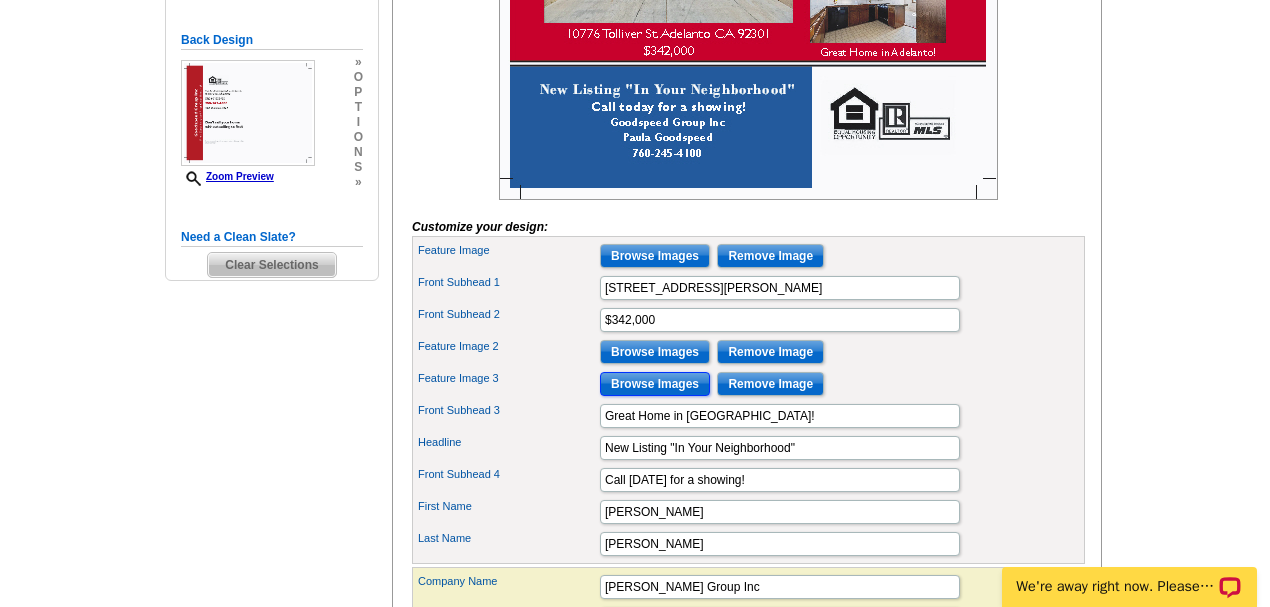 click on "Browse Images" at bounding box center [655, 384] 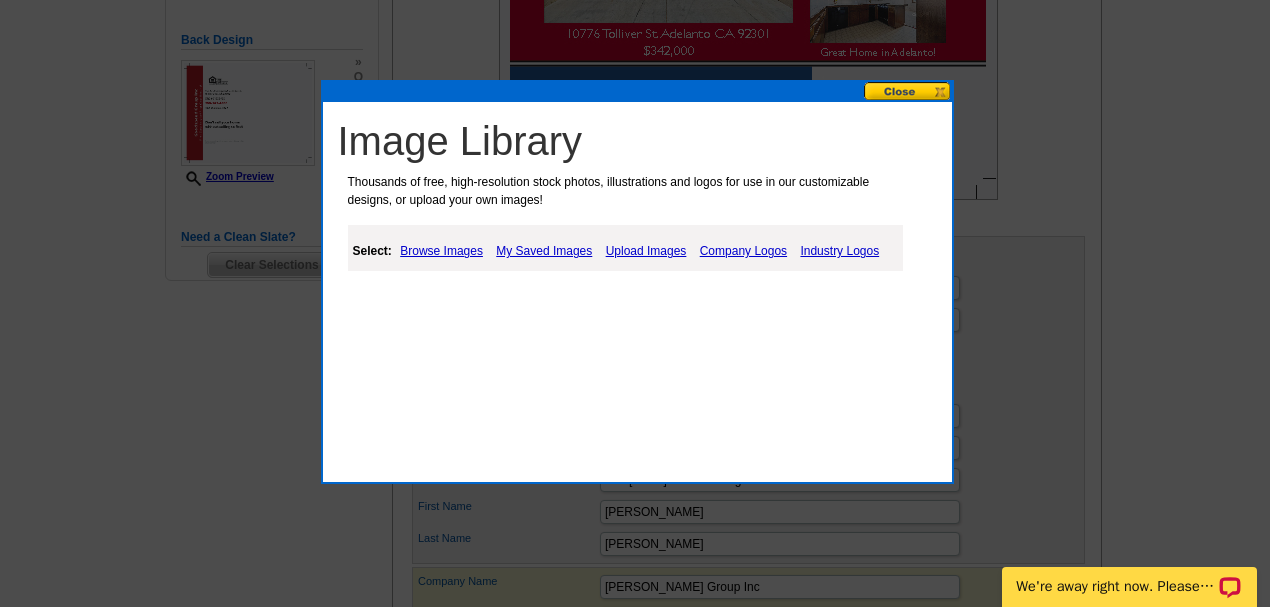click on "My Saved Images" at bounding box center [544, 251] 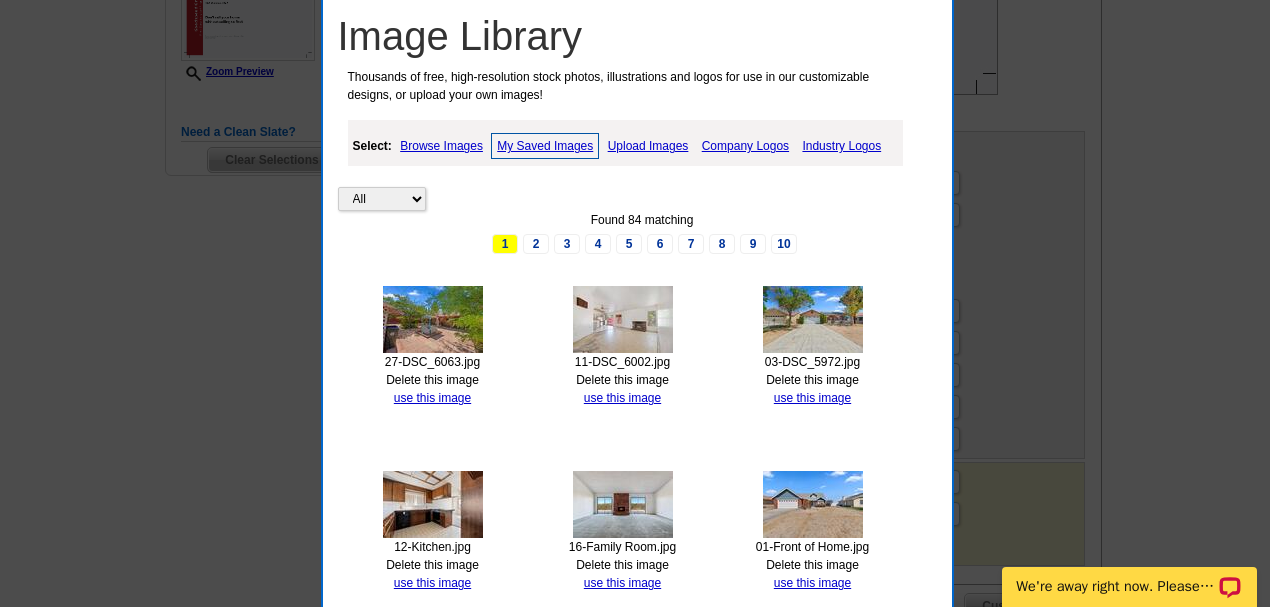 scroll, scrollTop: 666, scrollLeft: 0, axis: vertical 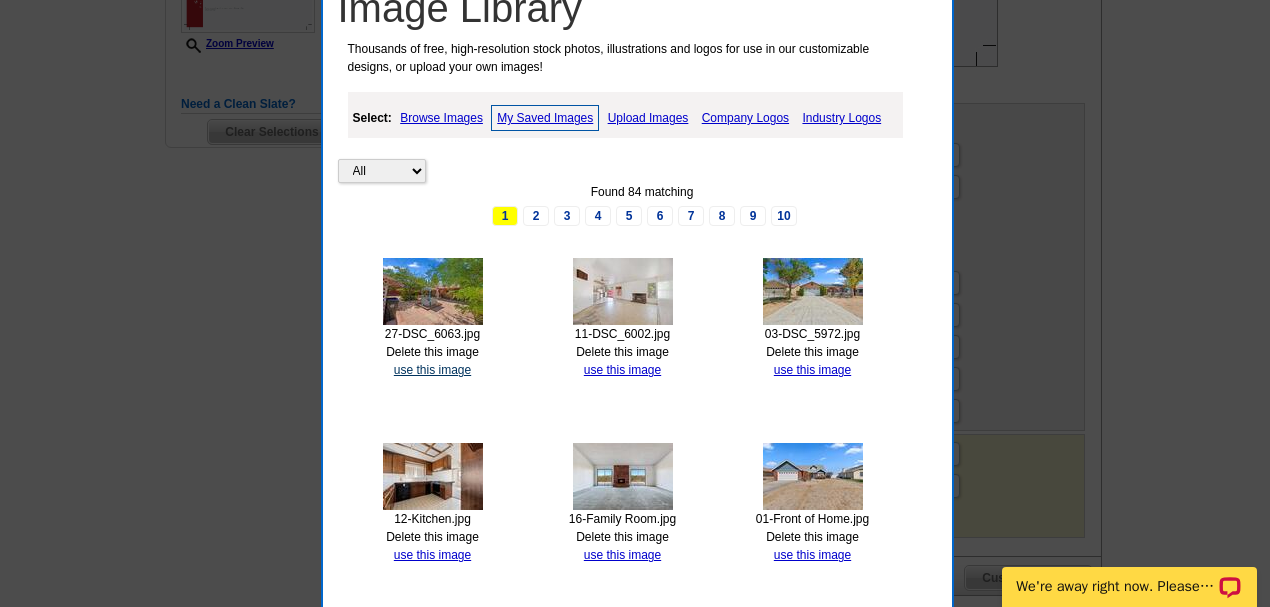 click on "use this image" at bounding box center [432, 370] 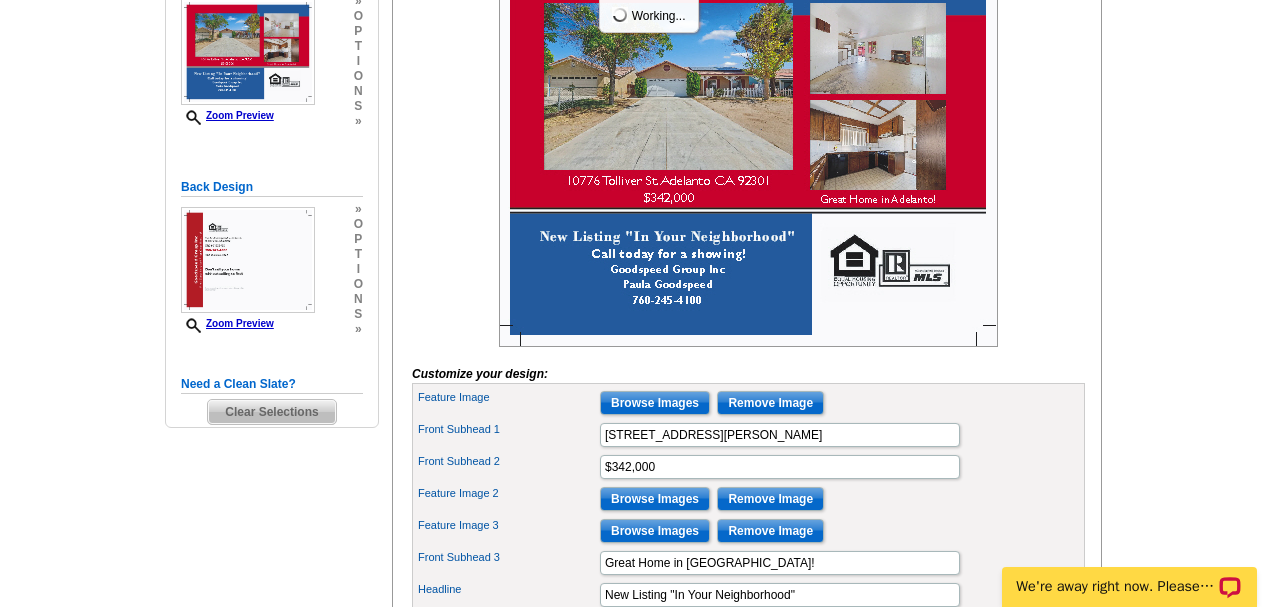scroll, scrollTop: 333, scrollLeft: 0, axis: vertical 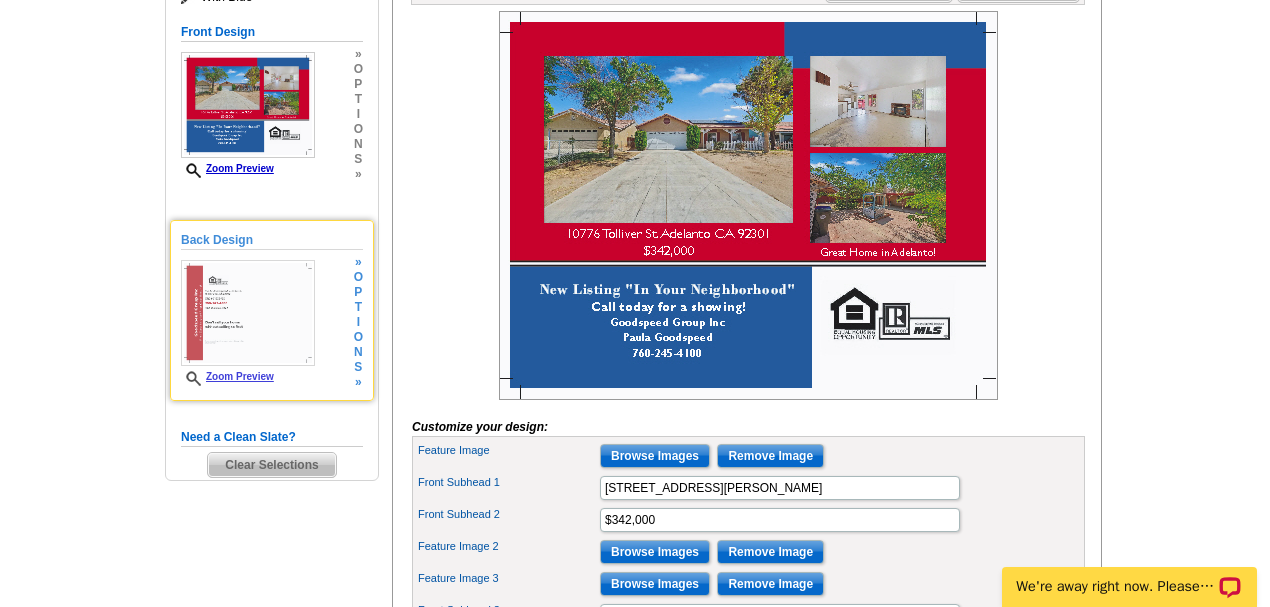 click on "Zoom Preview" at bounding box center [227, 376] 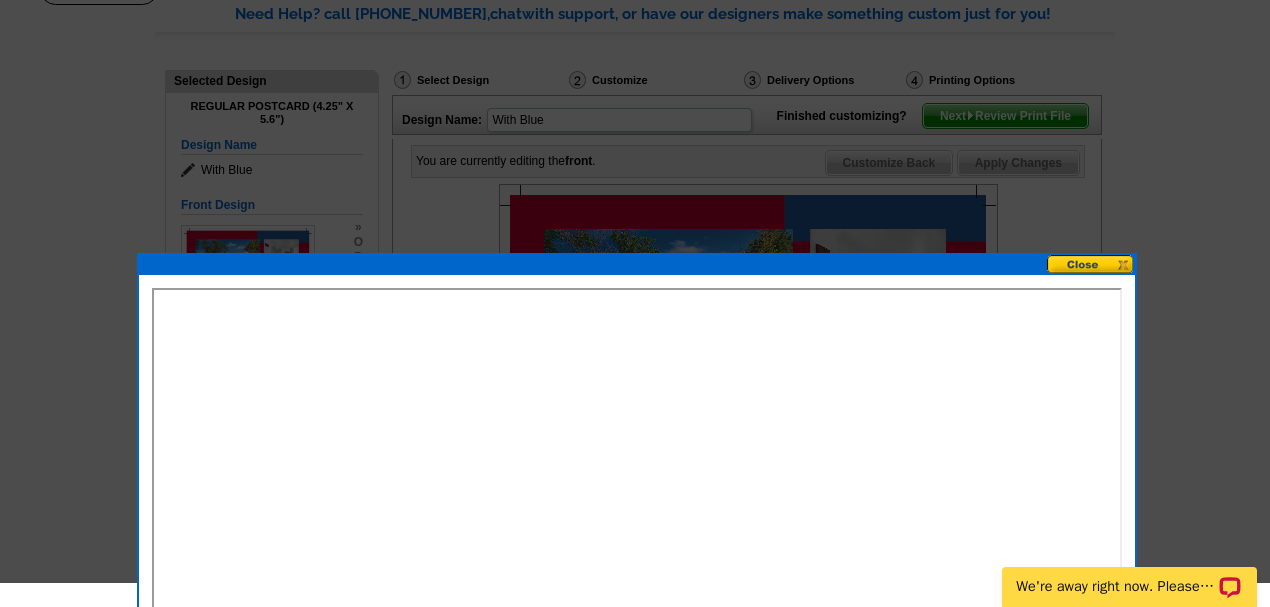 scroll, scrollTop: 133, scrollLeft: 0, axis: vertical 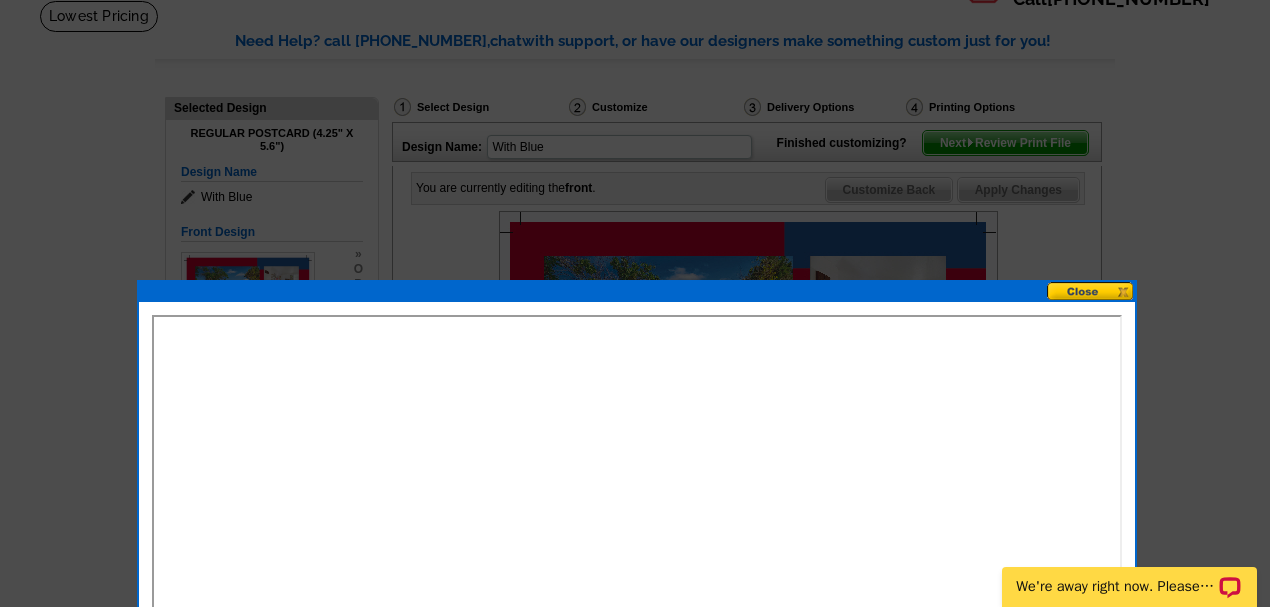click at bounding box center (1091, 291) 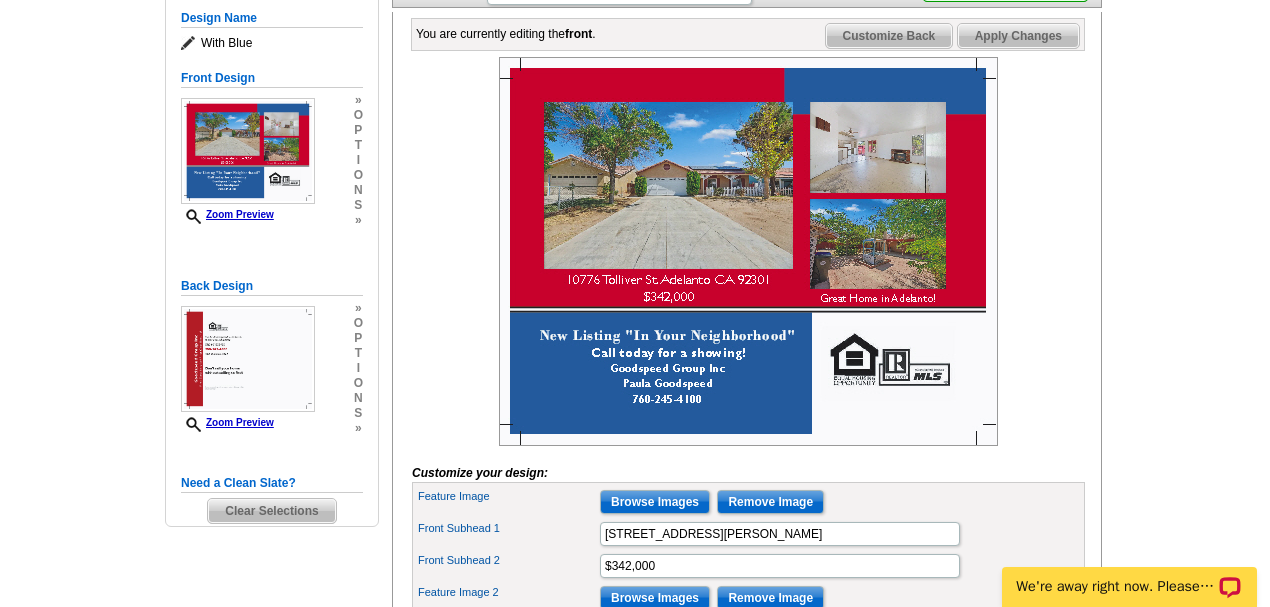scroll, scrollTop: 333, scrollLeft: 0, axis: vertical 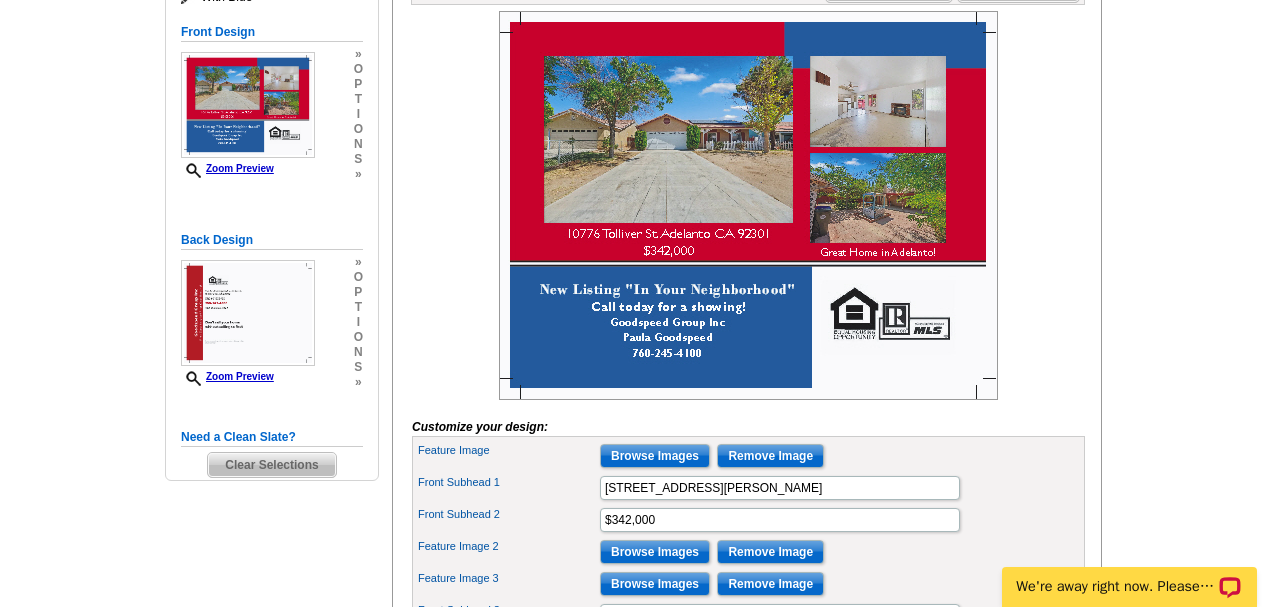 click on "Apply Changes" at bounding box center [1018, -10] 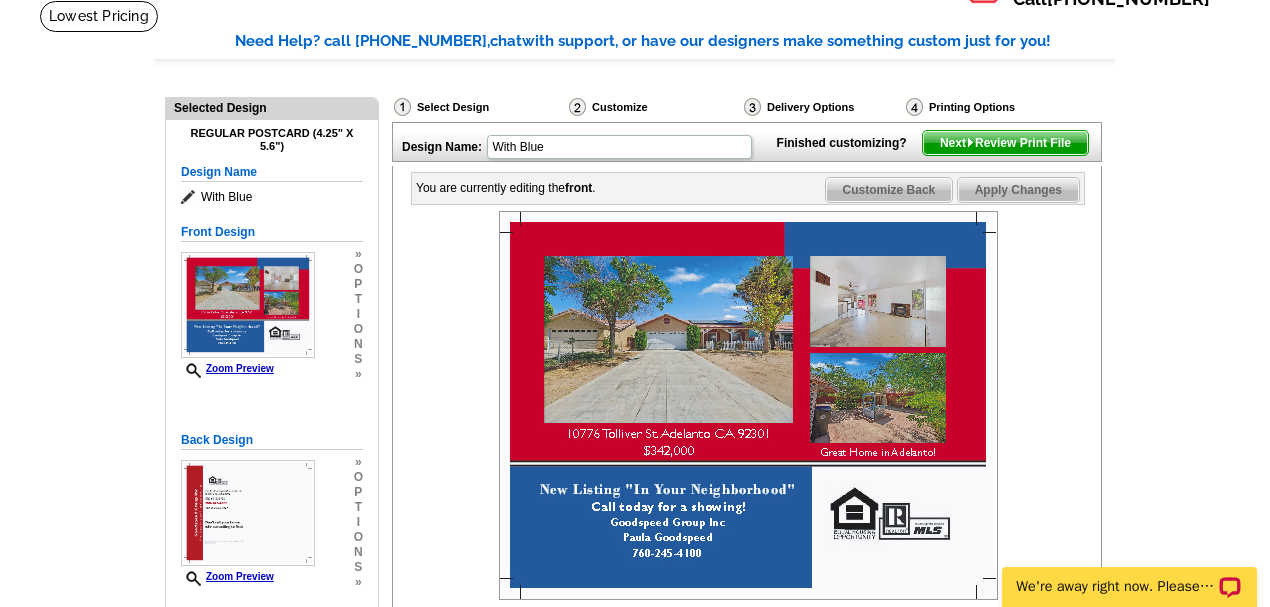 scroll, scrollTop: 0, scrollLeft: 0, axis: both 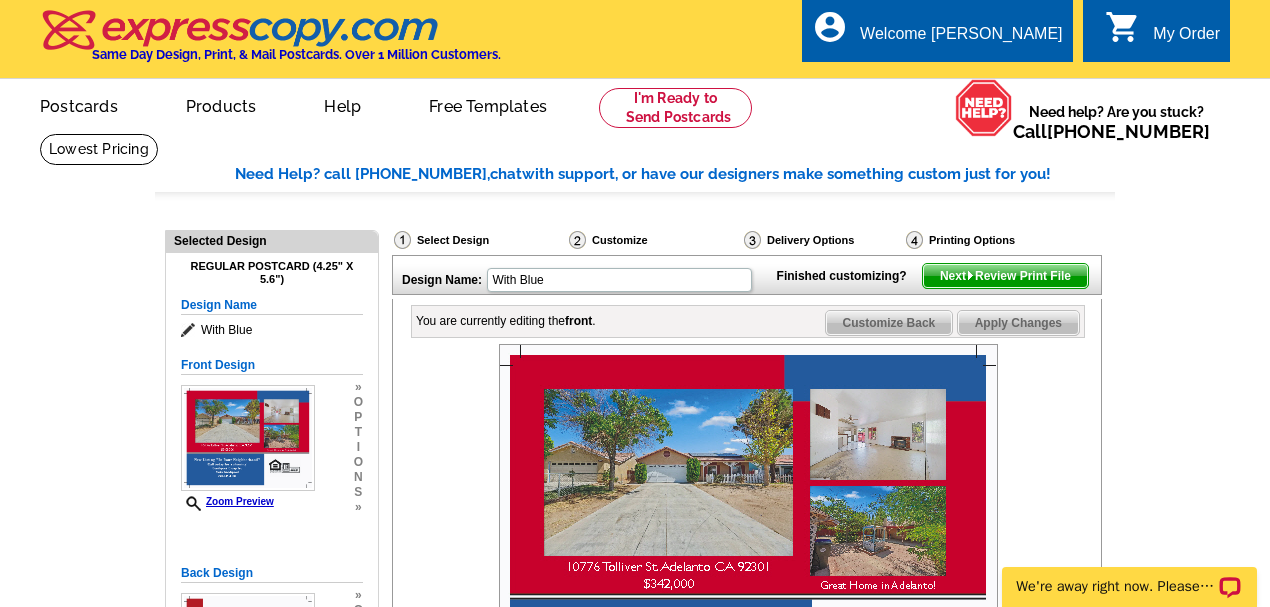 click on "Next   Review Print File" at bounding box center [1005, 276] 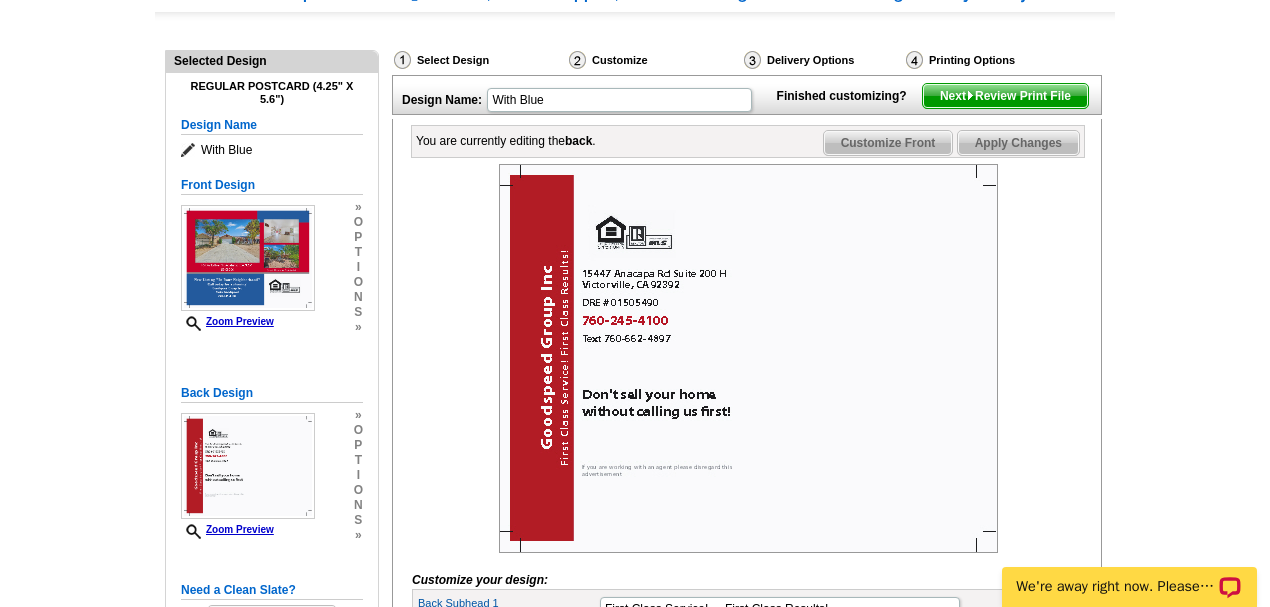 scroll, scrollTop: 133, scrollLeft: 0, axis: vertical 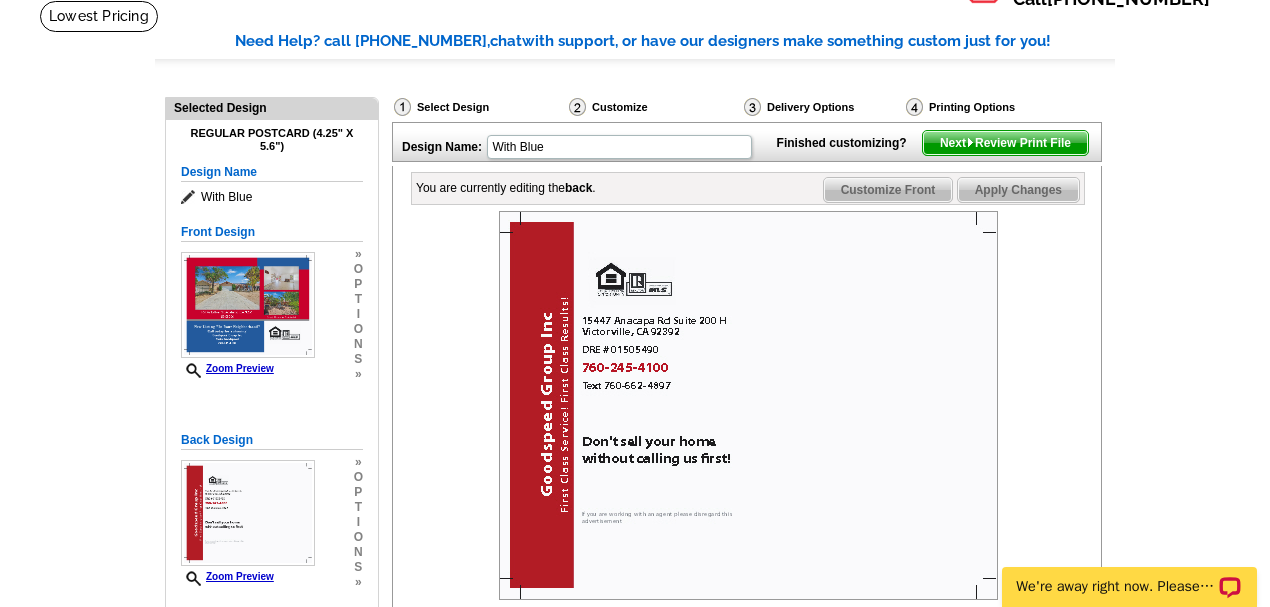 click on "Next   Review Print File" at bounding box center (1005, 143) 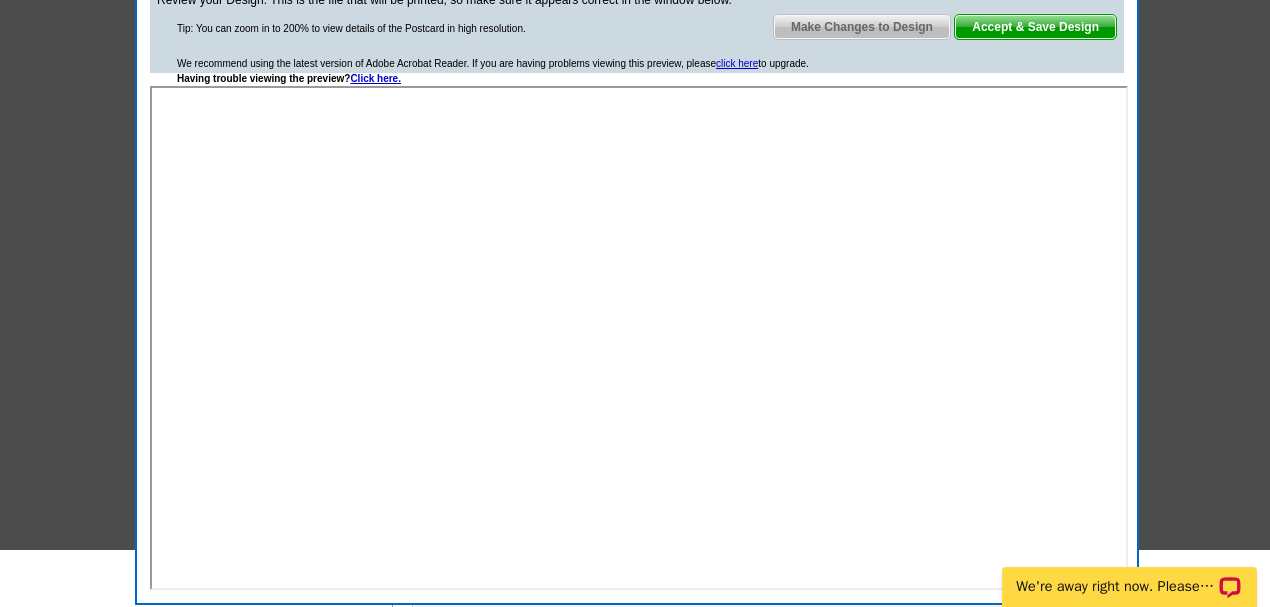 scroll, scrollTop: 200, scrollLeft: 0, axis: vertical 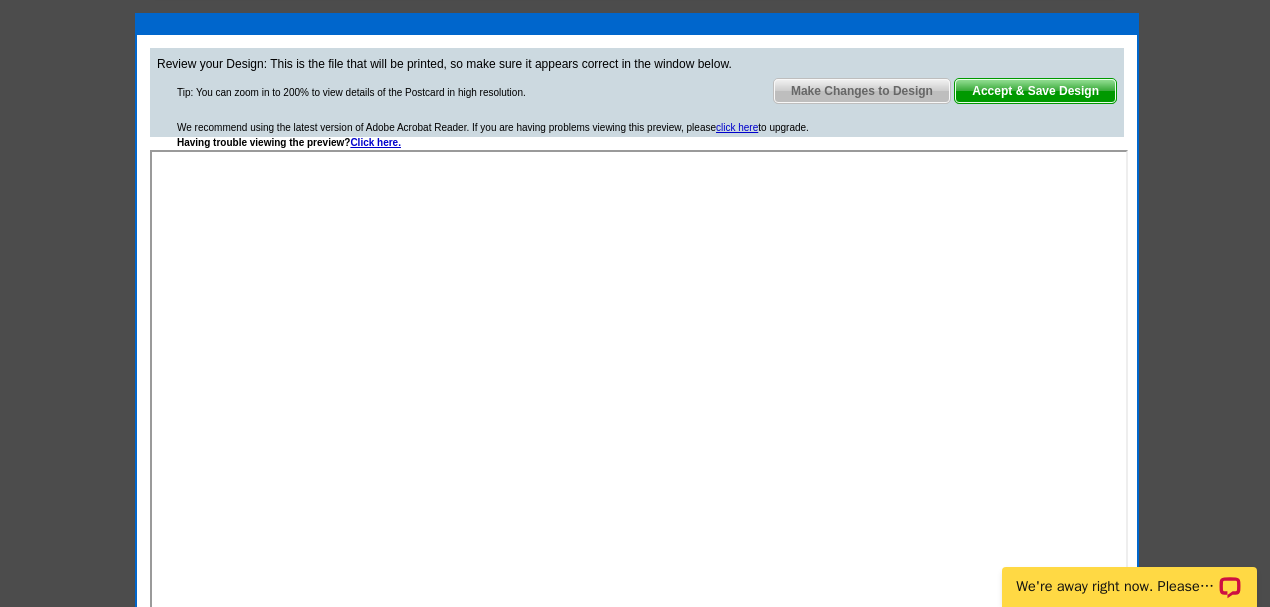 click on "Accept & Save Design" at bounding box center [1035, 91] 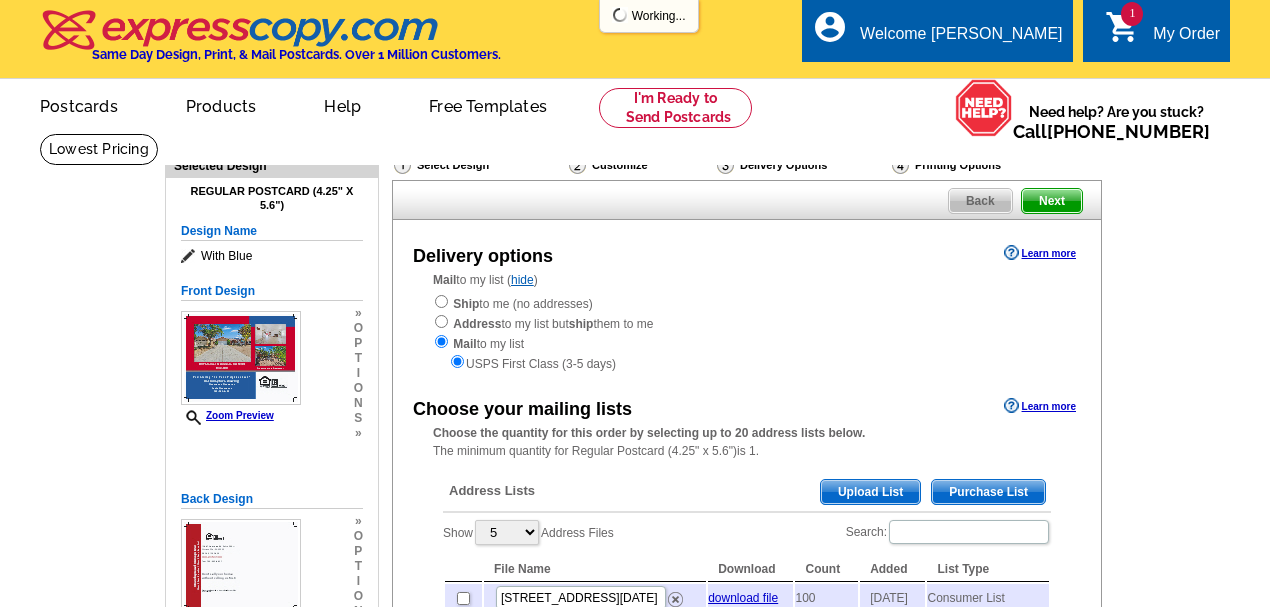 scroll, scrollTop: 51, scrollLeft: 0, axis: vertical 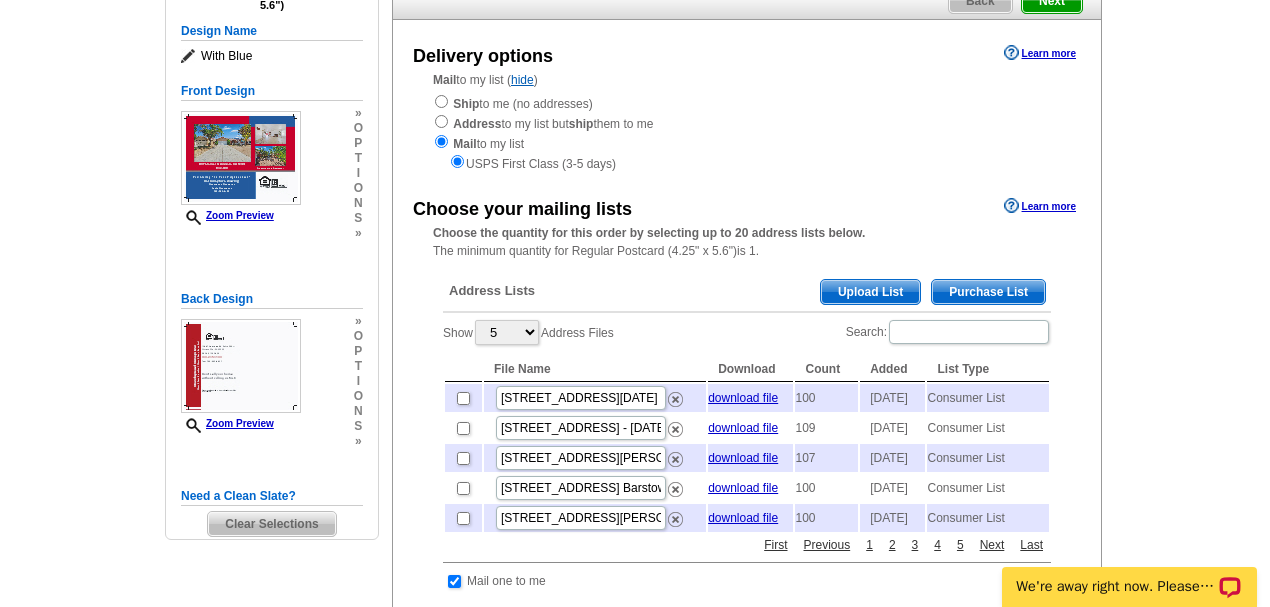 click on "Purchase List" at bounding box center [988, 292] 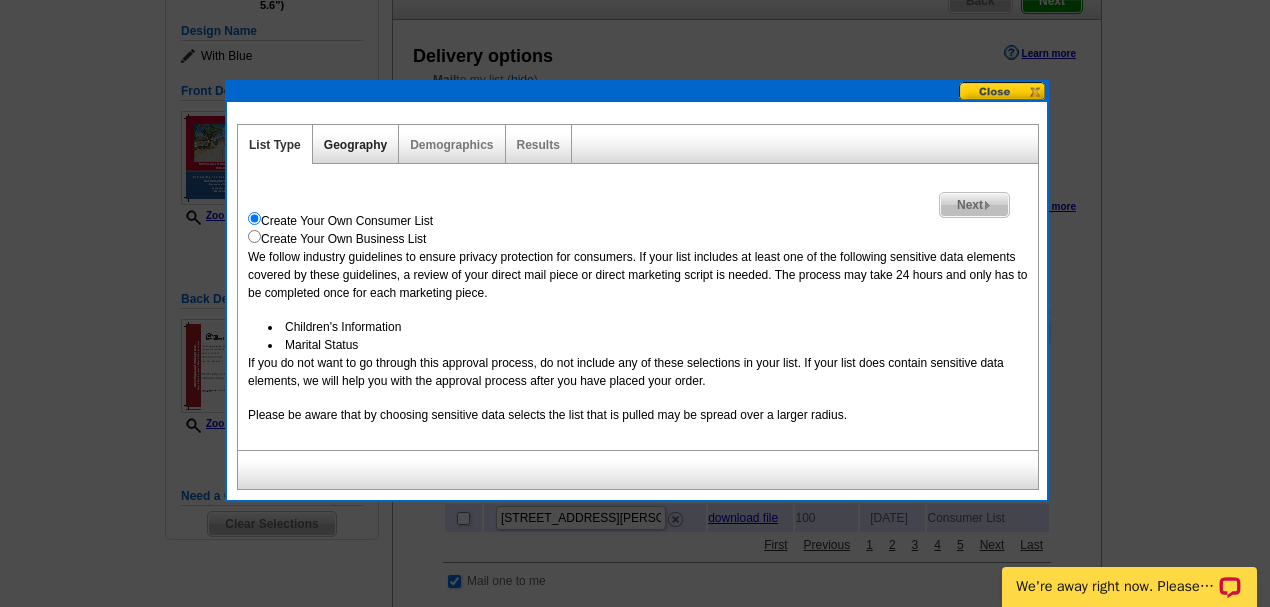 click on "Geography" at bounding box center (355, 145) 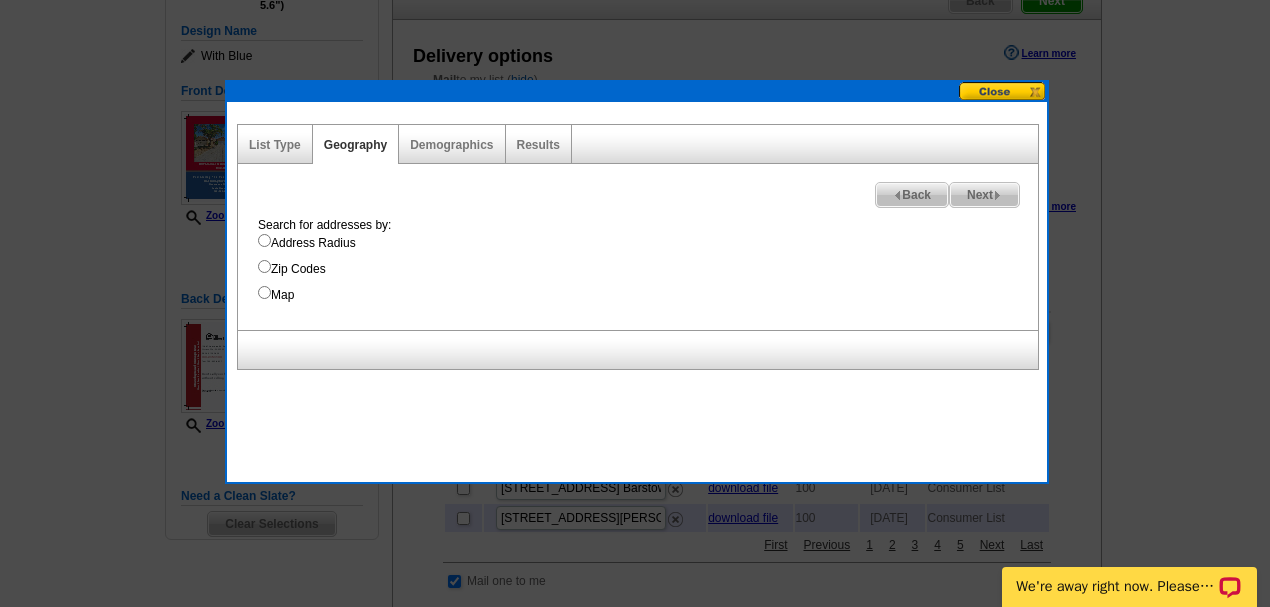 click on "Map" at bounding box center [648, 295] 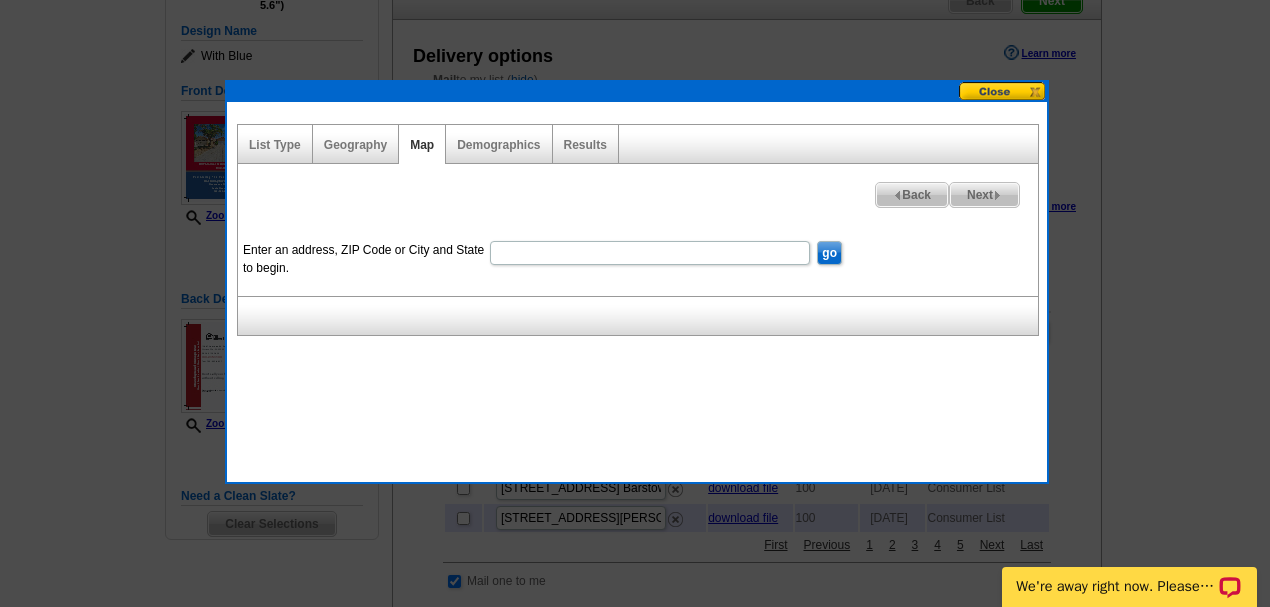 click on "Enter an address, ZIP Code or City and State to begin." at bounding box center [650, 253] 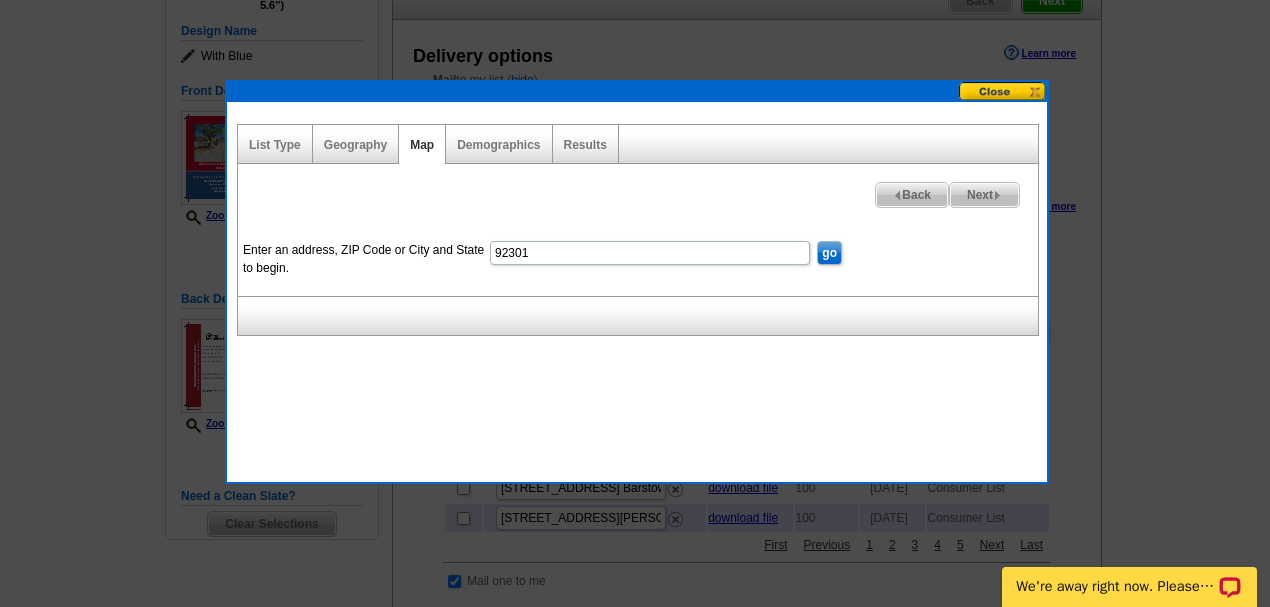 click on "92301" at bounding box center [650, 253] 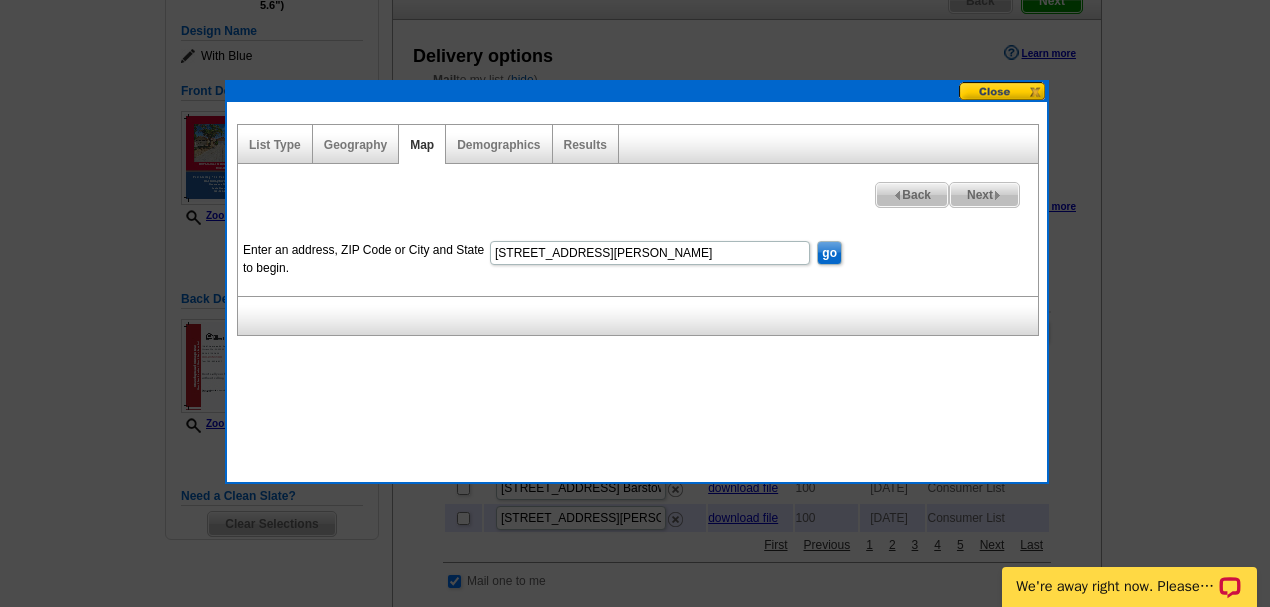 type on "10776 Tolliver St. Adelanto CA 92301" 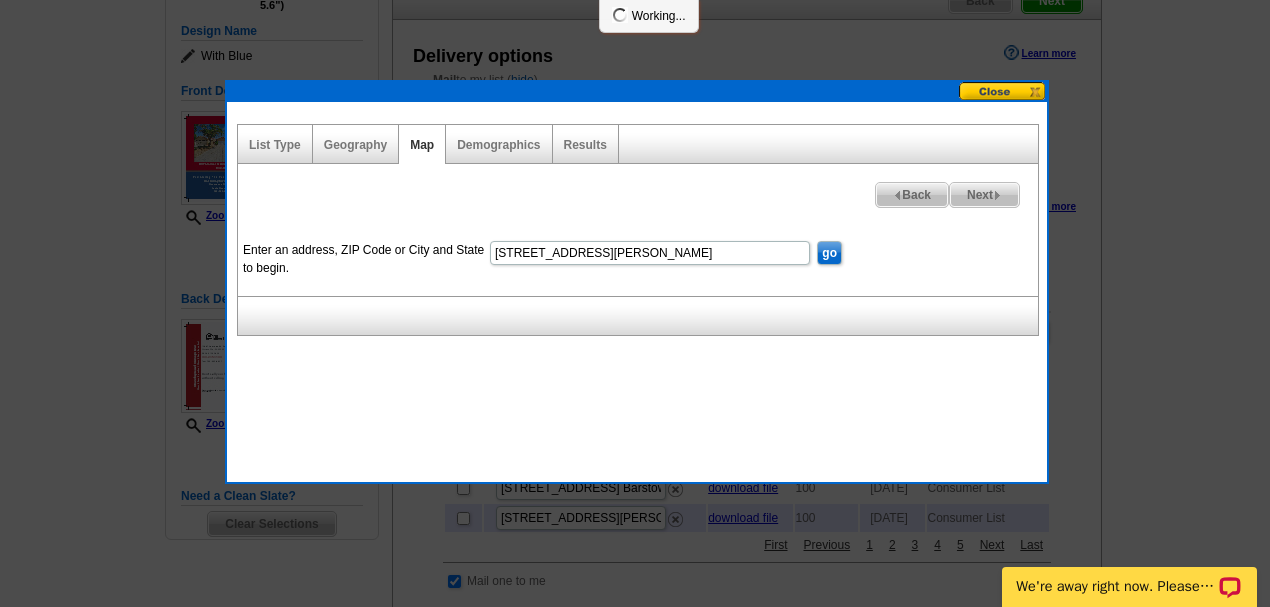 scroll, scrollTop: 0, scrollLeft: 0, axis: both 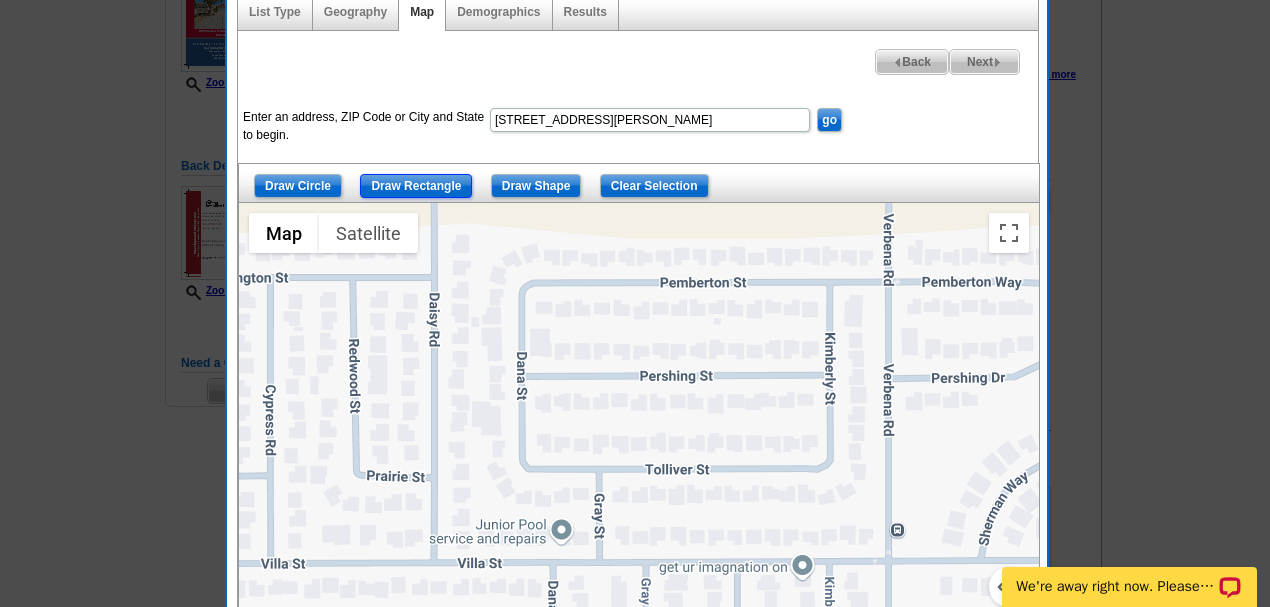 click on "Draw Rectangle" at bounding box center [416, 186] 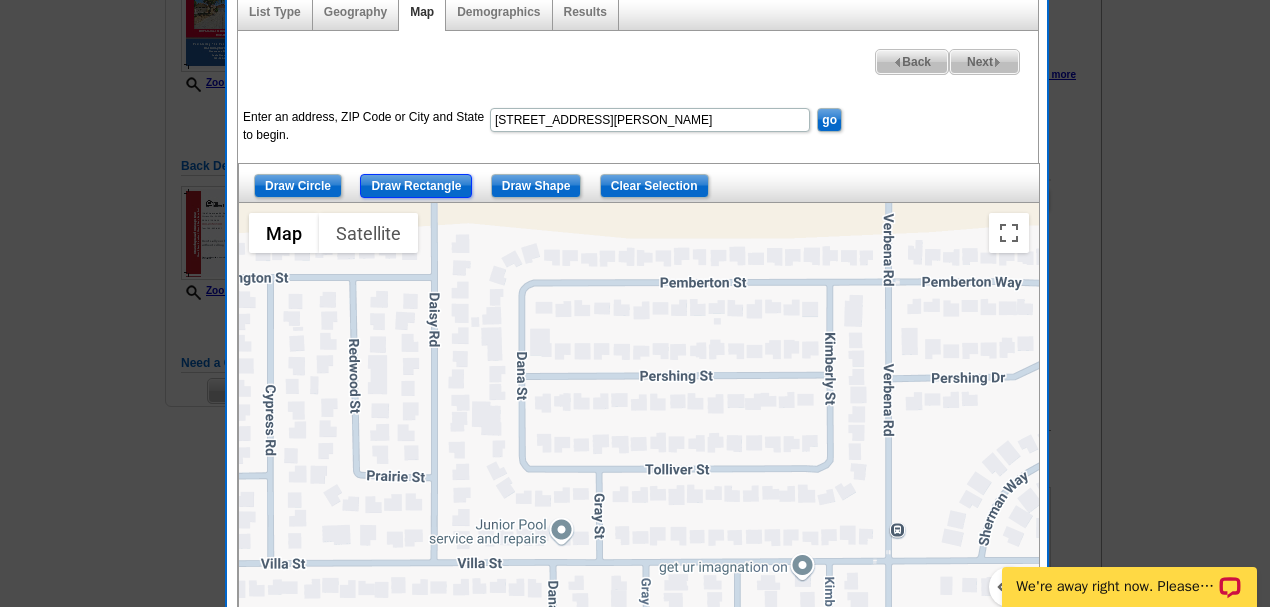 click on "Draw Rectangle" at bounding box center (416, 186) 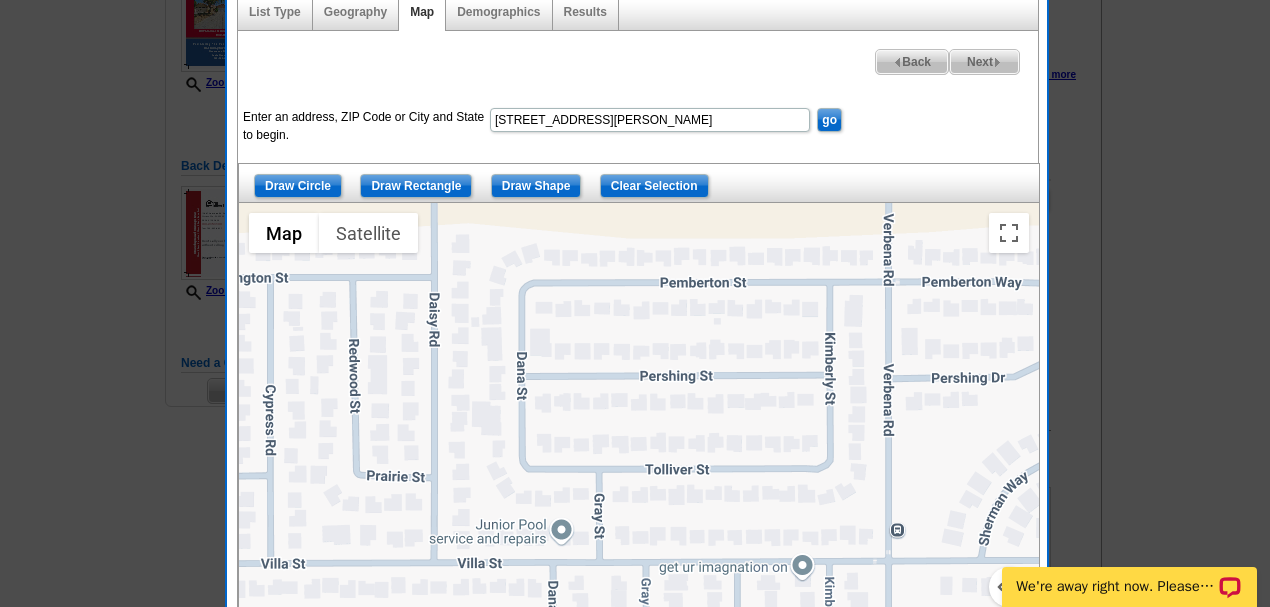 click on "go" at bounding box center (829, 120) 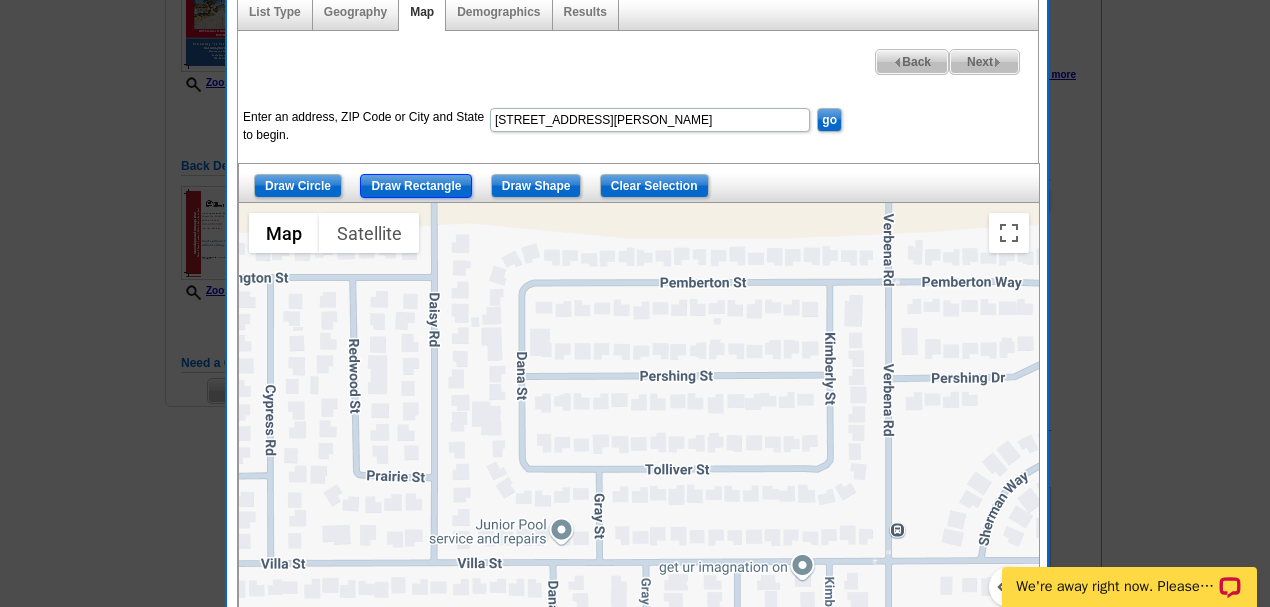 click on "Draw Rectangle" at bounding box center [416, 186] 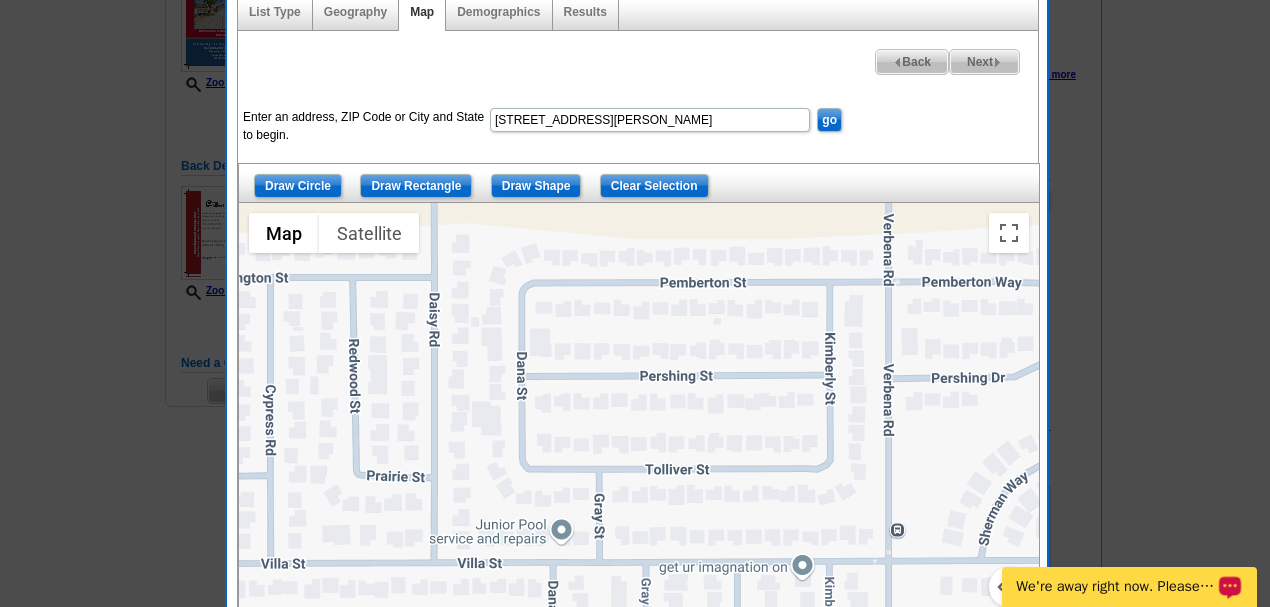 click 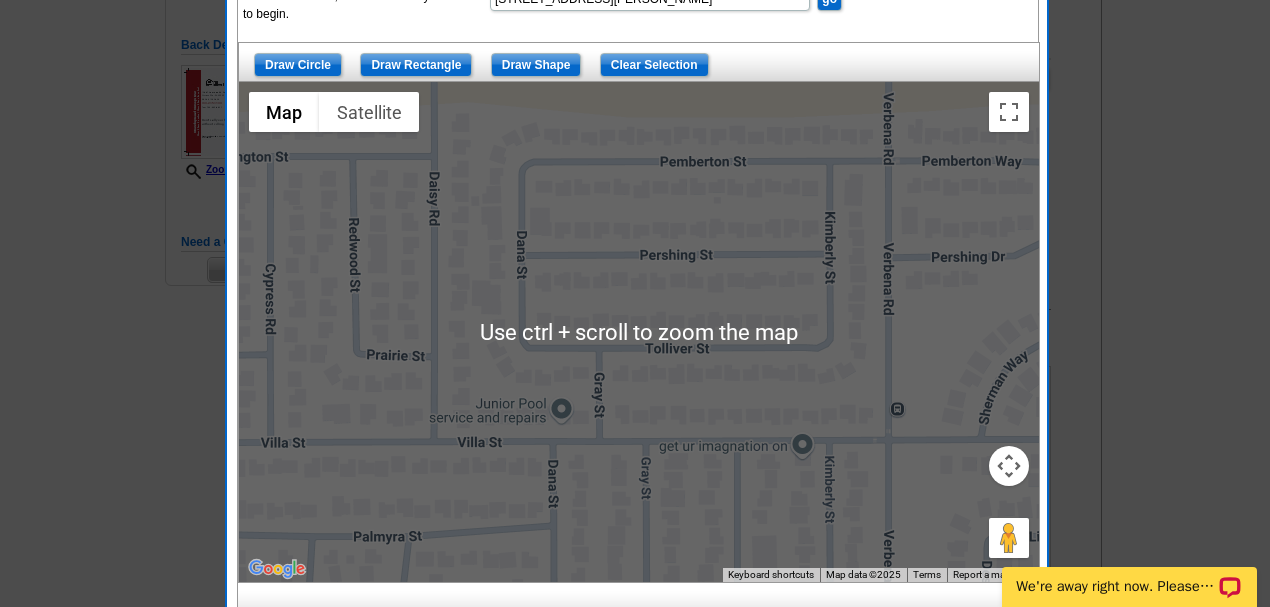 scroll, scrollTop: 466, scrollLeft: 0, axis: vertical 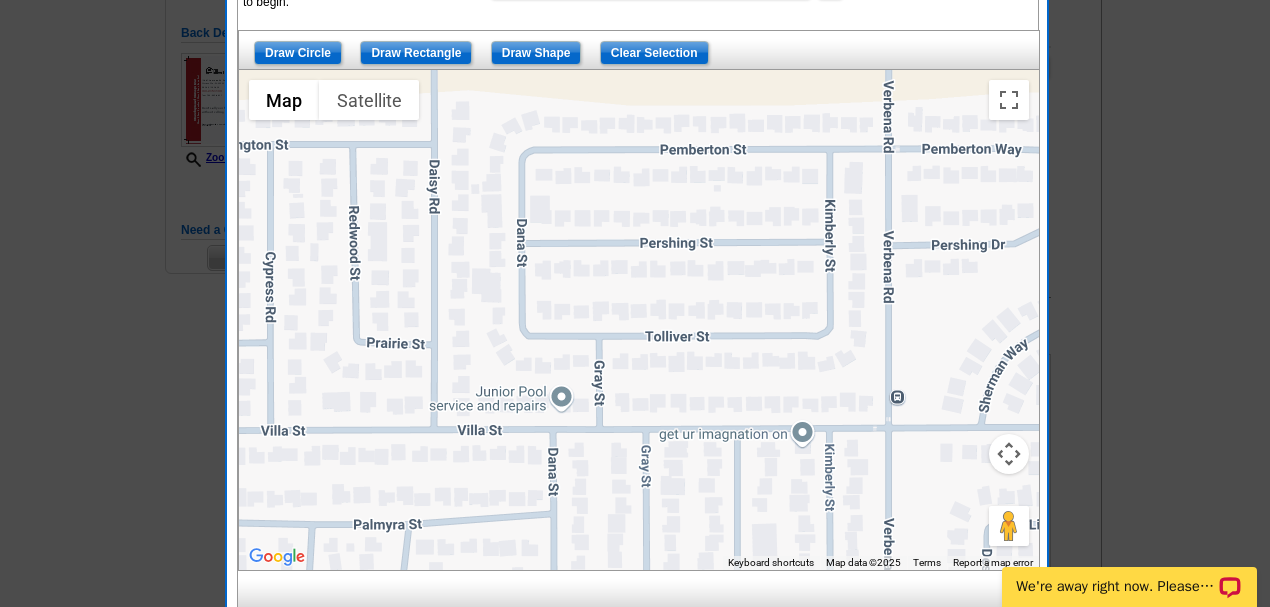 click at bounding box center (639, 320) 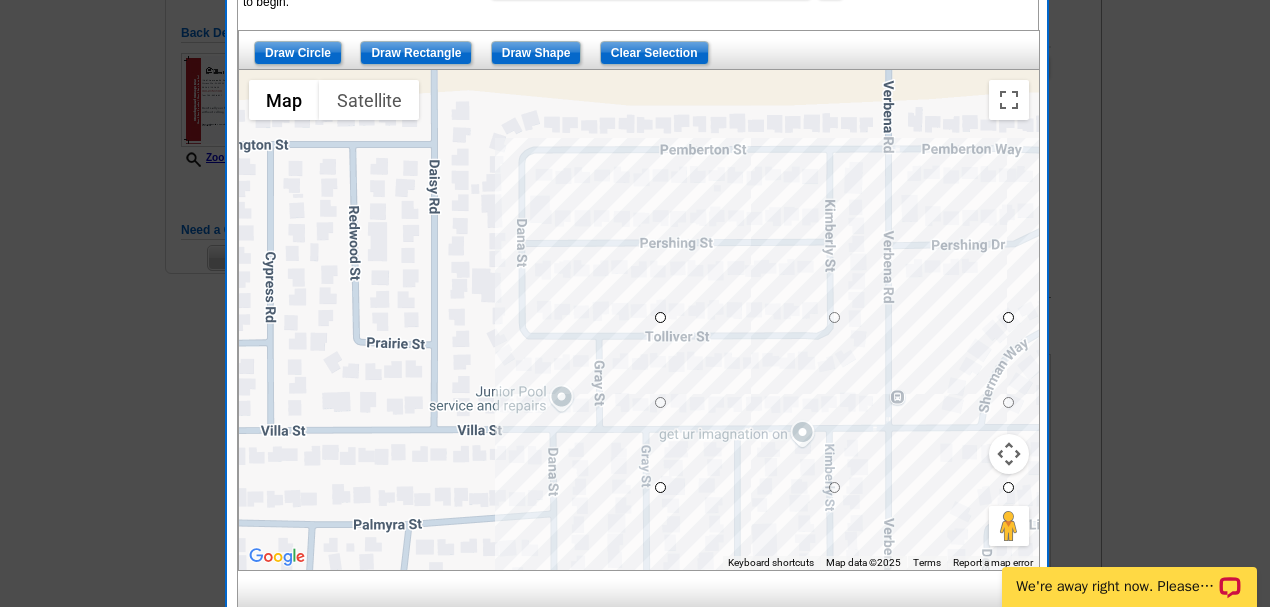 click at bounding box center [639, 320] 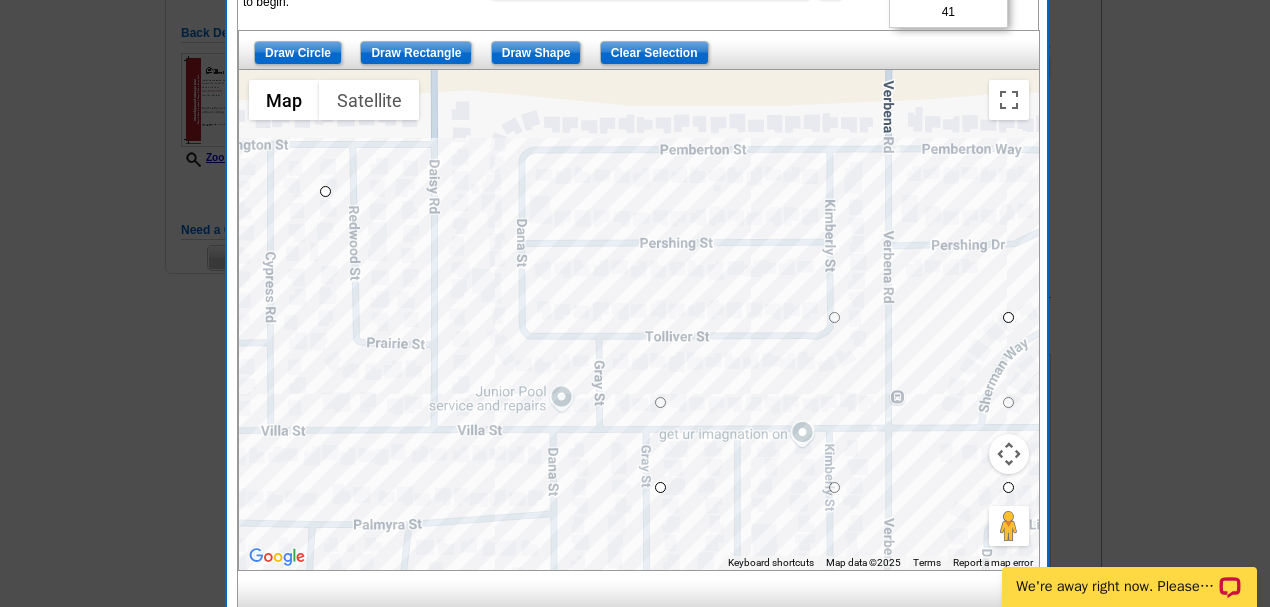 drag, startPoint x: 660, startPoint y: 317, endPoint x: 323, endPoint y: 191, distance: 359.78467 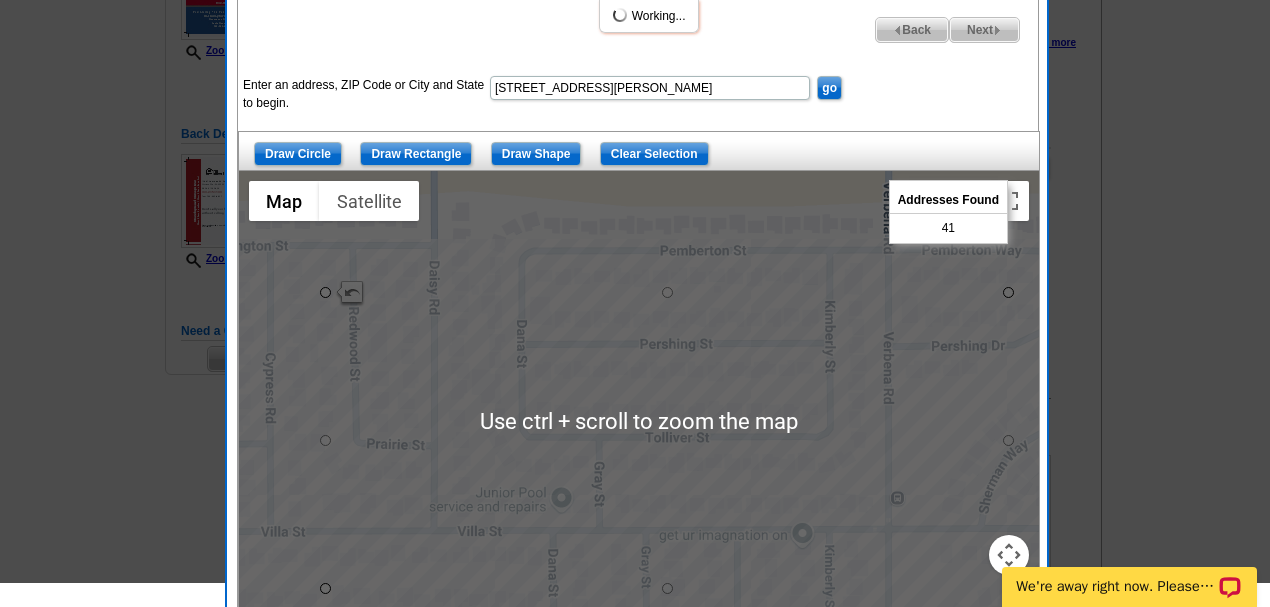 scroll, scrollTop: 333, scrollLeft: 0, axis: vertical 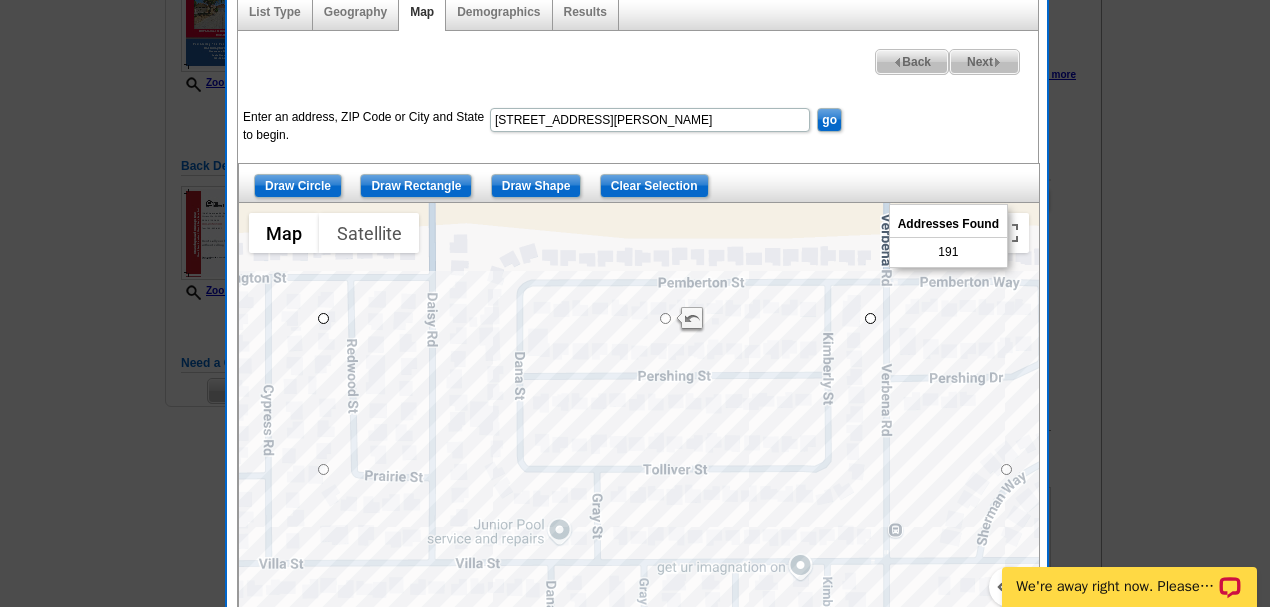 drag, startPoint x: 1010, startPoint y: 318, endPoint x: 870, endPoint y: 318, distance: 140 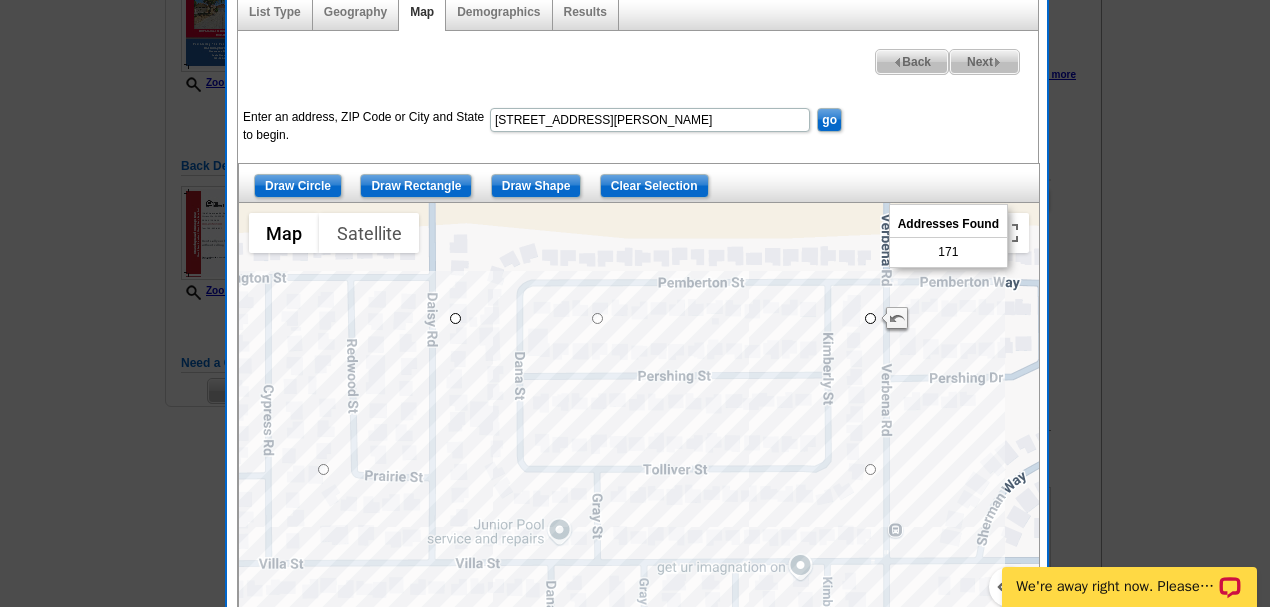 drag, startPoint x: 322, startPoint y: 317, endPoint x: 458, endPoint y: 316, distance: 136.00368 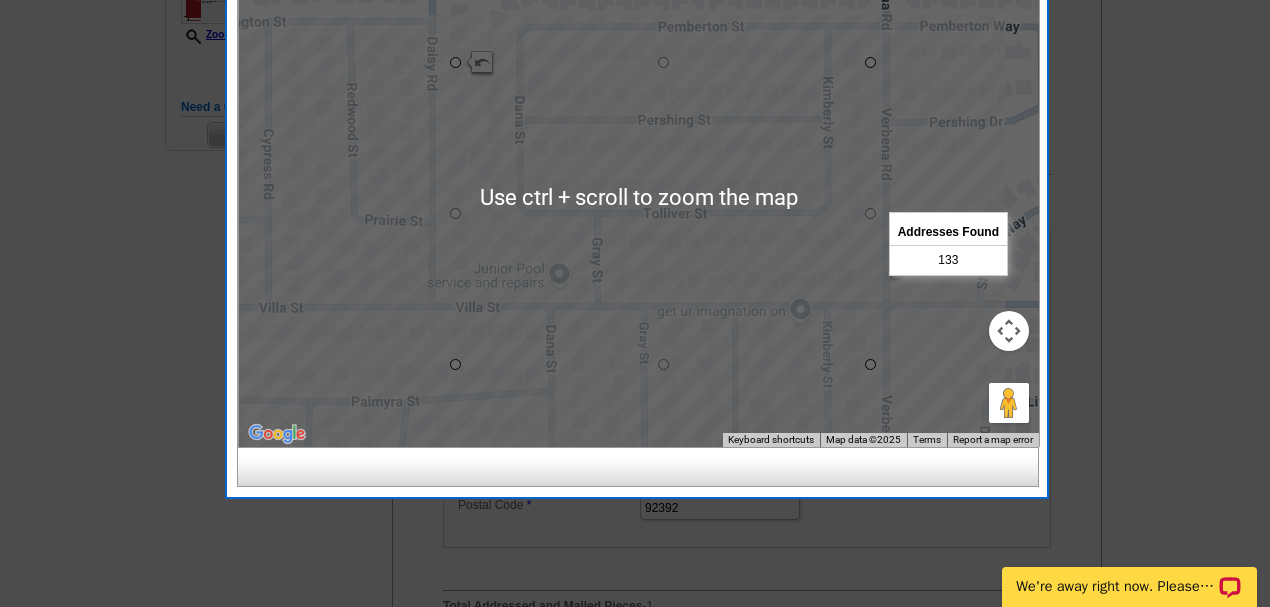 scroll, scrollTop: 600, scrollLeft: 0, axis: vertical 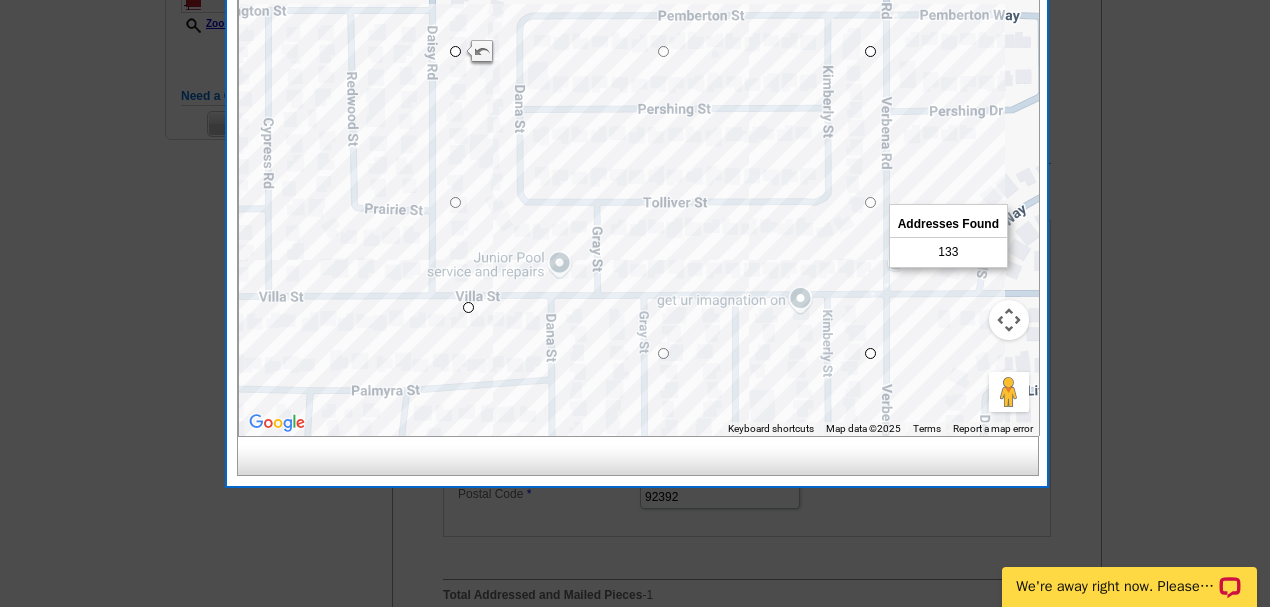 drag, startPoint x: 454, startPoint y: 356, endPoint x: 467, endPoint y: 308, distance: 49.729267 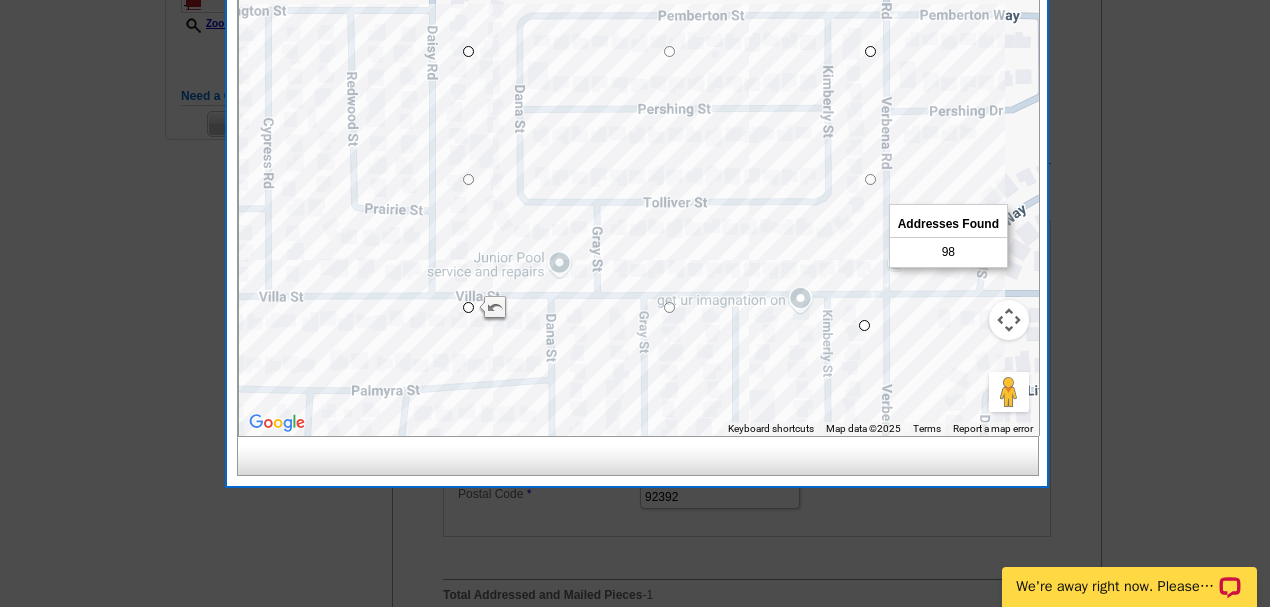 drag, startPoint x: 868, startPoint y: 308, endPoint x: 862, endPoint y: 328, distance: 20.880613 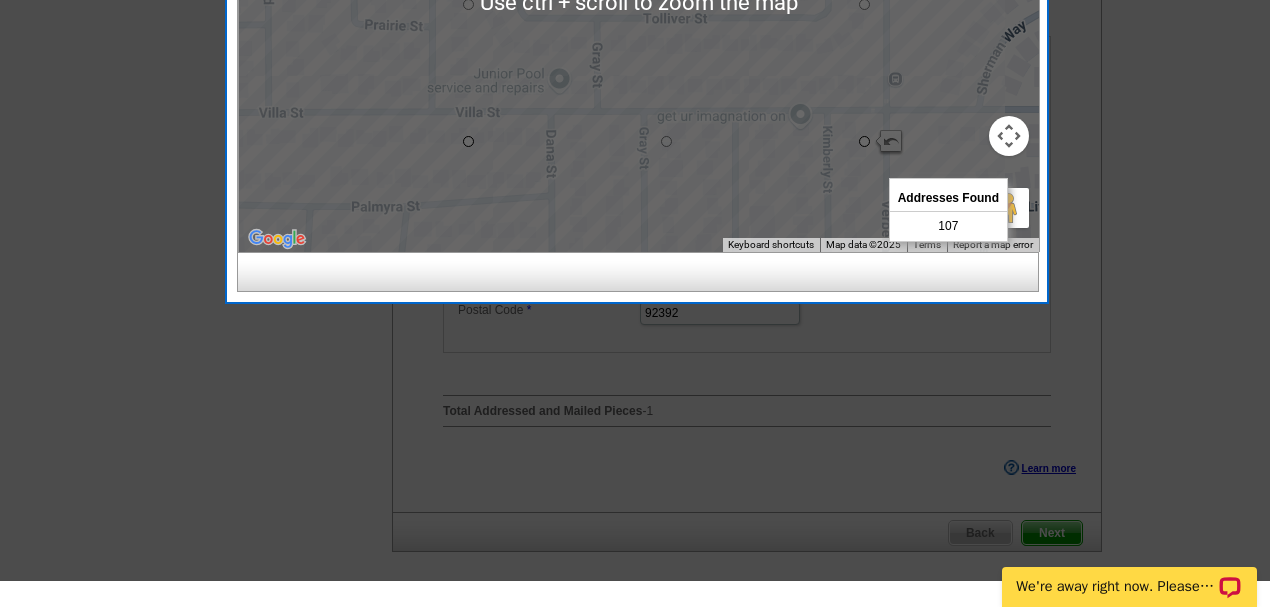 scroll, scrollTop: 800, scrollLeft: 0, axis: vertical 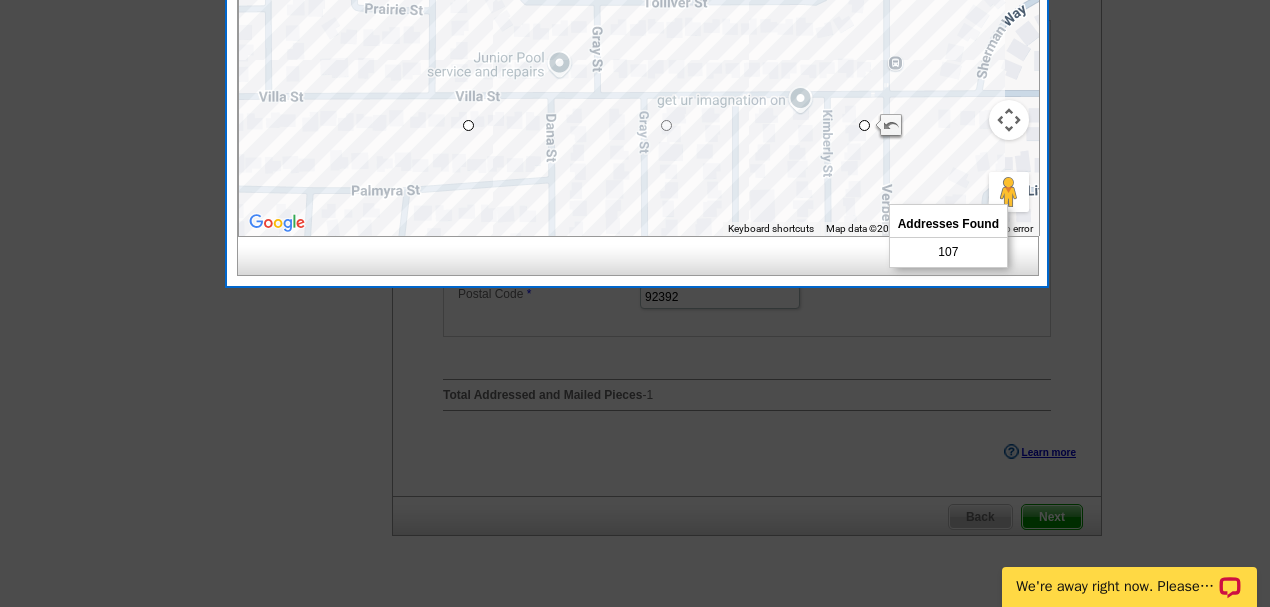 click on "We're away right now. Please check back later!" at bounding box center [1129, 575] 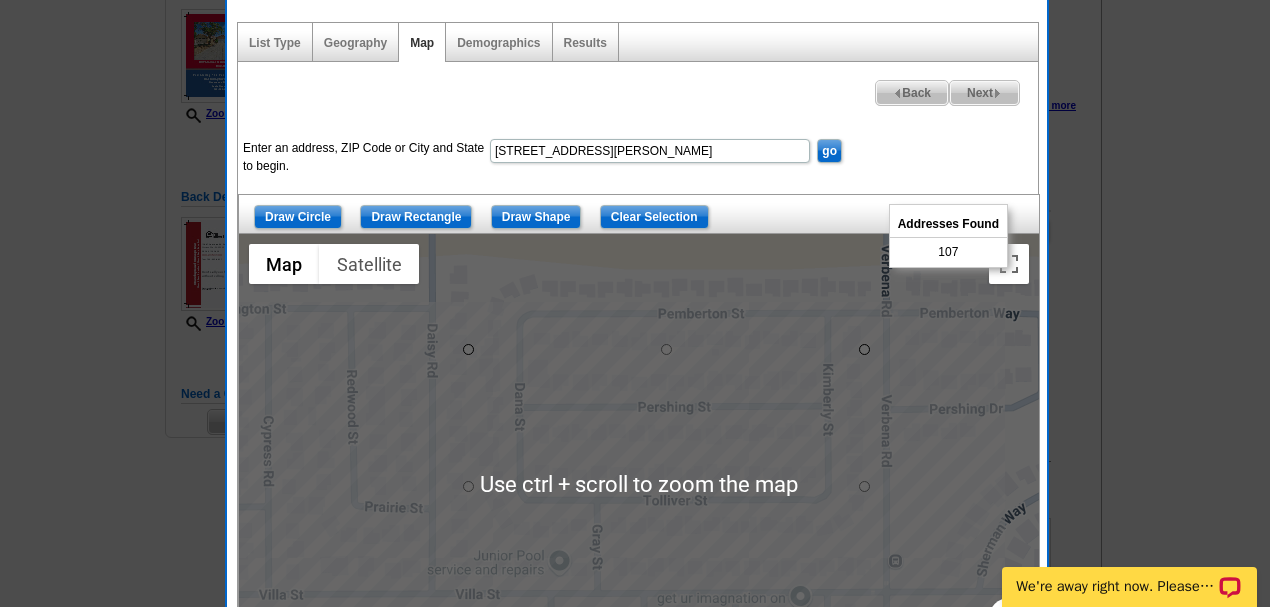 scroll, scrollTop: 266, scrollLeft: 0, axis: vertical 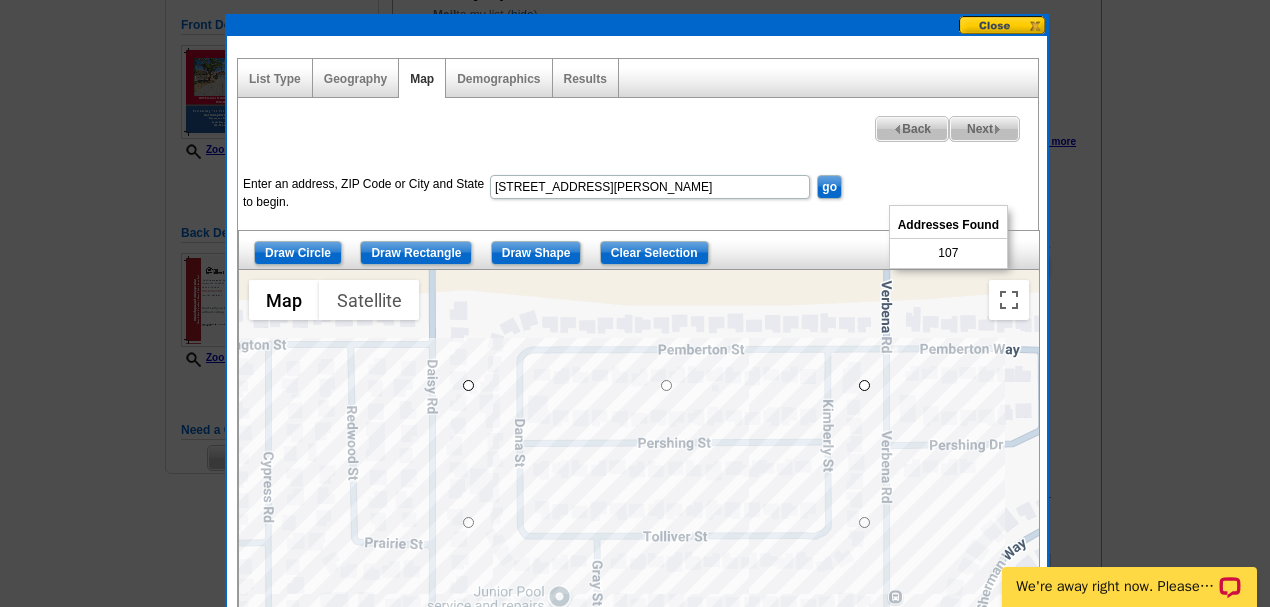 click at bounding box center (639, 520) 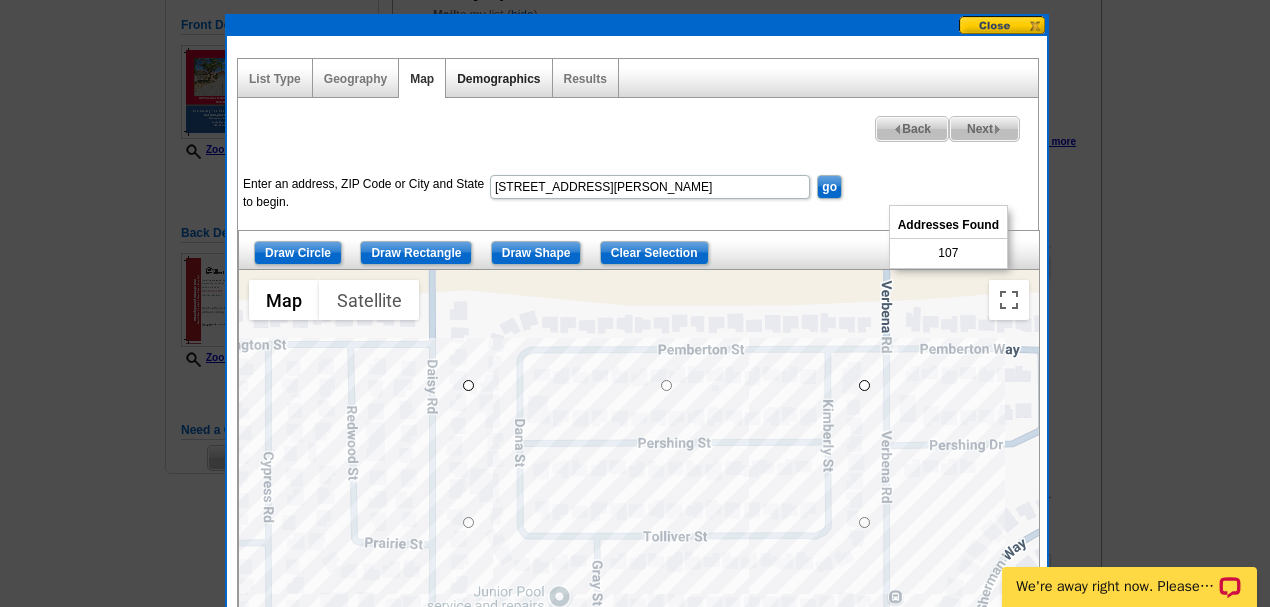 click on "Demographics" at bounding box center (498, 79) 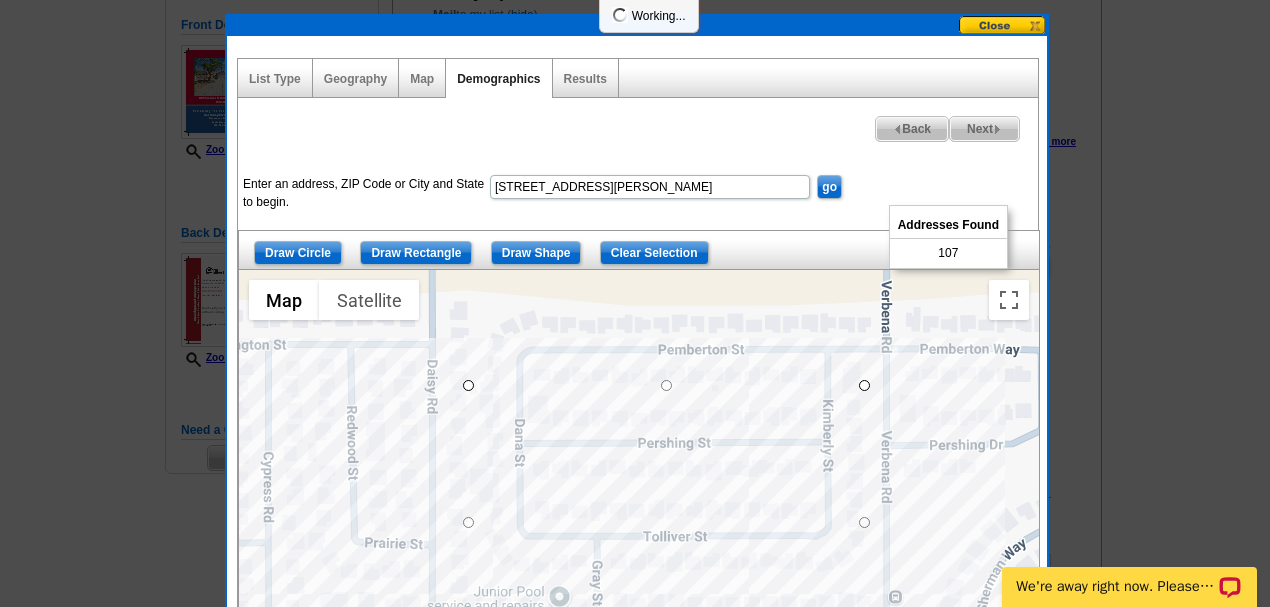 select 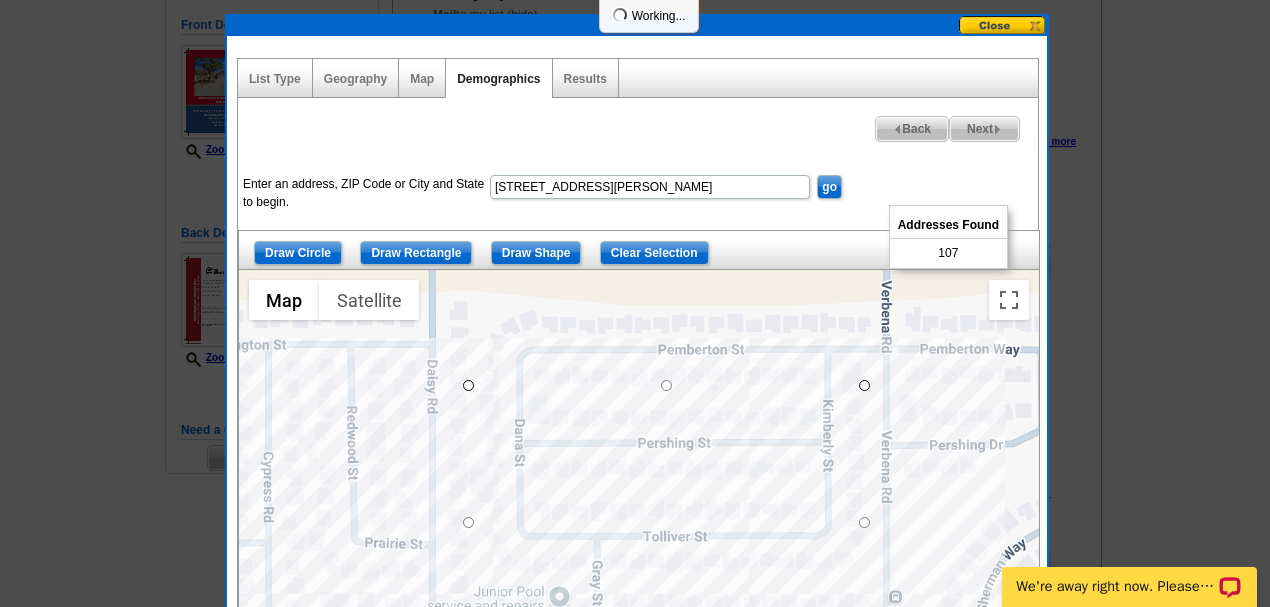 select 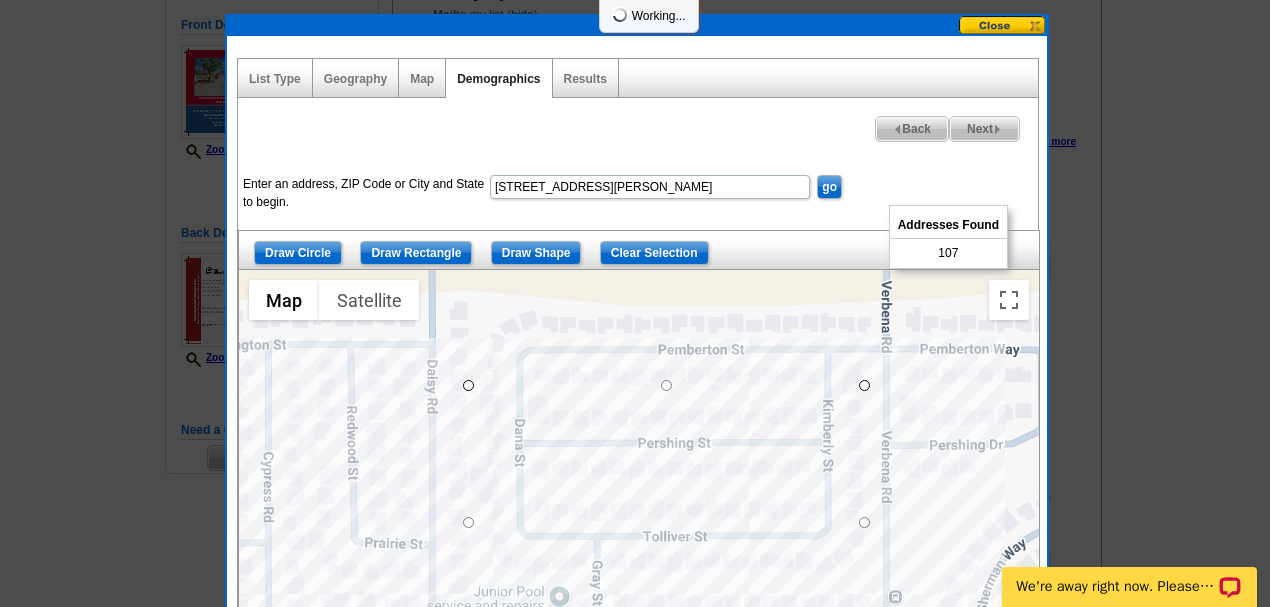 select 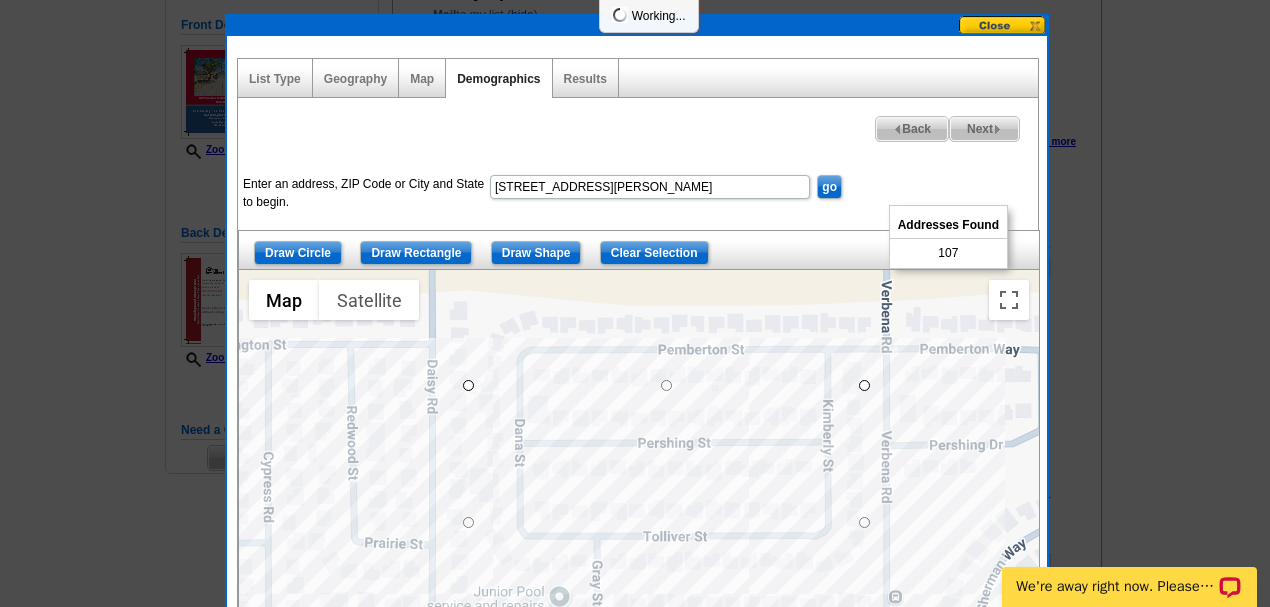 select 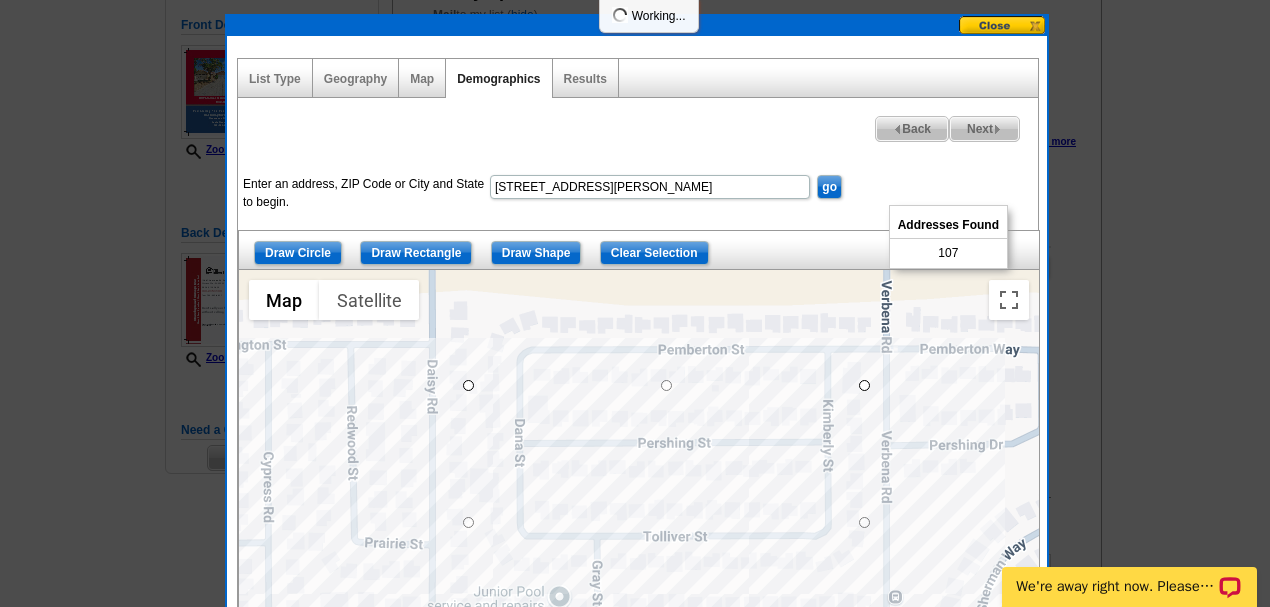 select 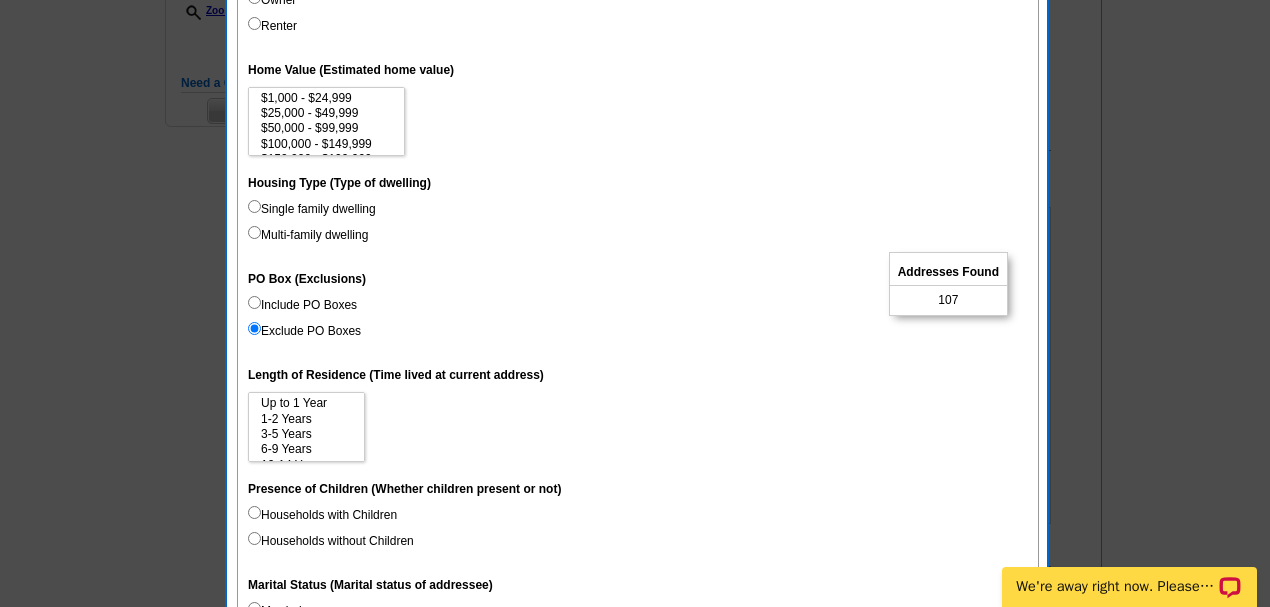 scroll, scrollTop: 666, scrollLeft: 0, axis: vertical 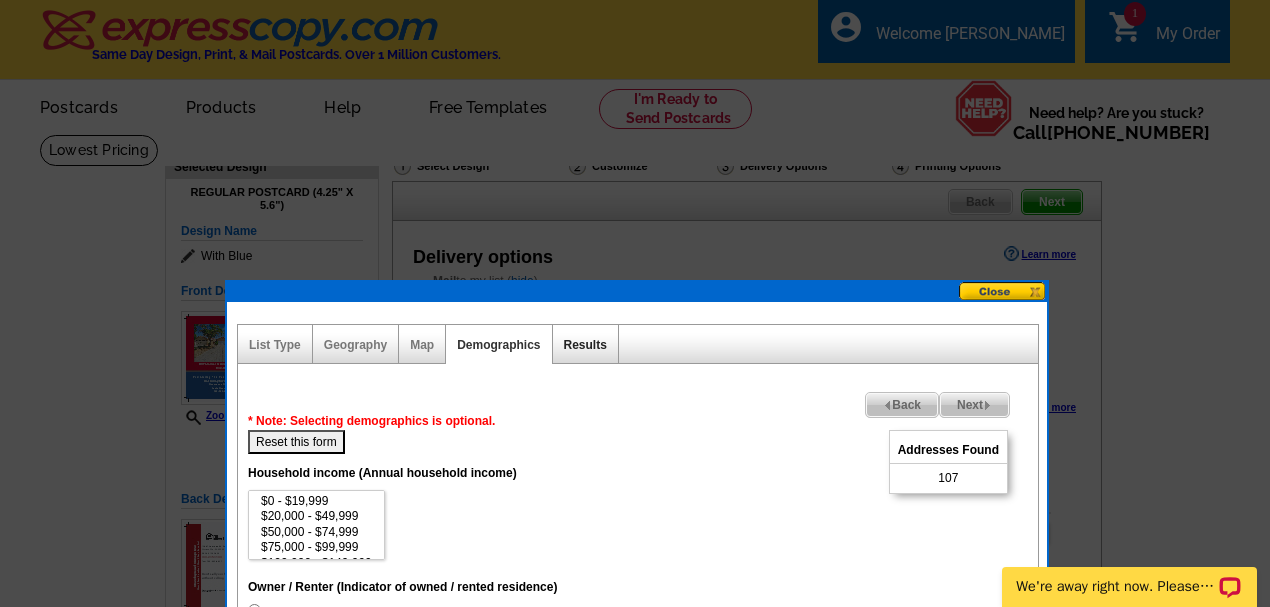 click on "Results" at bounding box center [585, 345] 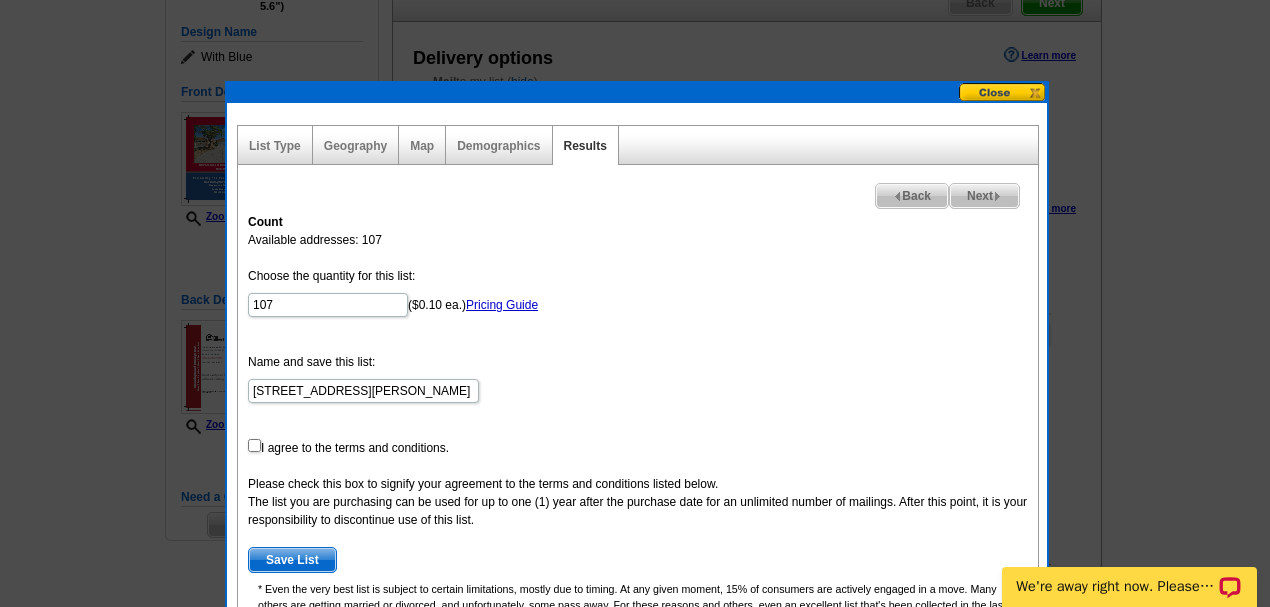 scroll, scrollTop: 200, scrollLeft: 0, axis: vertical 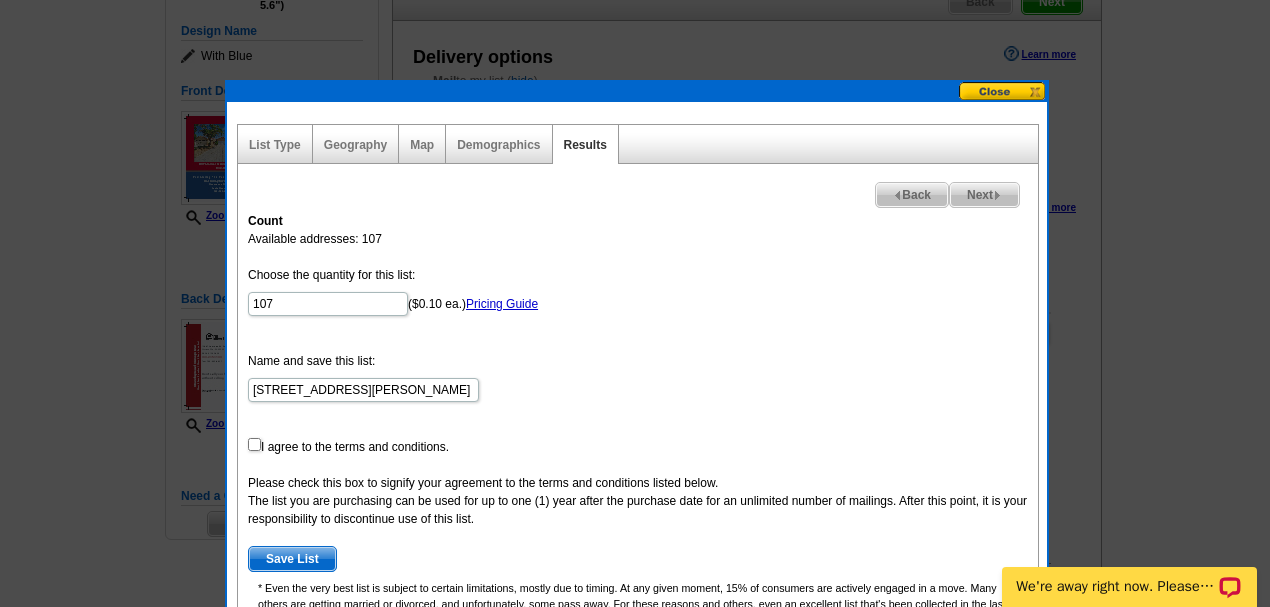 click on "Choose the quantity for this list:
107  ($0.10 ea.)  Pricing Guide
Name and save this list:
10776 Tolliver St. Adelanto CA 92301 - Jul 18
I agree to the terms and conditions.
Please check this box to signify your agreement to the terms and conditions listed below. The list you are purchasing can be used for up to one (1) year after the purchase date for an unlimited number of mailings.  After this point, it is your responsibility to discontinue use of this list.
Save List" at bounding box center (638, 419) 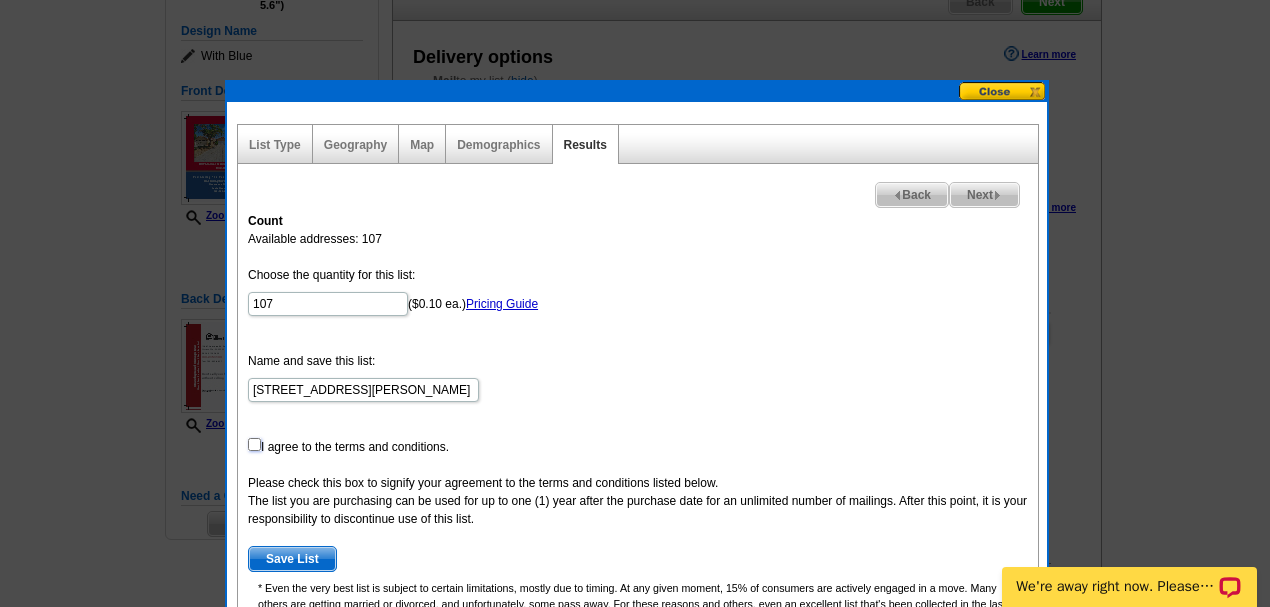 click at bounding box center [254, 444] 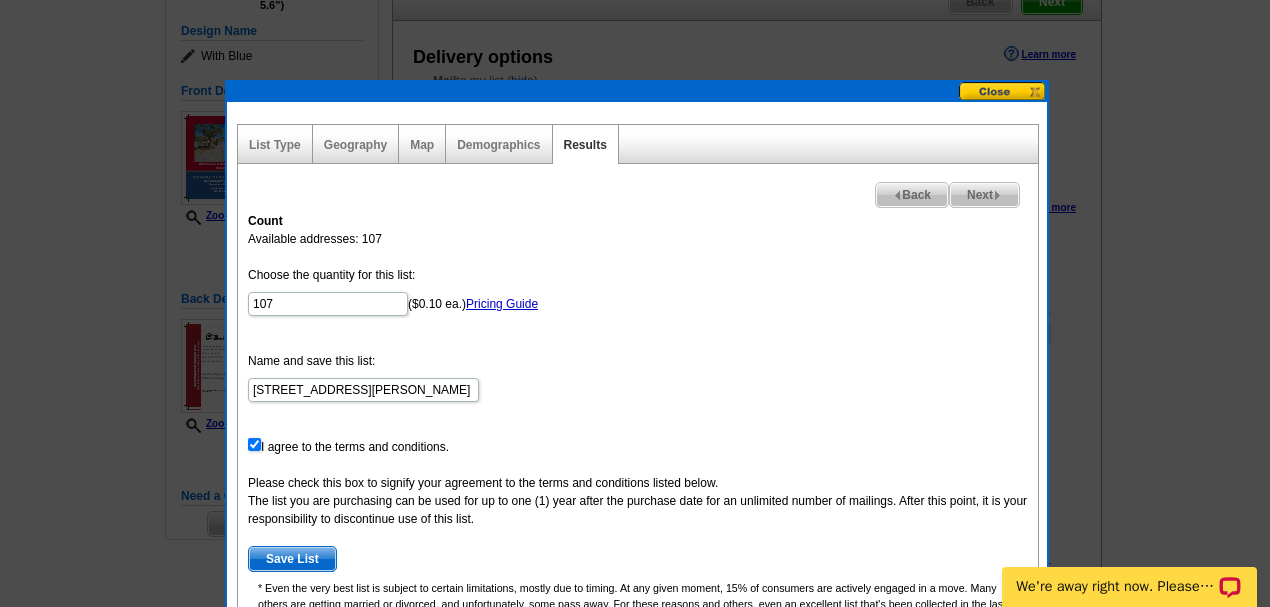 click on "Save List" at bounding box center (292, 559) 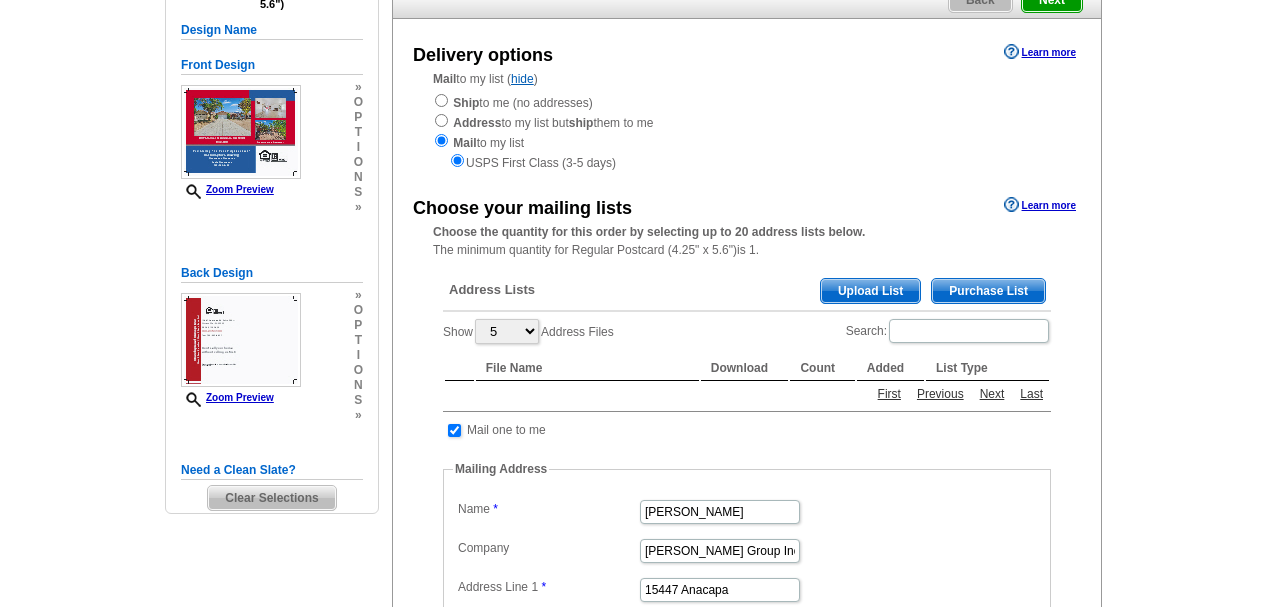 scroll, scrollTop: 200, scrollLeft: 0, axis: vertical 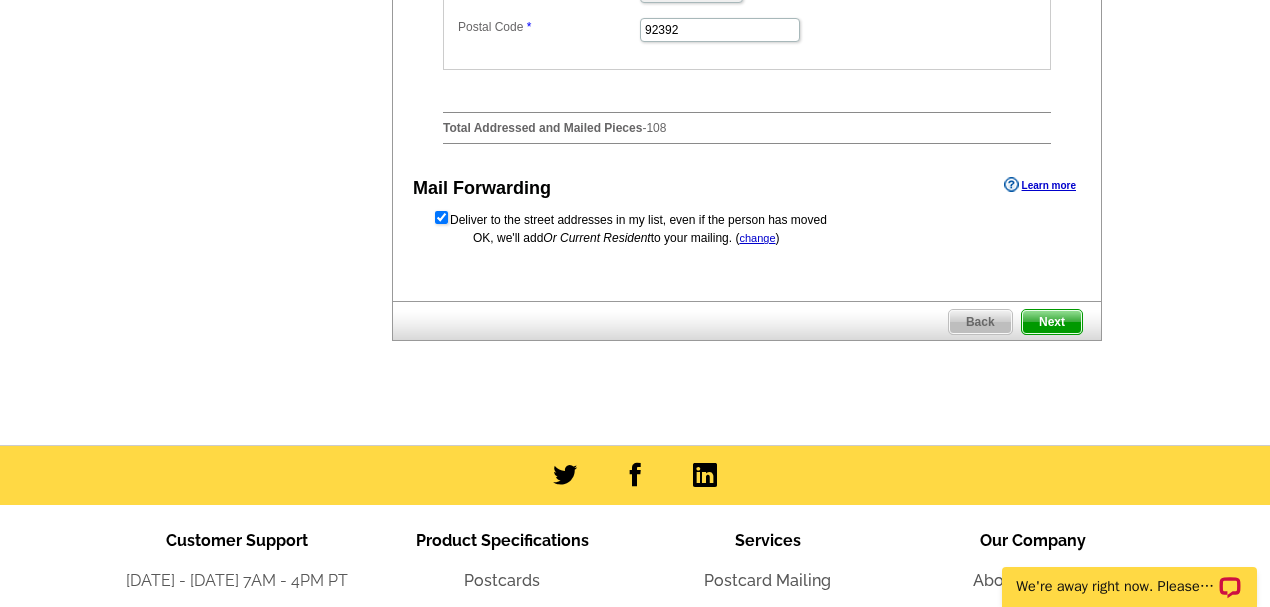 drag, startPoint x: 1059, startPoint y: 343, endPoint x: 1047, endPoint y: 353, distance: 15.6205 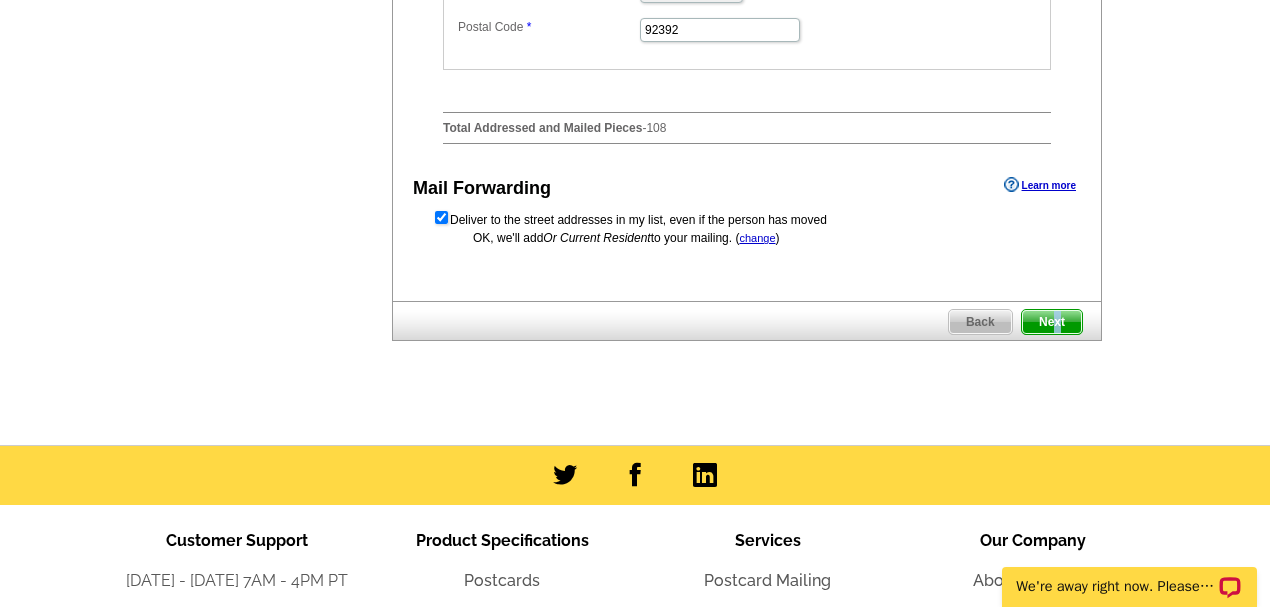 scroll, scrollTop: 0, scrollLeft: 0, axis: both 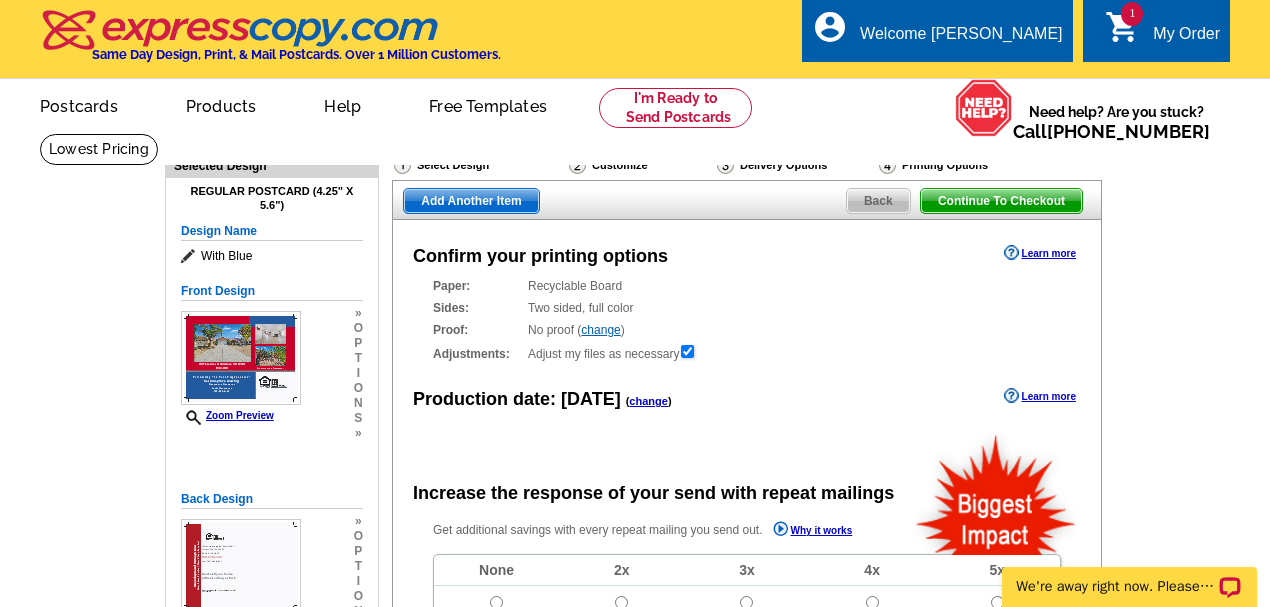 radio on "false" 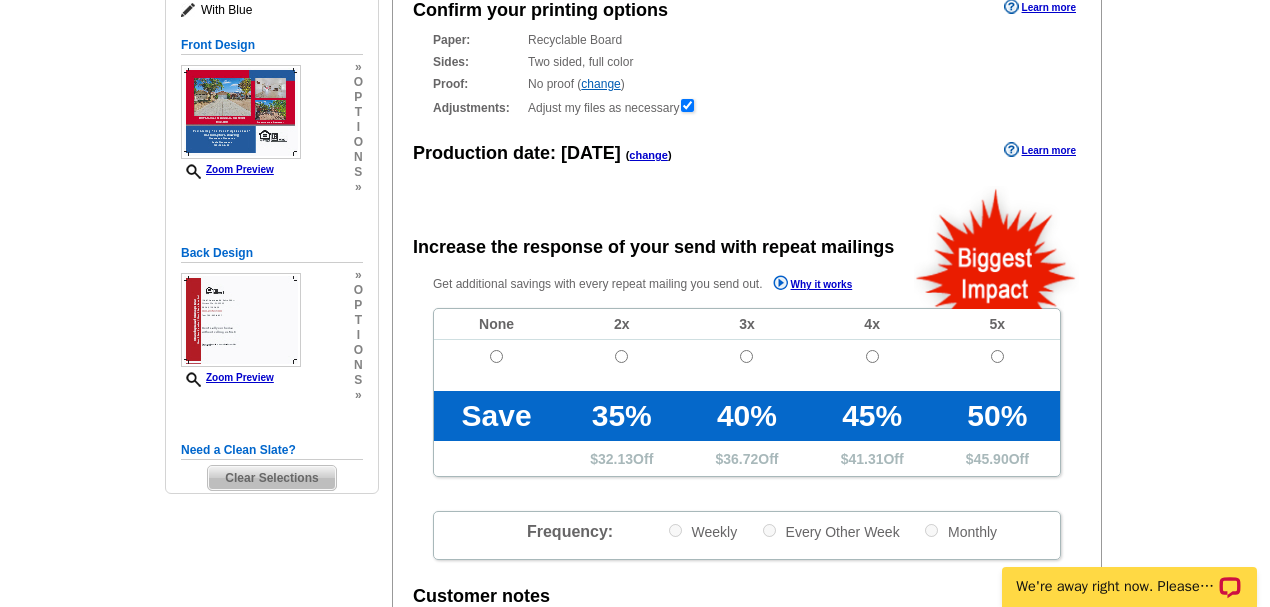 scroll, scrollTop: 266, scrollLeft: 0, axis: vertical 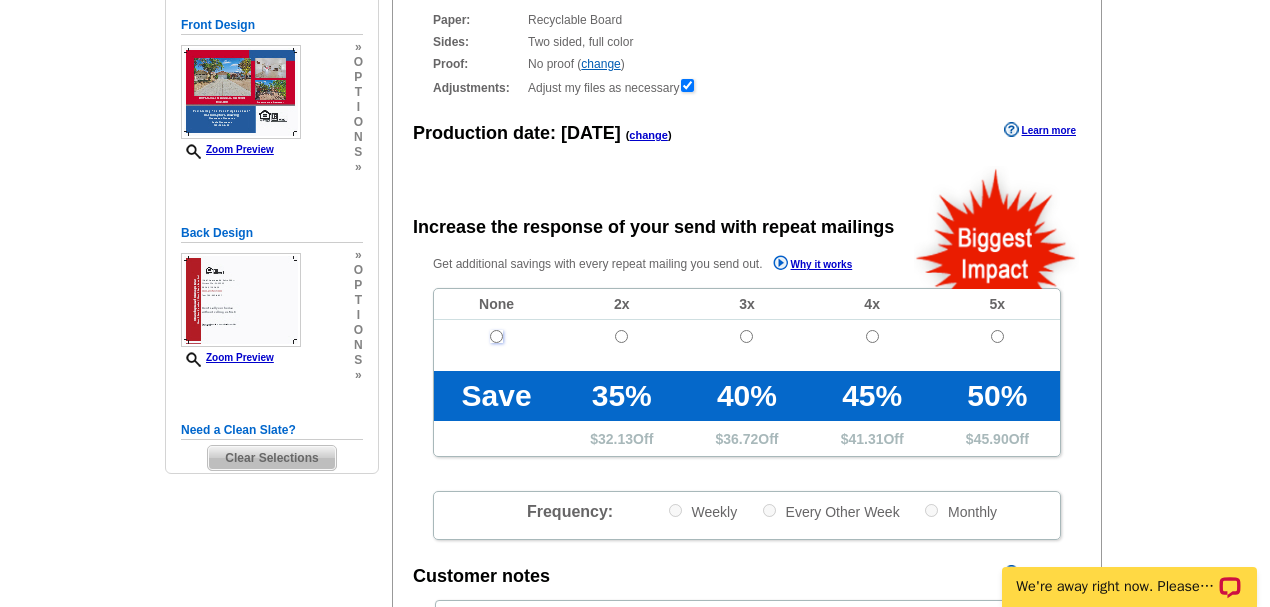 click at bounding box center (496, 336) 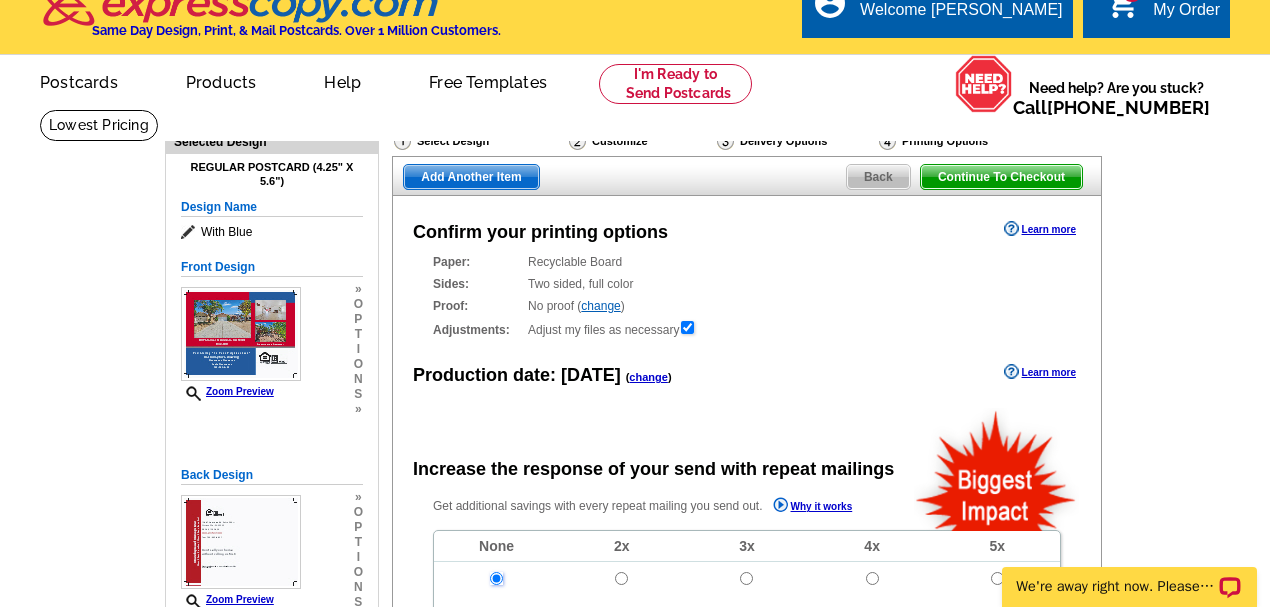 scroll, scrollTop: 0, scrollLeft: 0, axis: both 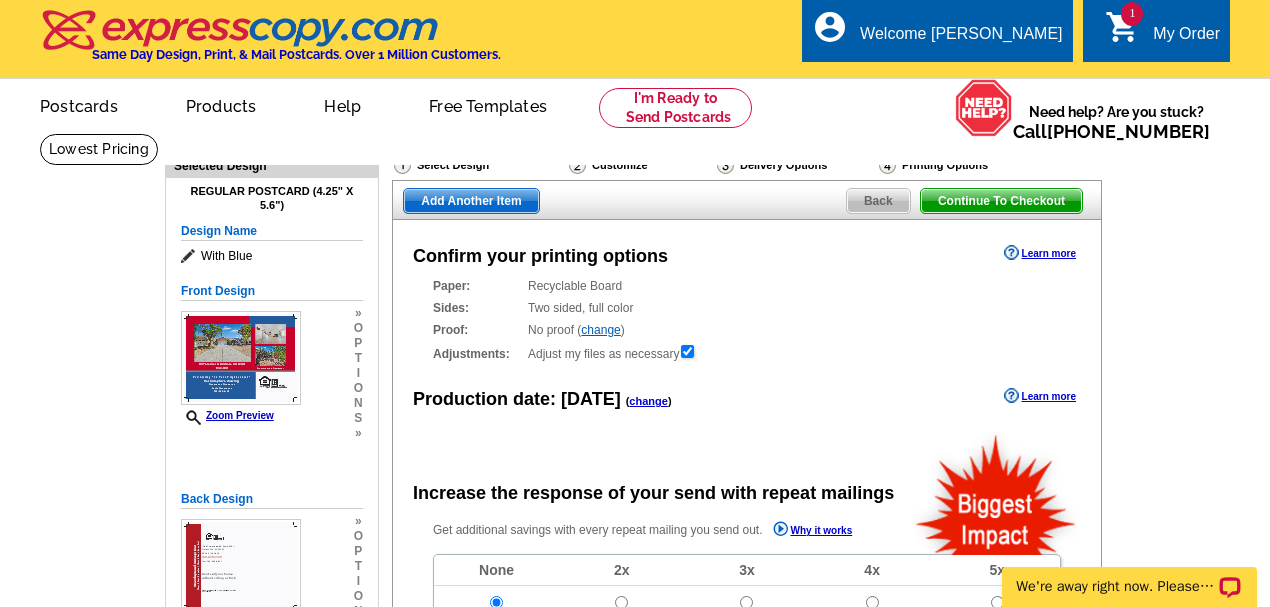 drag, startPoint x: 988, startPoint y: 197, endPoint x: 914, endPoint y: 248, distance: 89.87213 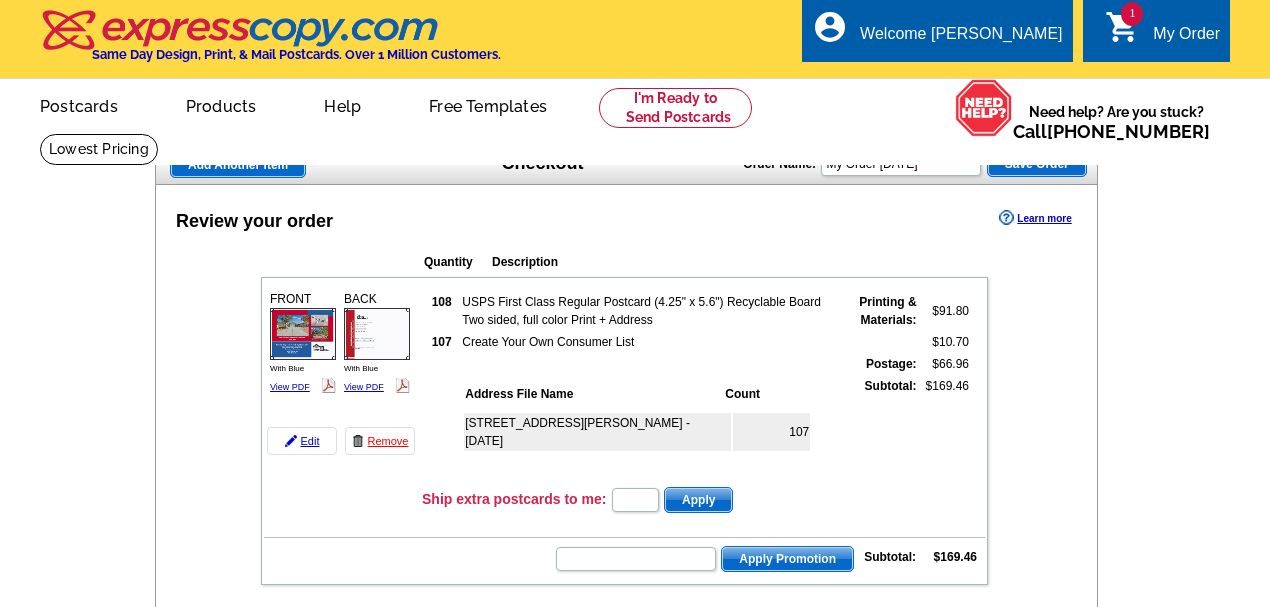 scroll, scrollTop: 261, scrollLeft: 0, axis: vertical 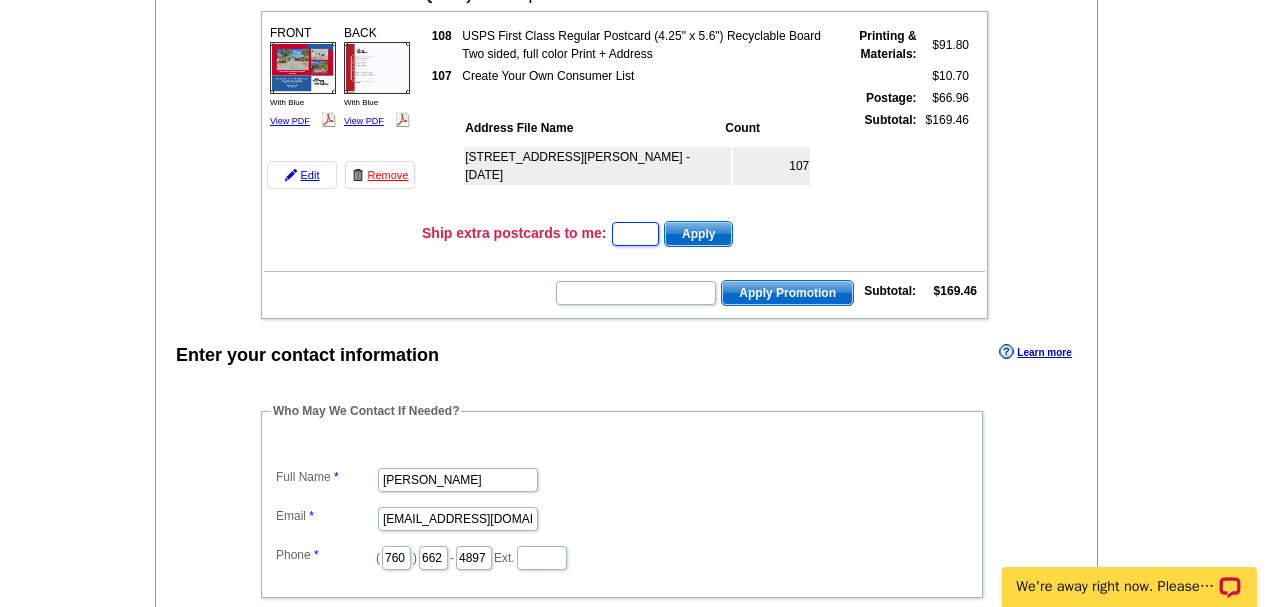 click at bounding box center (635, 234) 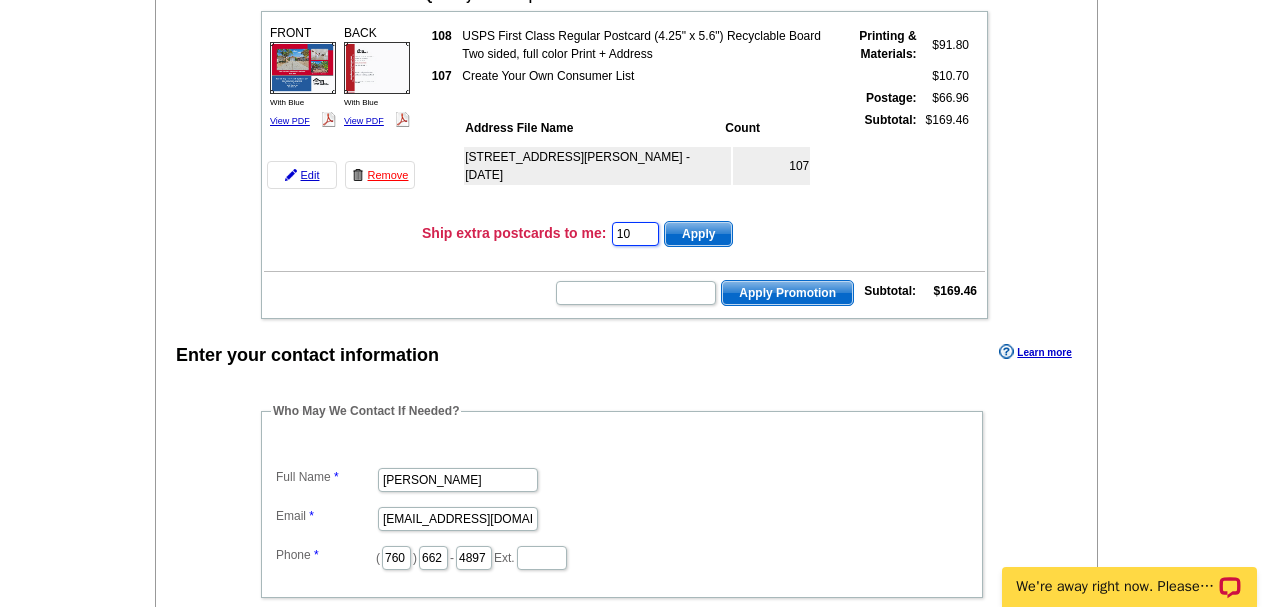 type on "10" 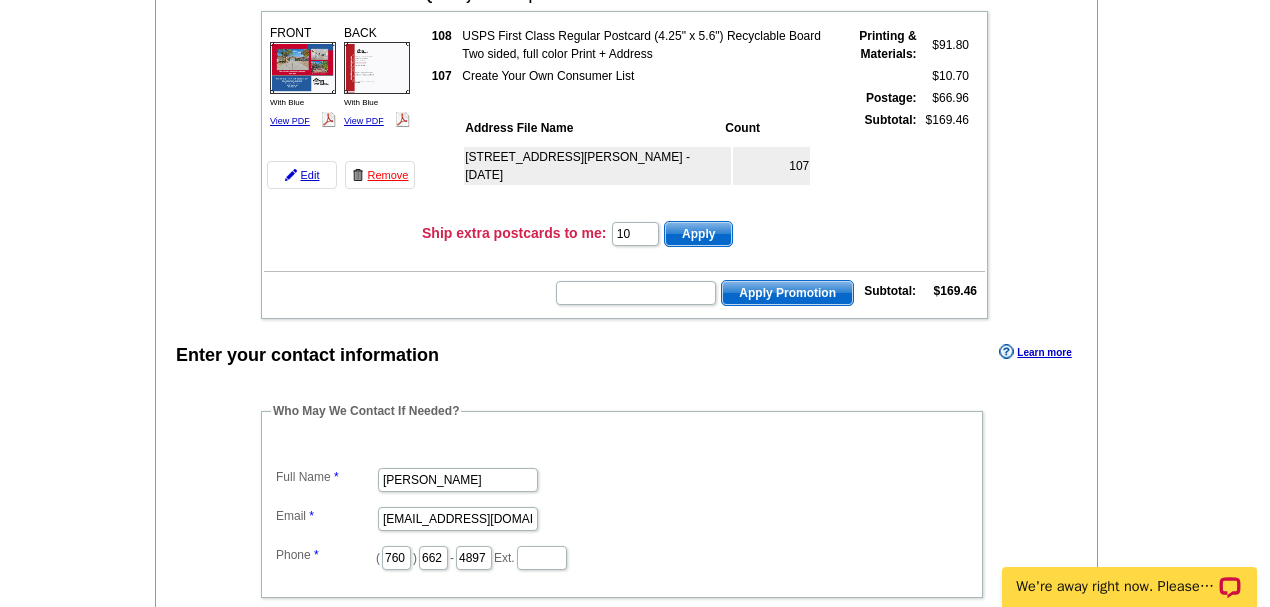click on "Apply" at bounding box center [698, 234] 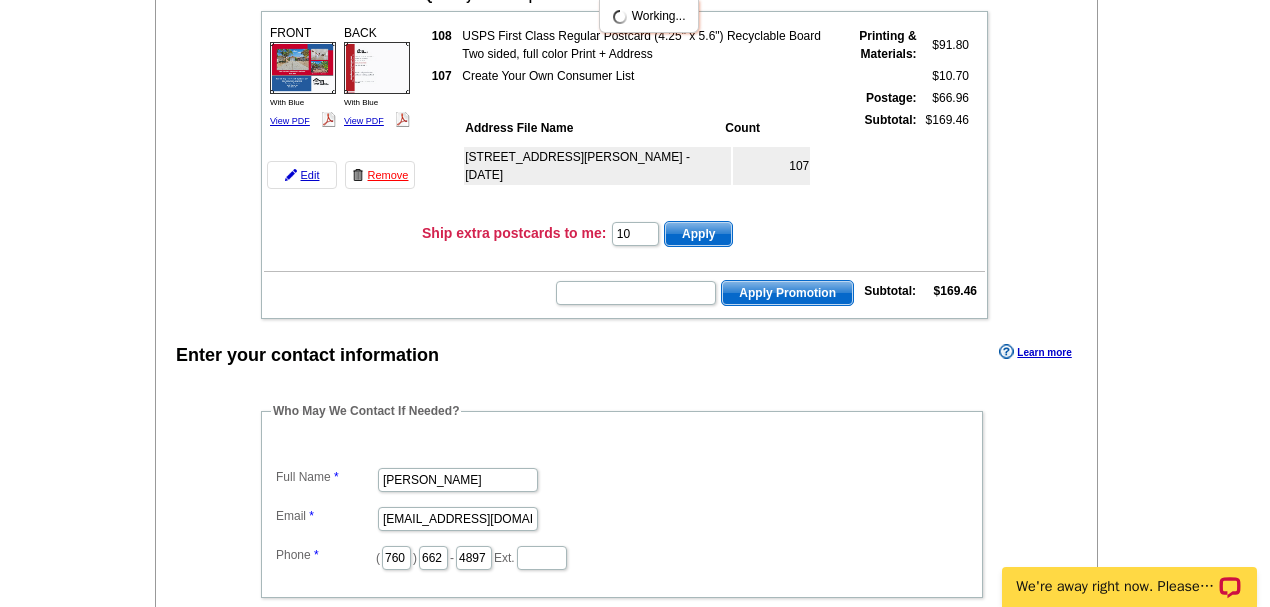 scroll, scrollTop: 0, scrollLeft: 0, axis: both 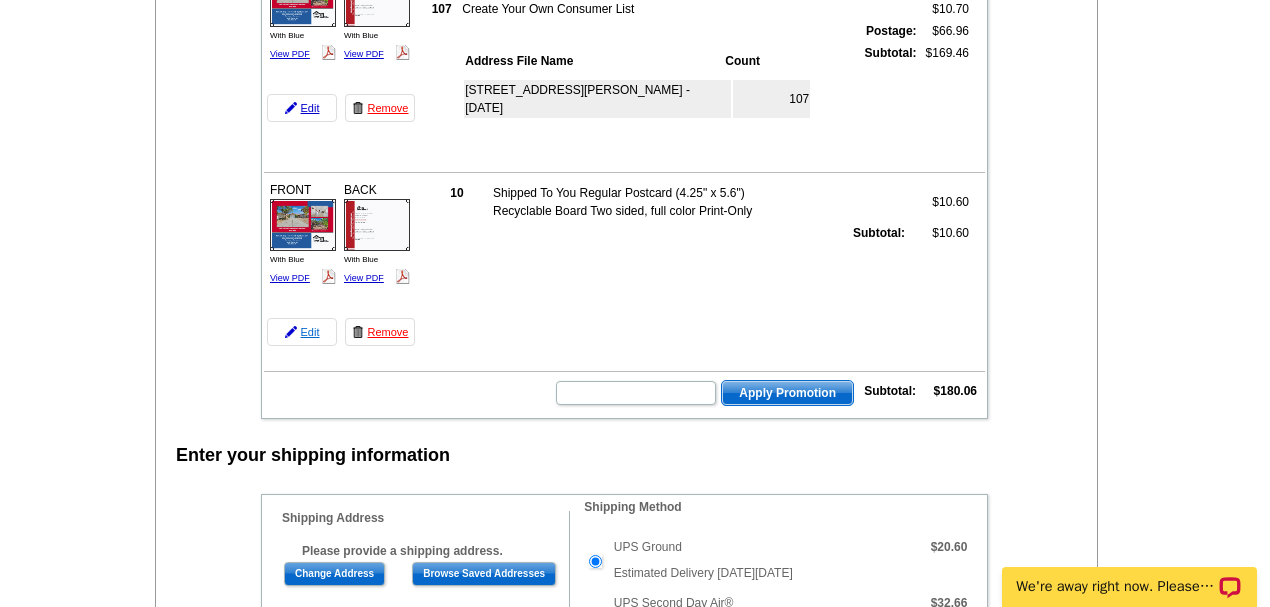 click at bounding box center [291, 332] 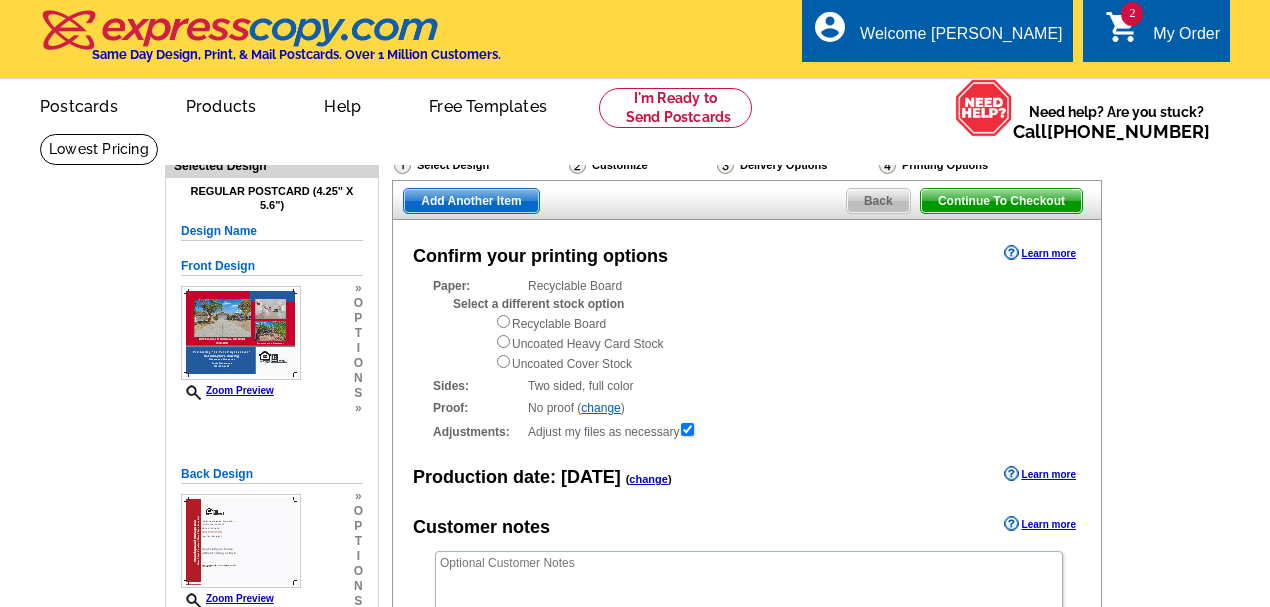 scroll, scrollTop: 0, scrollLeft: 0, axis: both 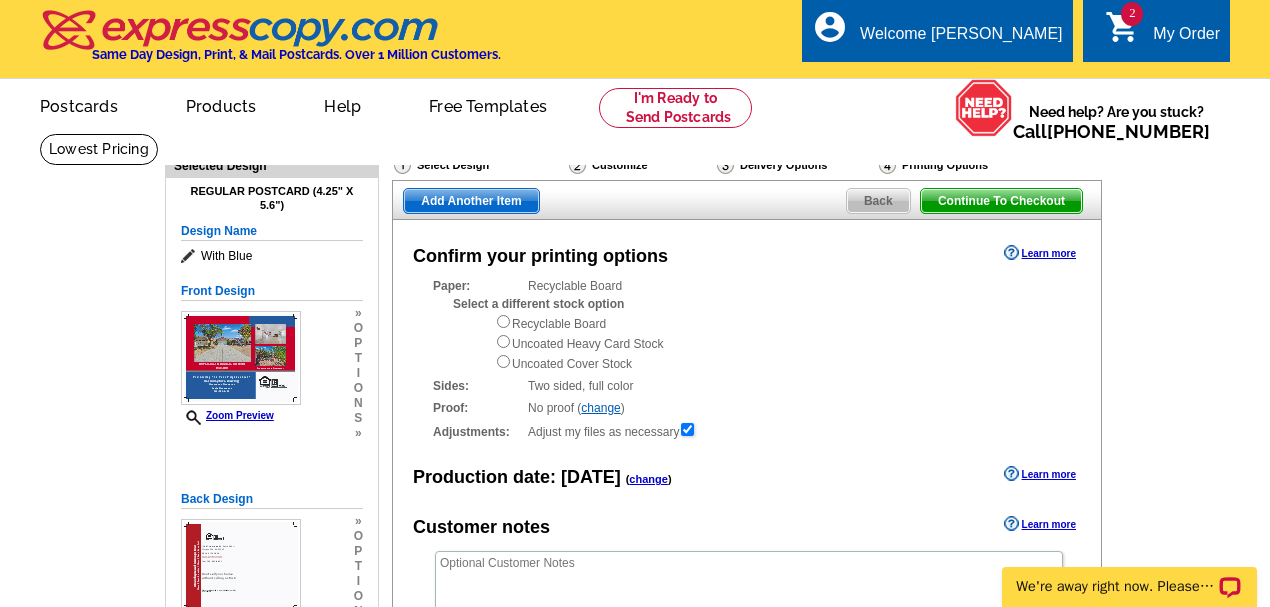 click on "Back" at bounding box center [878, 201] 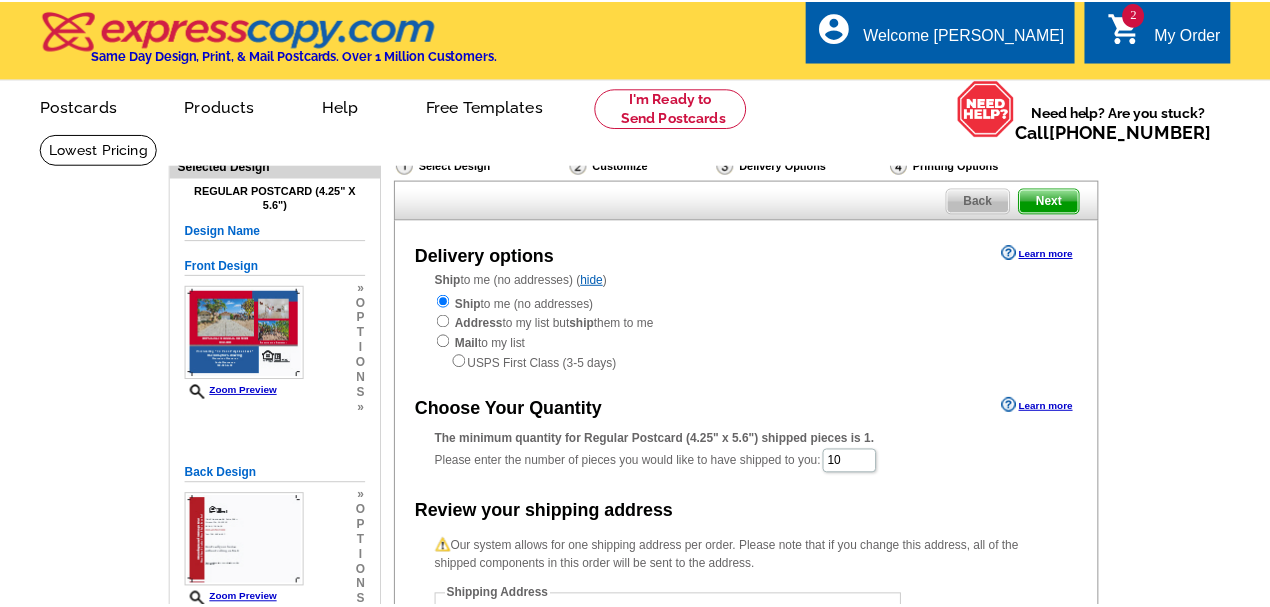 scroll, scrollTop: 0, scrollLeft: 0, axis: both 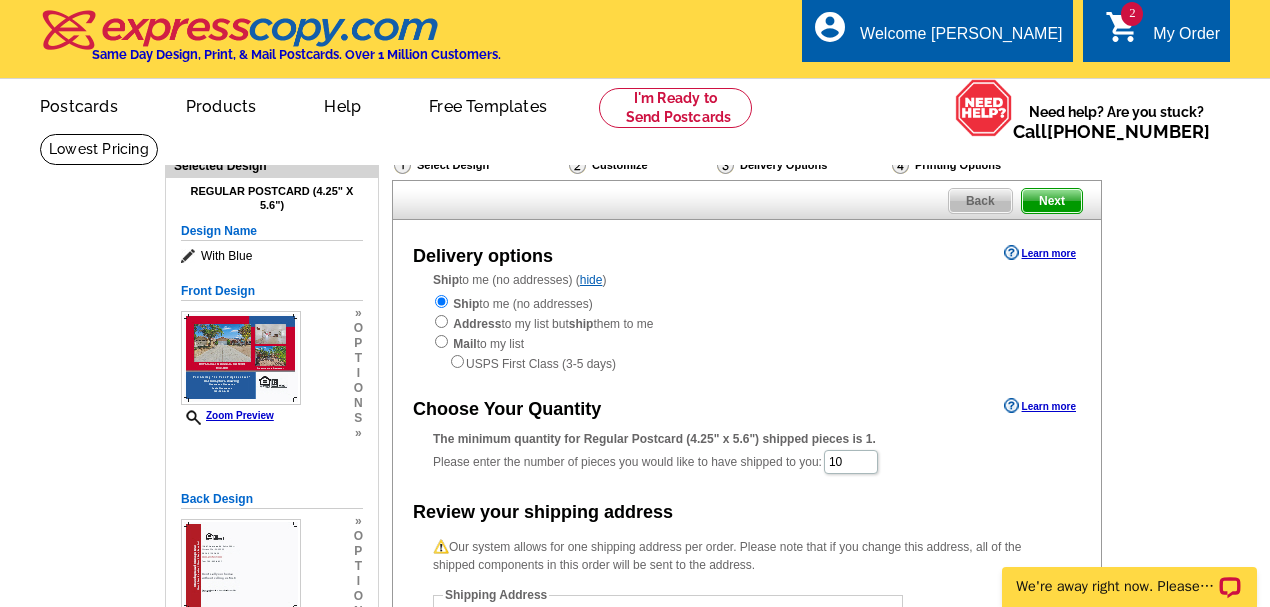 click on "Back" at bounding box center [980, 201] 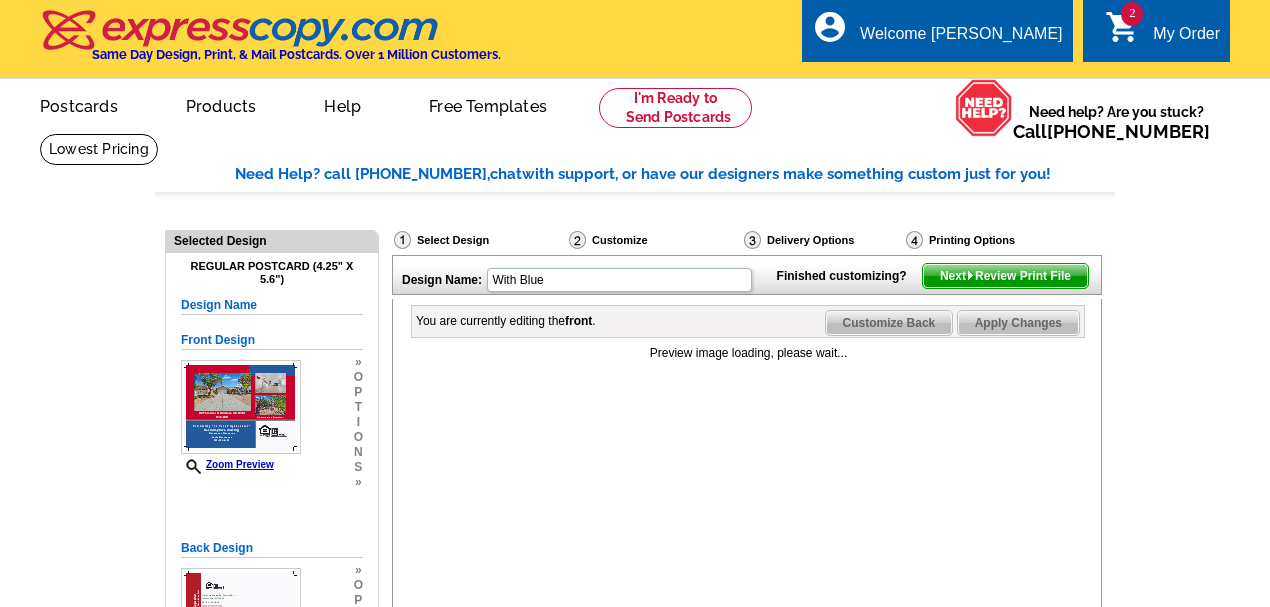 scroll, scrollTop: 0, scrollLeft: 0, axis: both 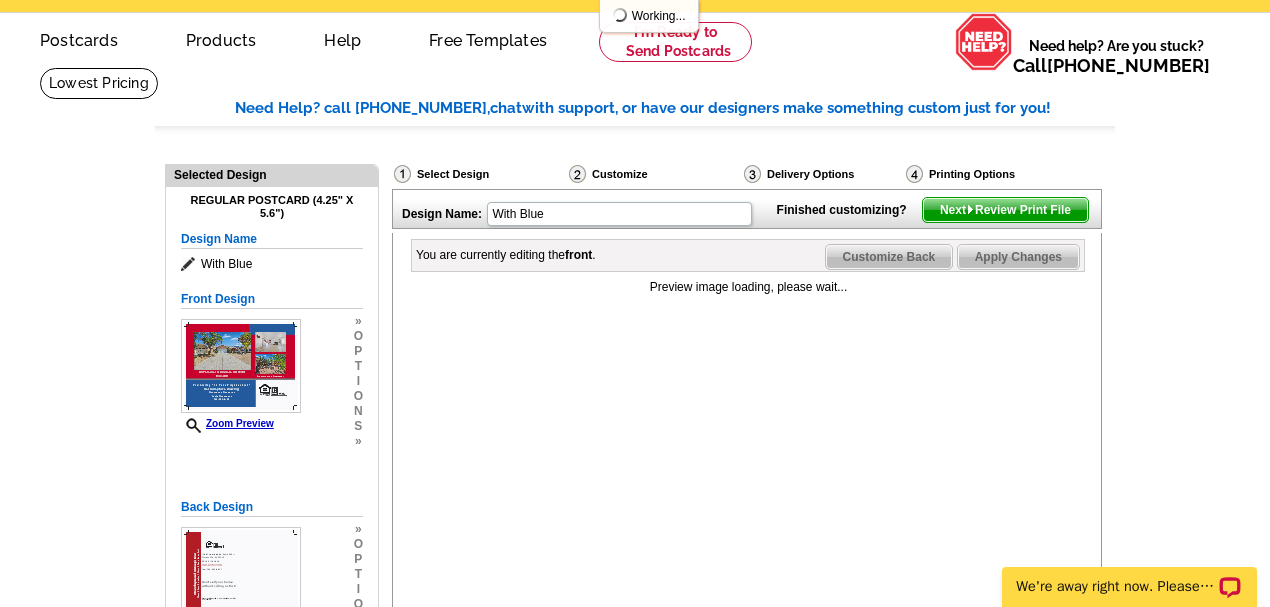 click on "Next   Review Print File" at bounding box center (1005, 210) 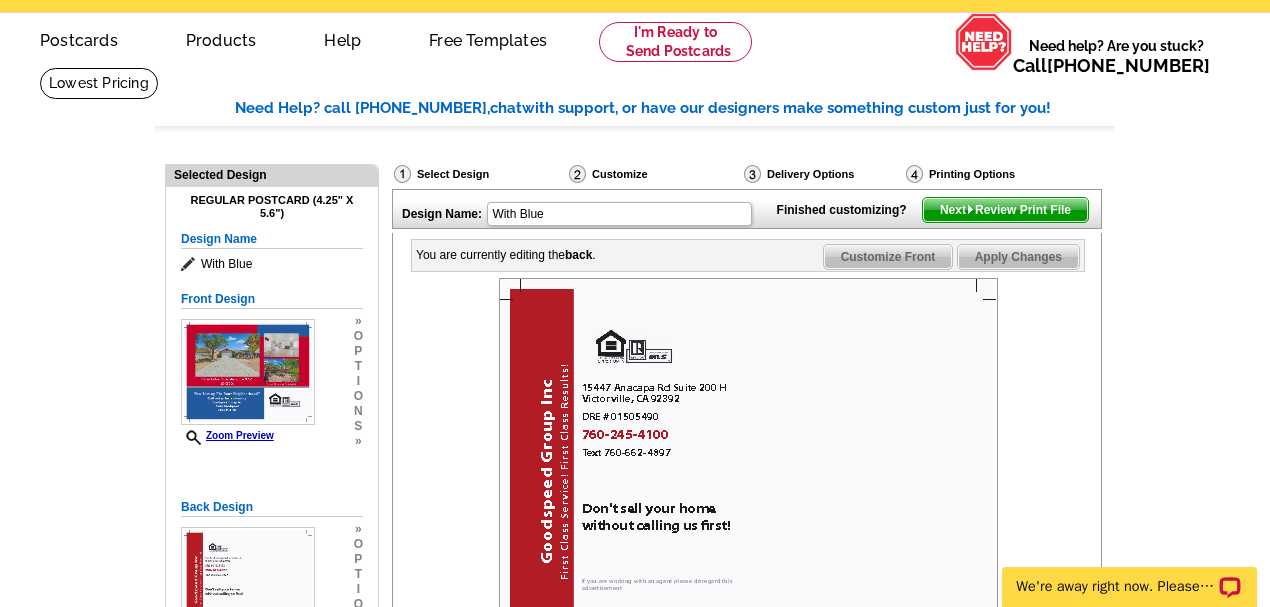 click on "Next   Review Print File" at bounding box center (1005, 210) 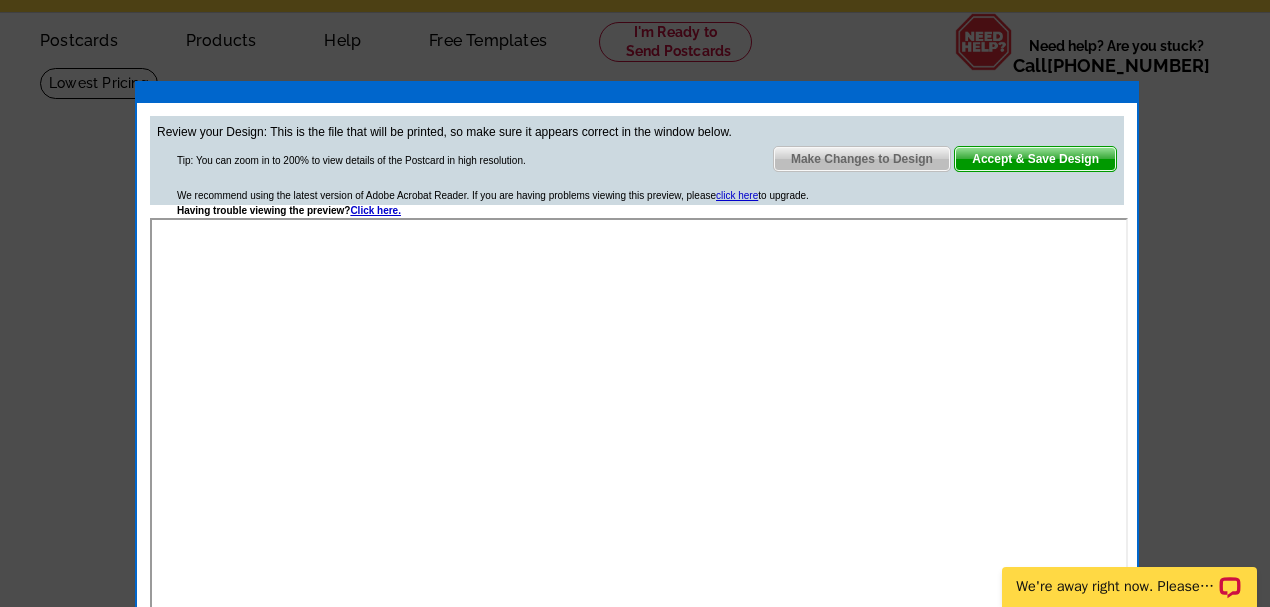 click on "Accept & Save Design" at bounding box center (1035, 159) 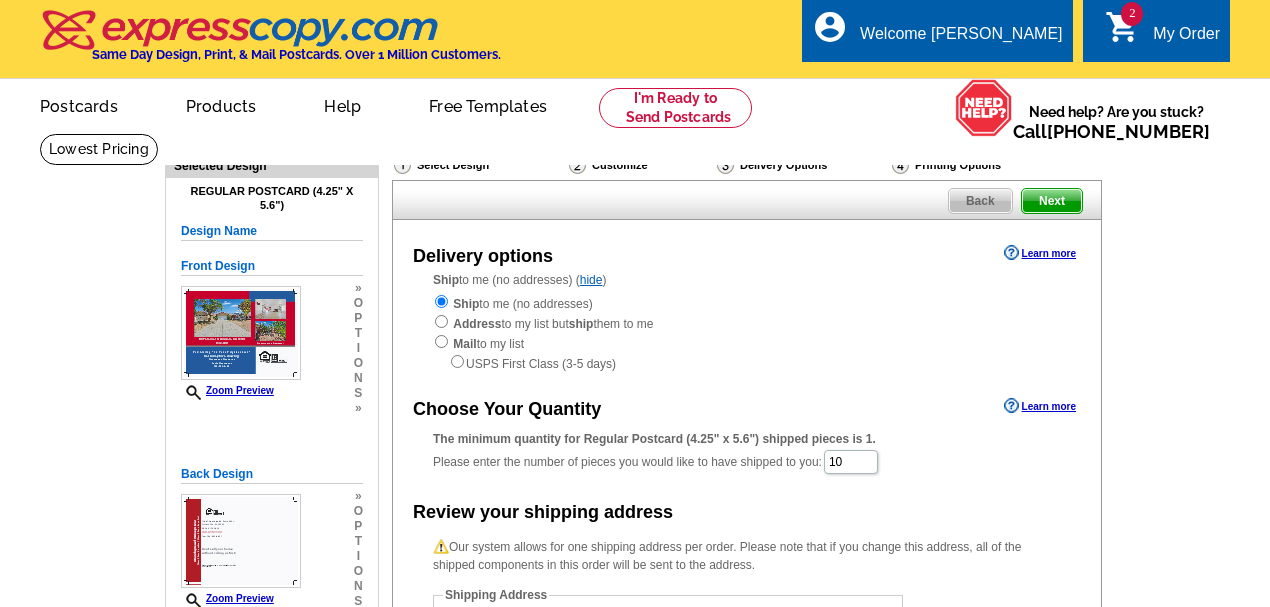 scroll, scrollTop: 0, scrollLeft: 0, axis: both 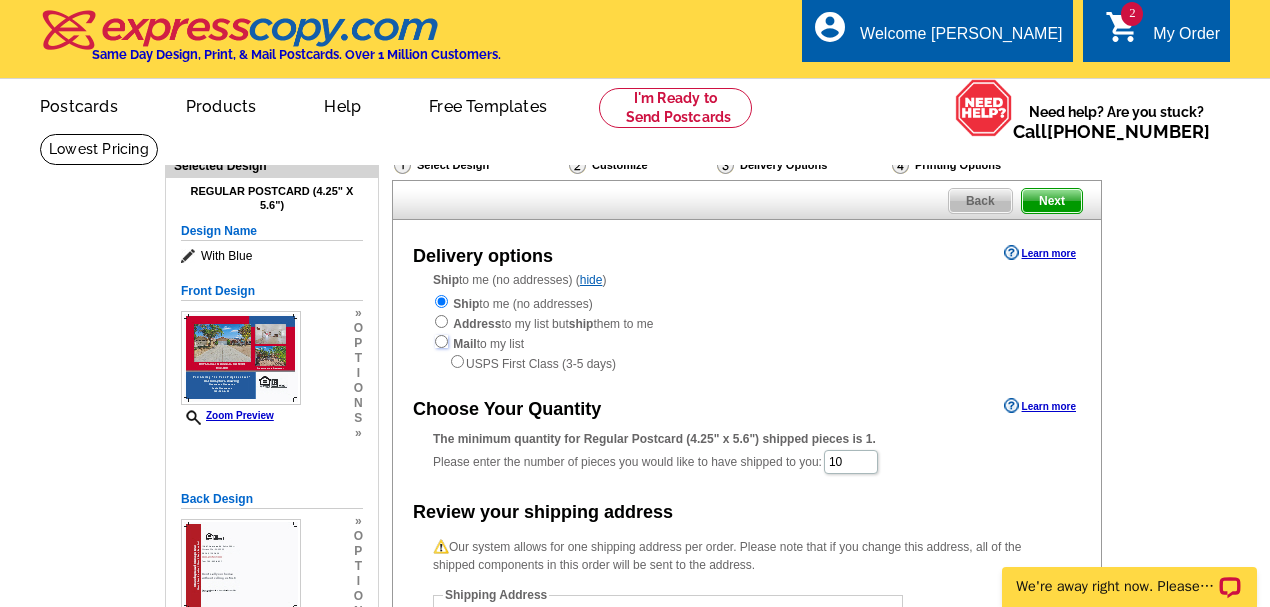 click at bounding box center [441, 341] 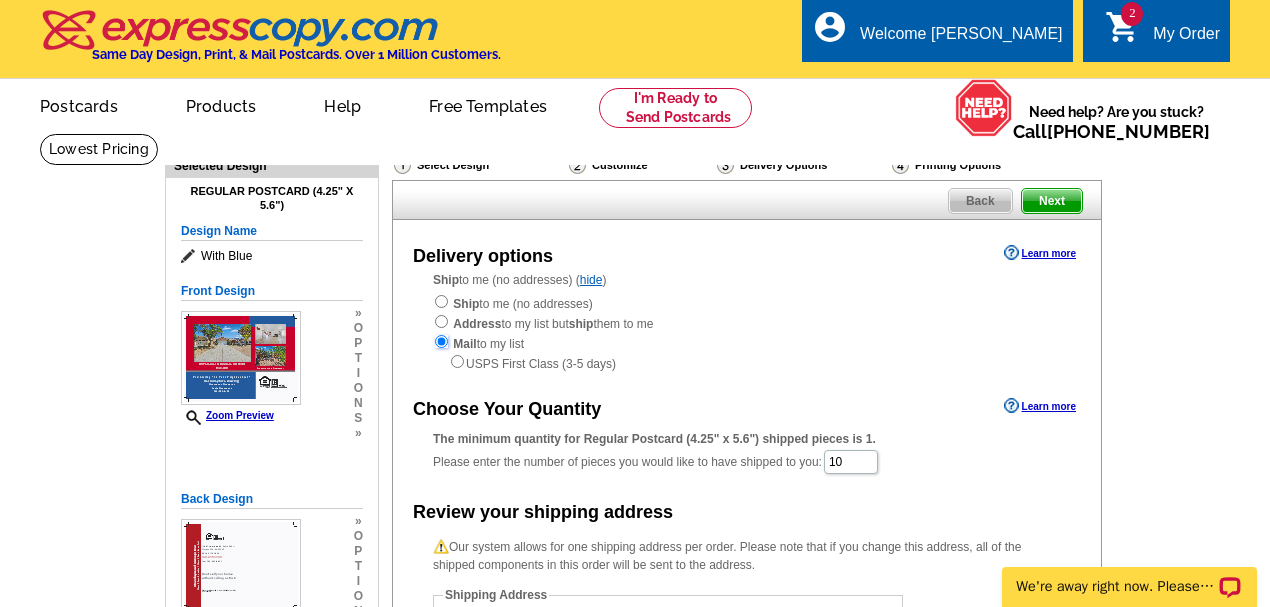 radio on "true" 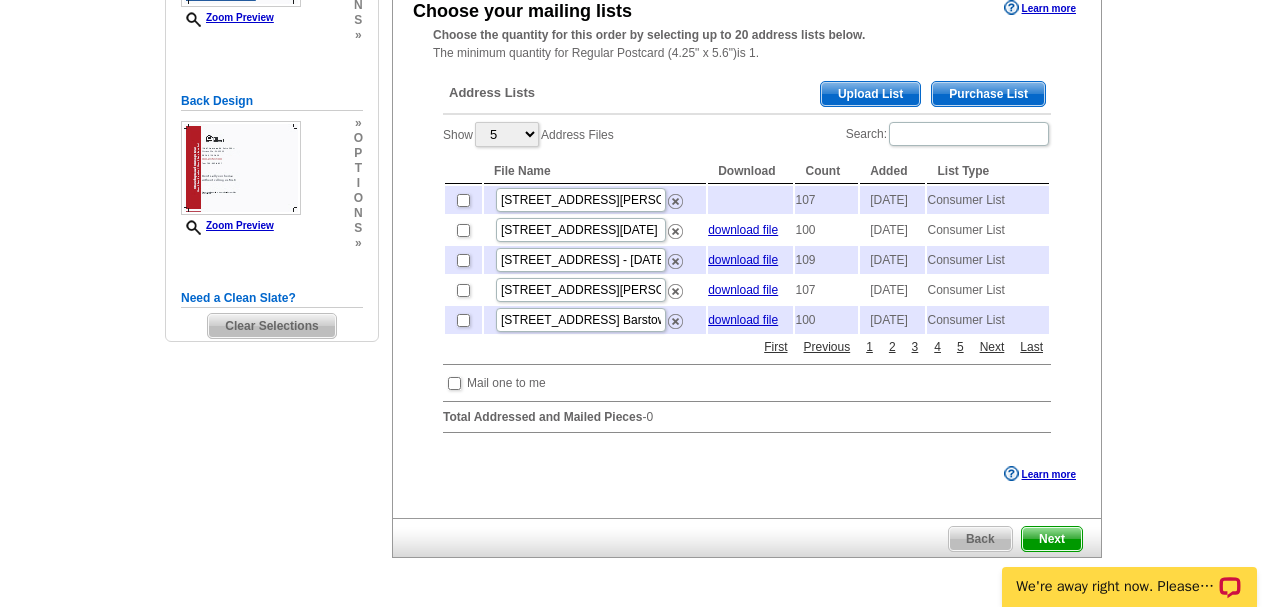 scroll, scrollTop: 400, scrollLeft: 0, axis: vertical 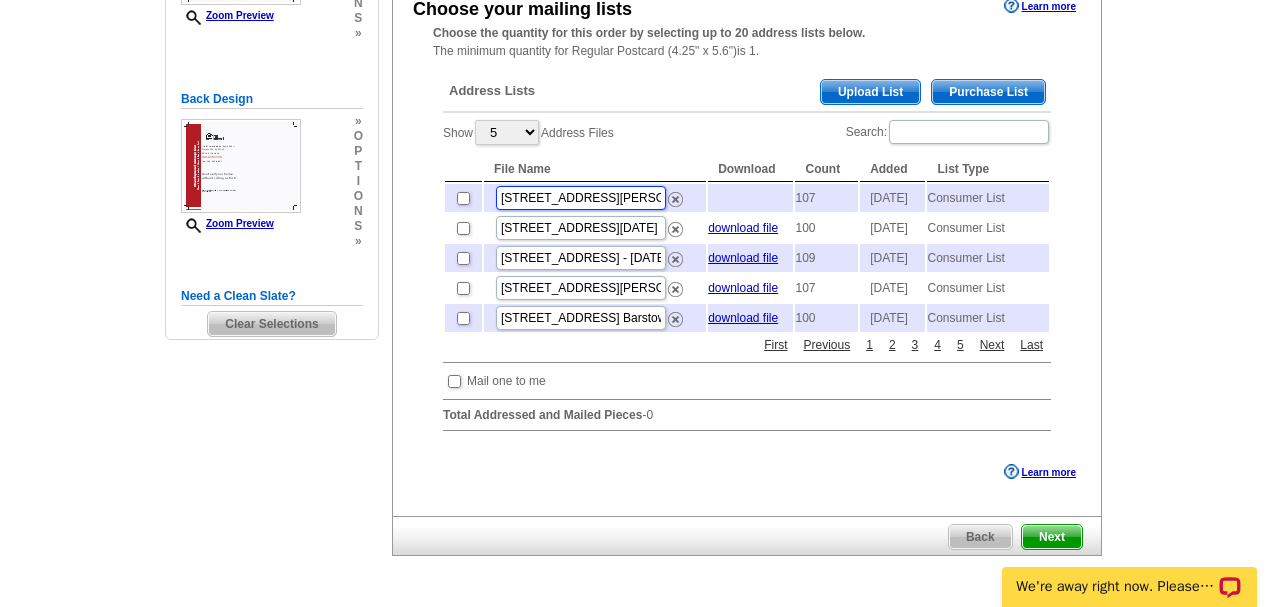 click on "10776 Tolliver St. Adelanto CA 92301 - Jul 18" at bounding box center (581, 198) 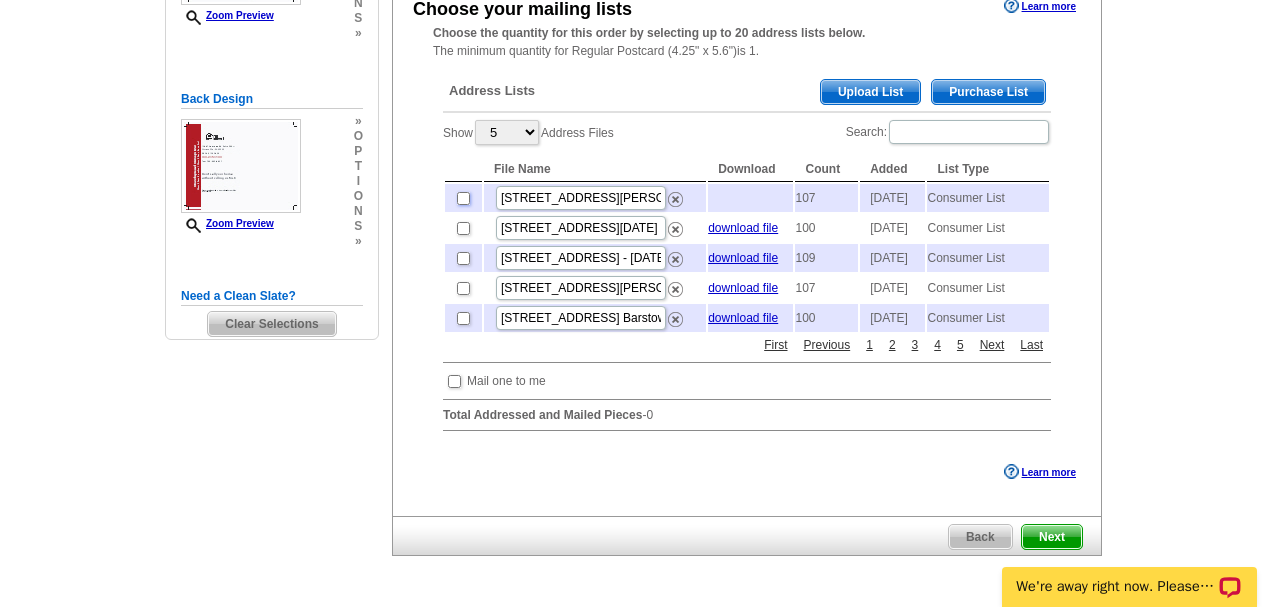 click at bounding box center (463, 198) 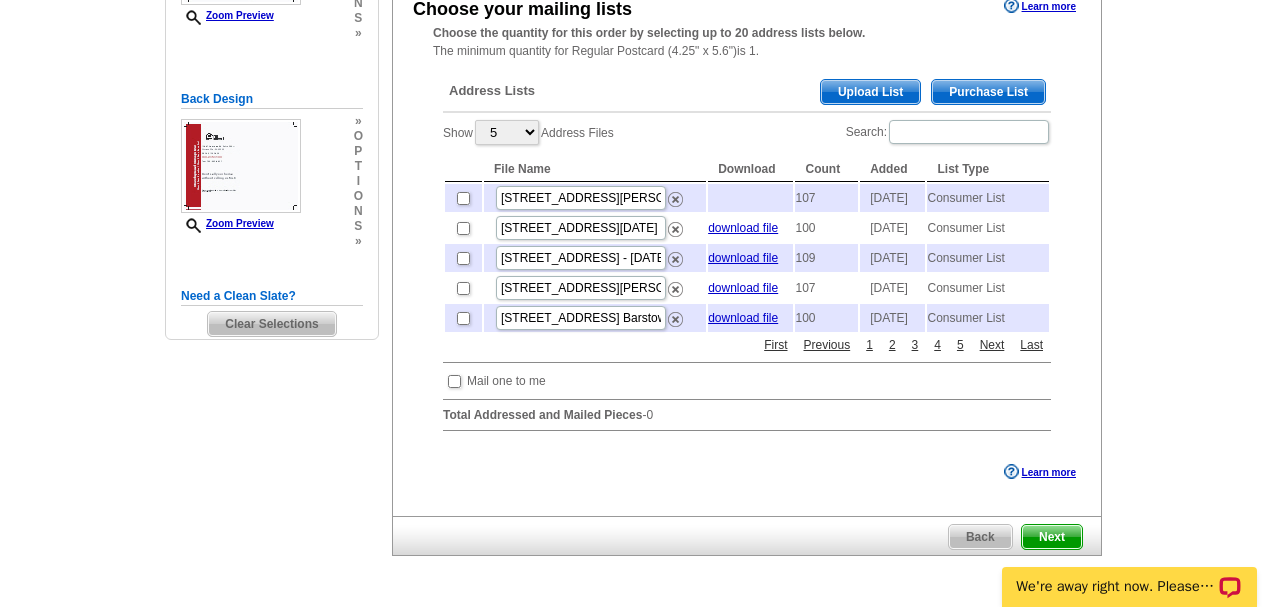 checkbox on "true" 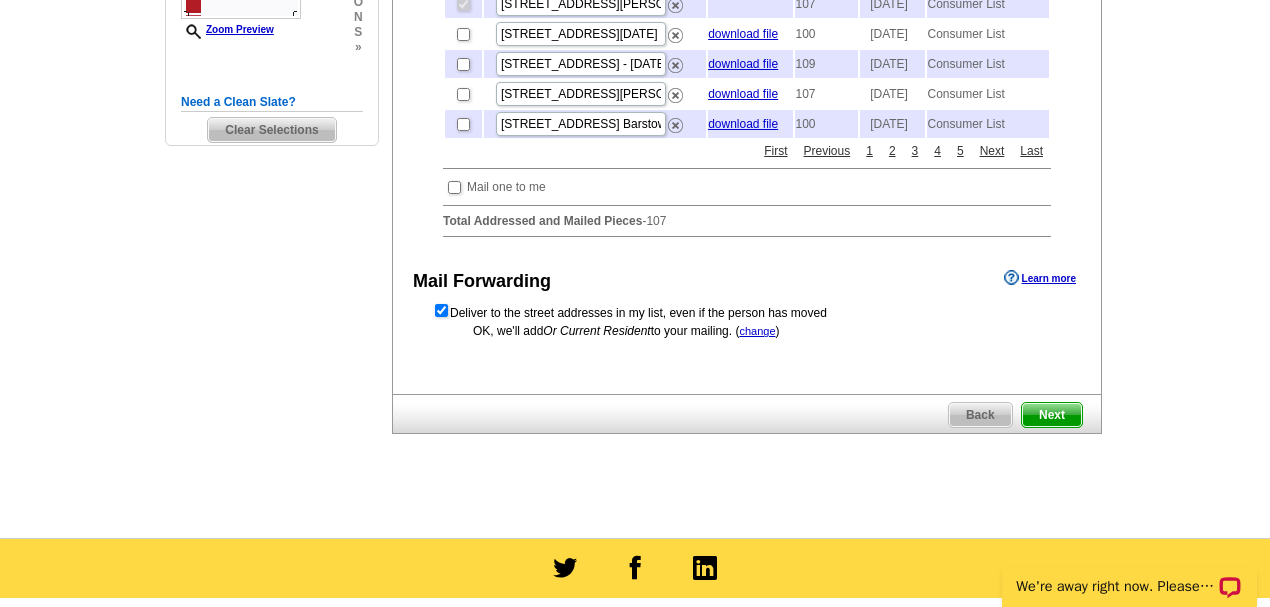 scroll, scrollTop: 600, scrollLeft: 0, axis: vertical 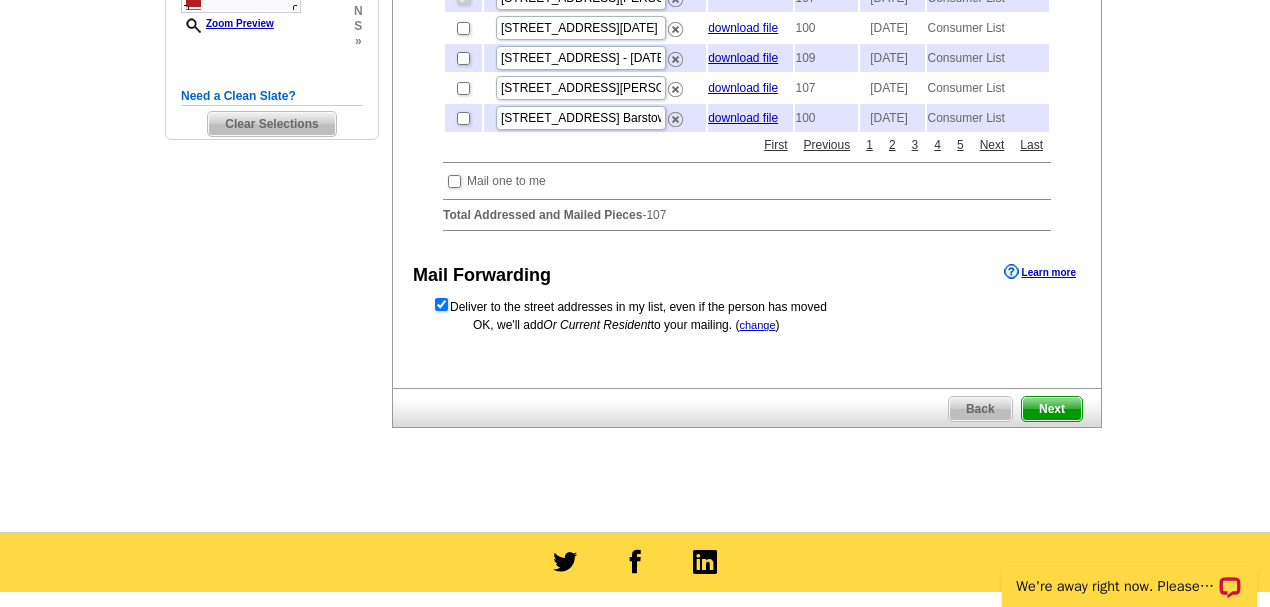 click on "Next" at bounding box center [1052, 409] 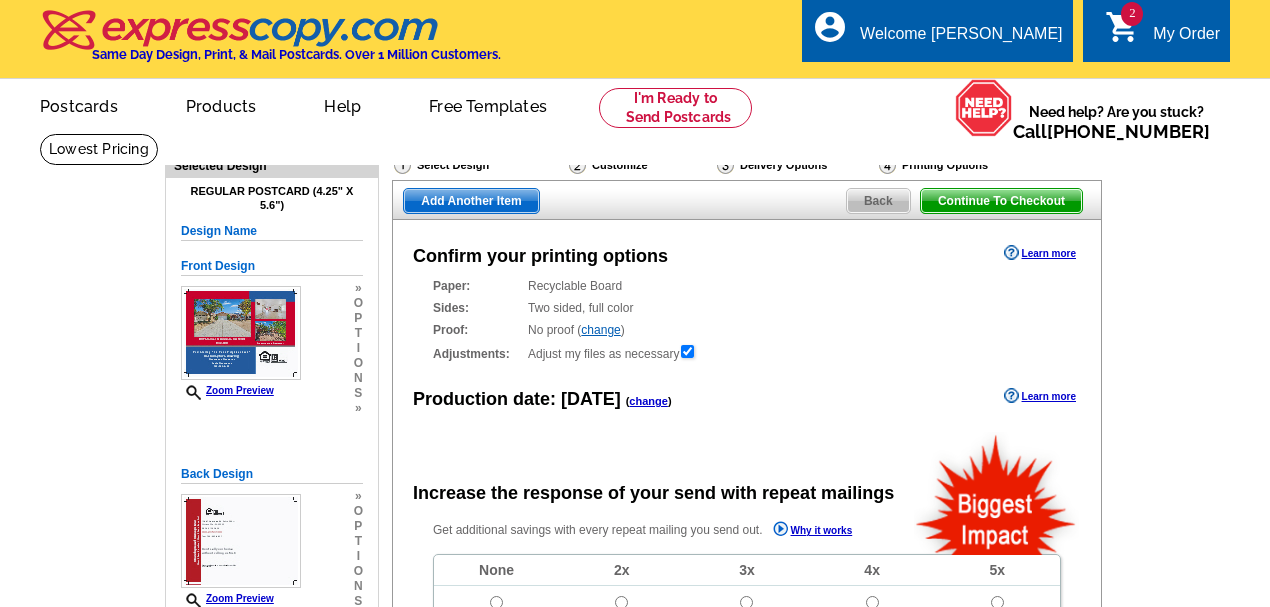 scroll, scrollTop: 0, scrollLeft: 0, axis: both 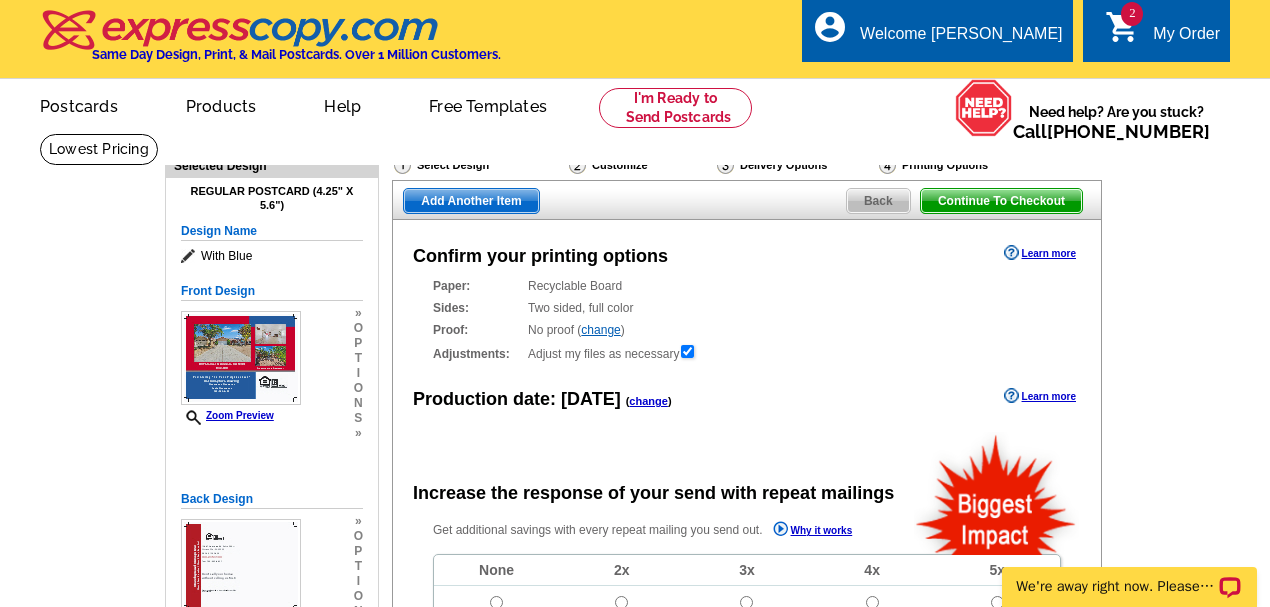 radio on "false" 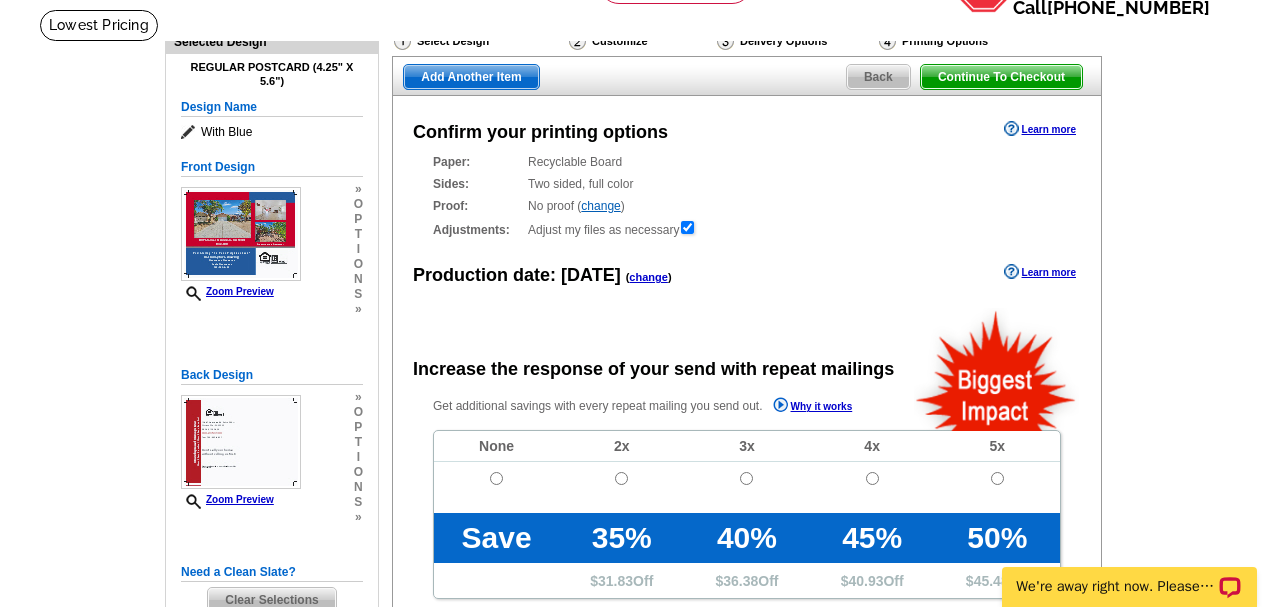 scroll, scrollTop: 66, scrollLeft: 0, axis: vertical 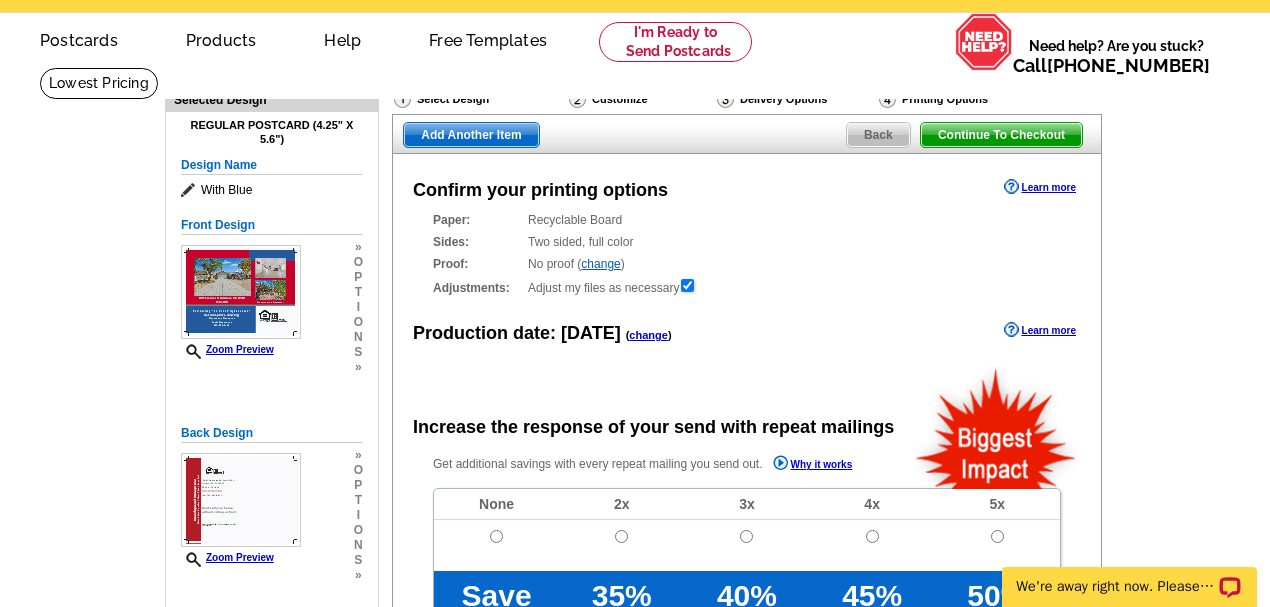 click on "Continue To Checkout" at bounding box center (1001, 135) 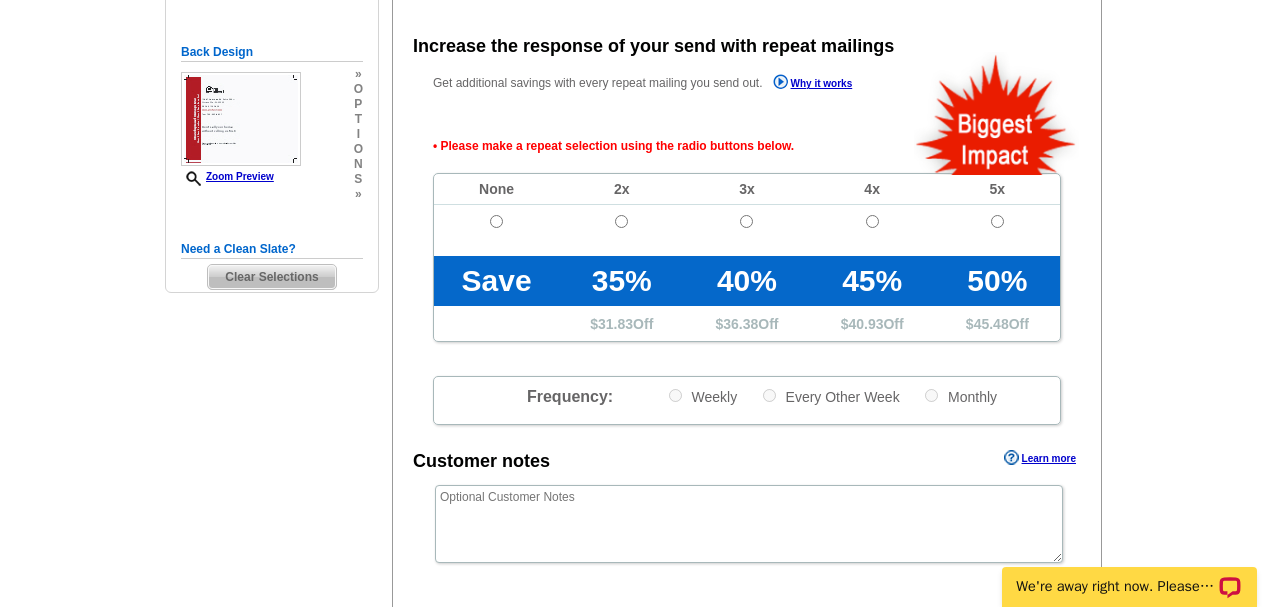 scroll, scrollTop: 448, scrollLeft: 0, axis: vertical 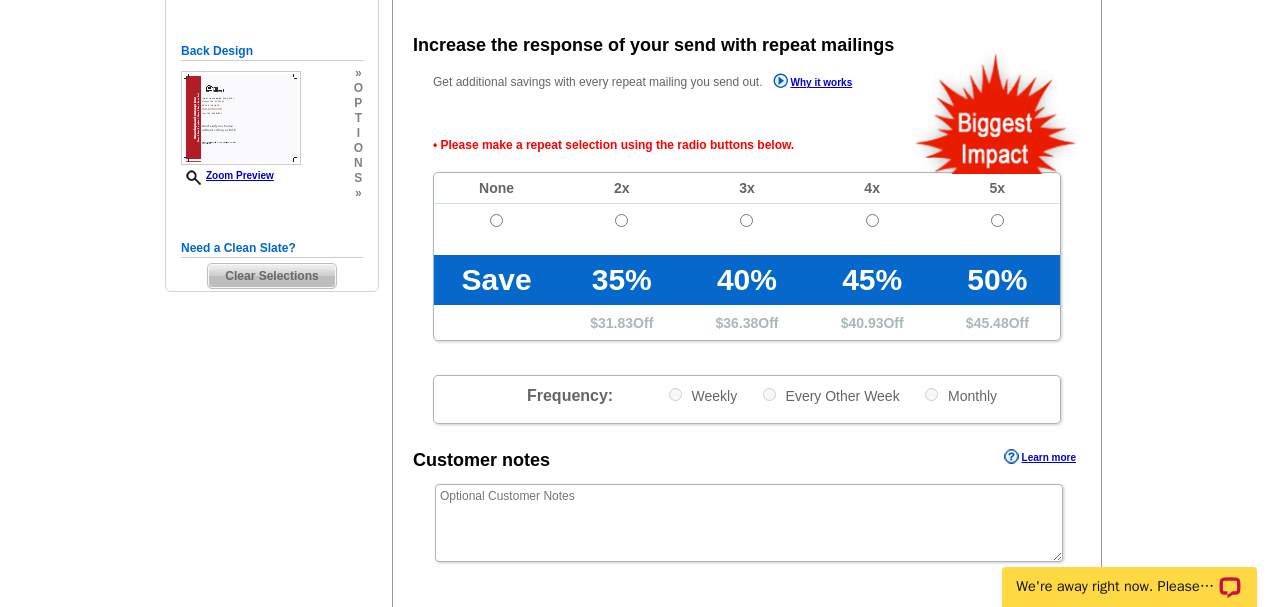 click at bounding box center (496, 229) 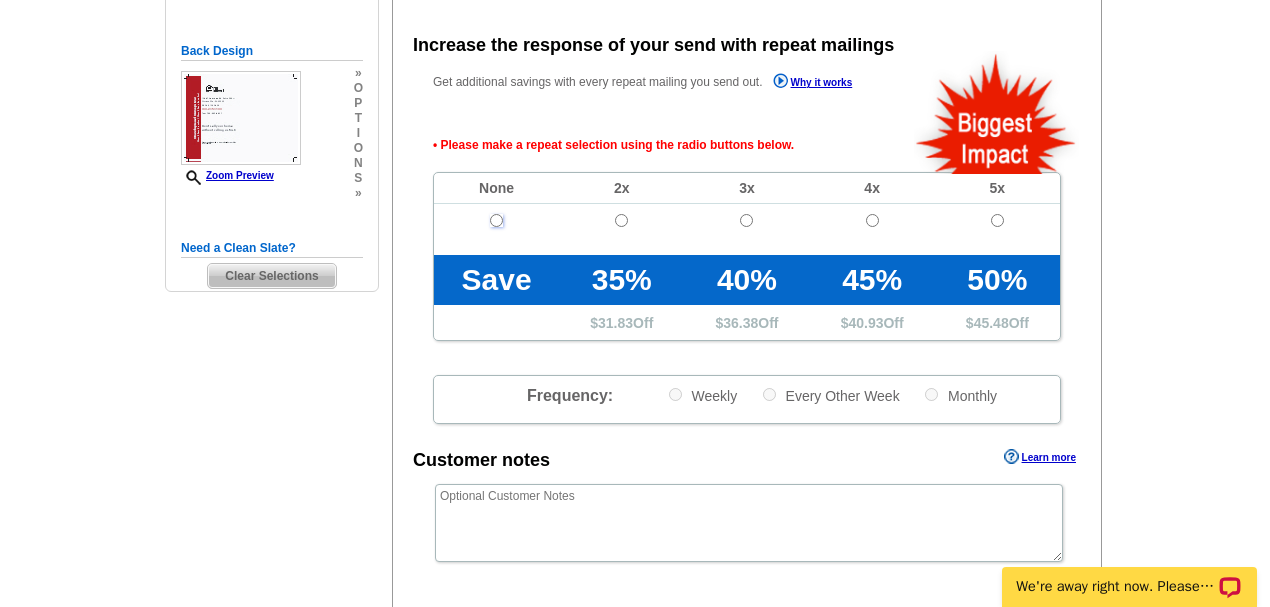 click at bounding box center (496, 220) 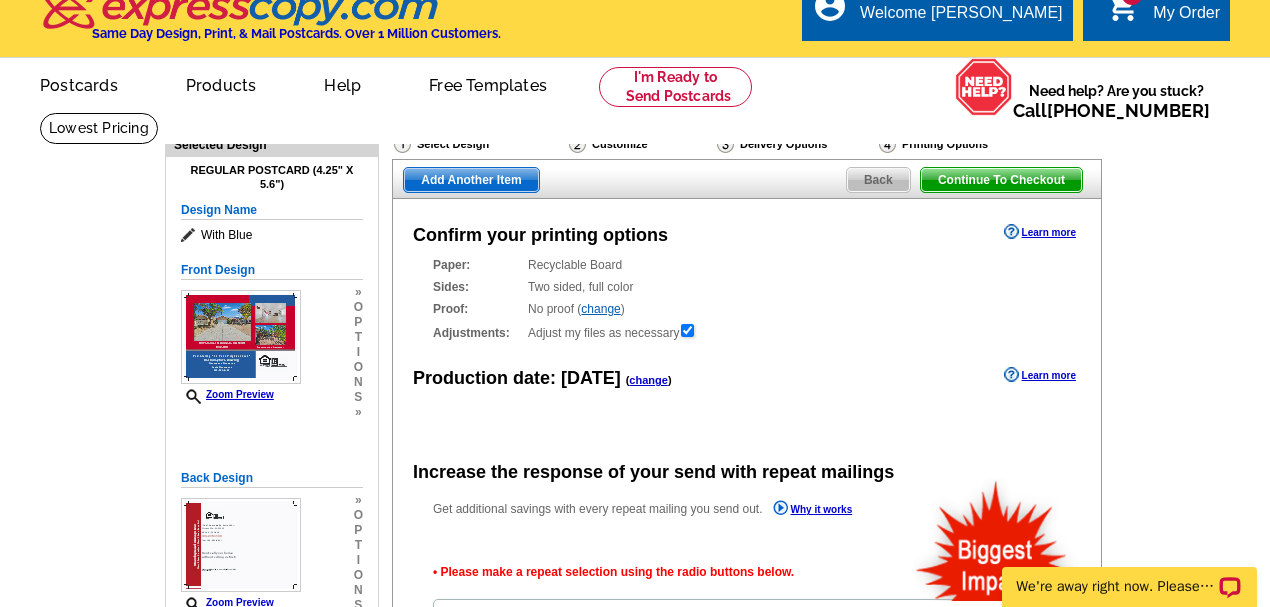 scroll, scrollTop: 0, scrollLeft: 0, axis: both 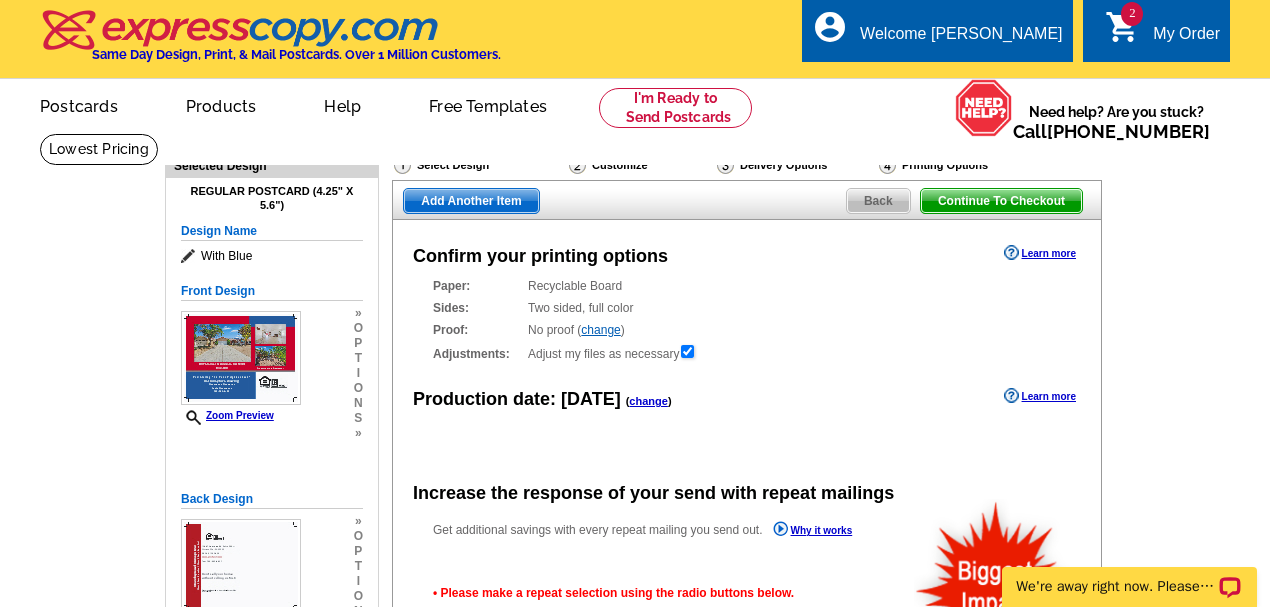 click on "Continue To Checkout" at bounding box center (1001, 201) 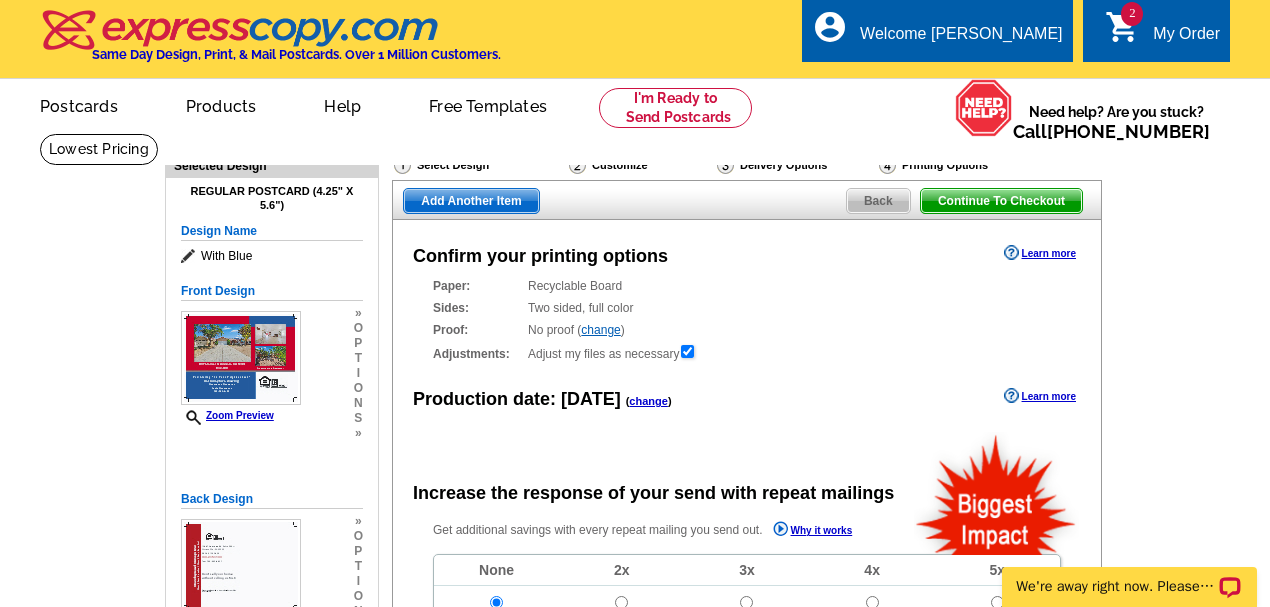 scroll, scrollTop: 43, scrollLeft: 0, axis: vertical 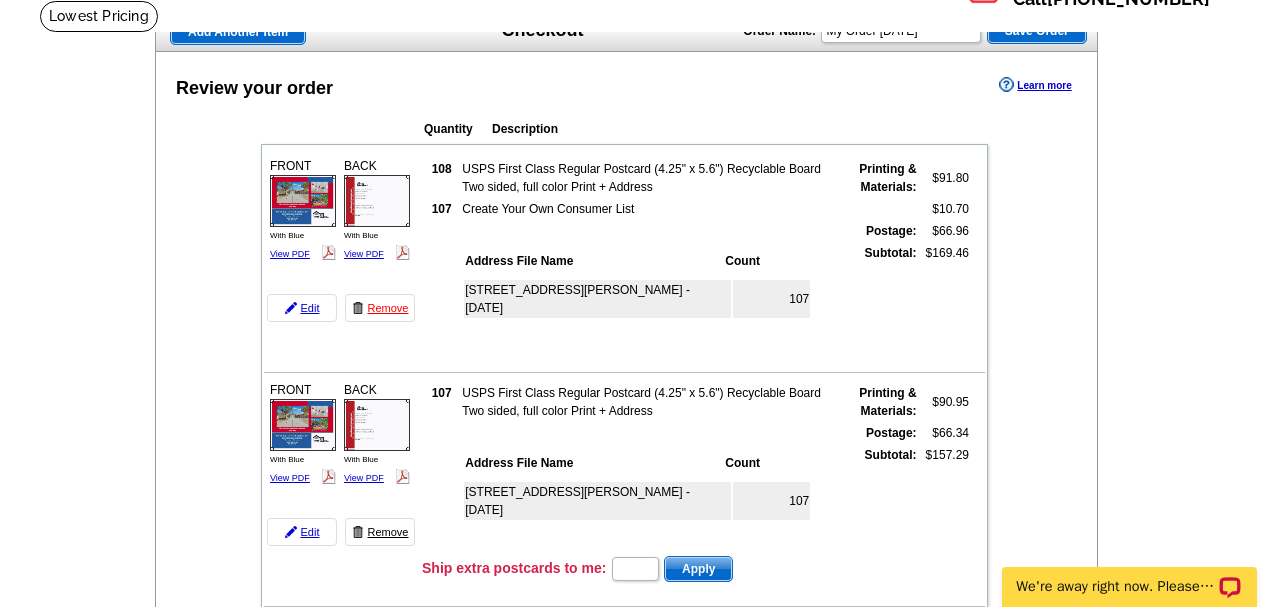 click on "Remove" at bounding box center [380, 532] 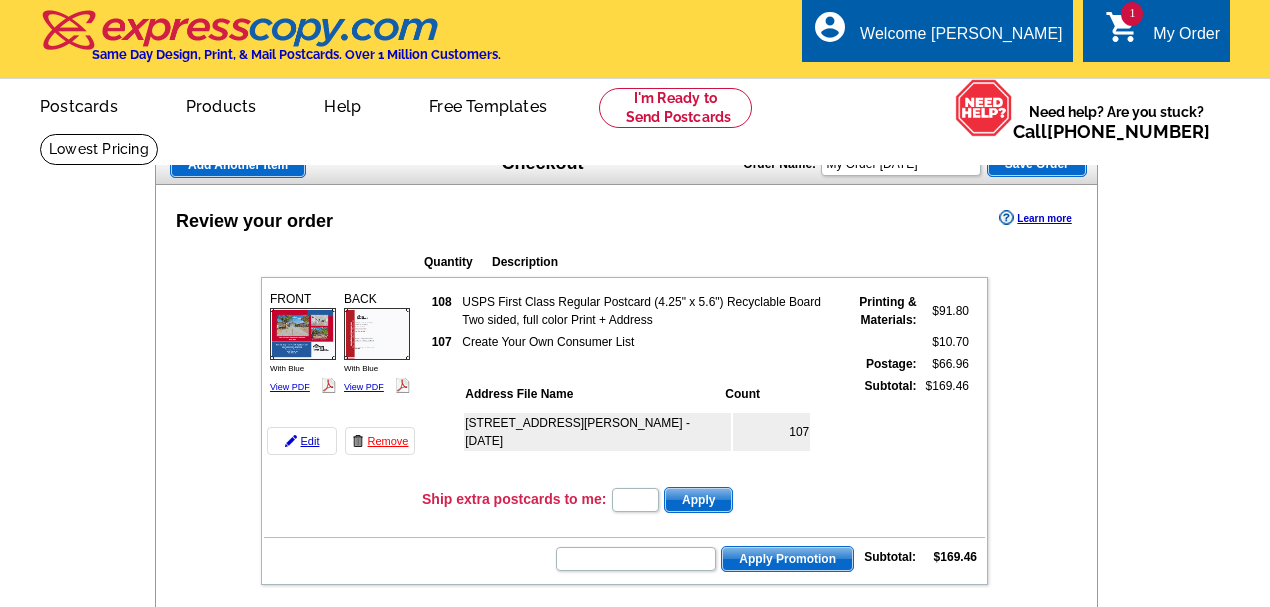 scroll, scrollTop: 200, scrollLeft: 0, axis: vertical 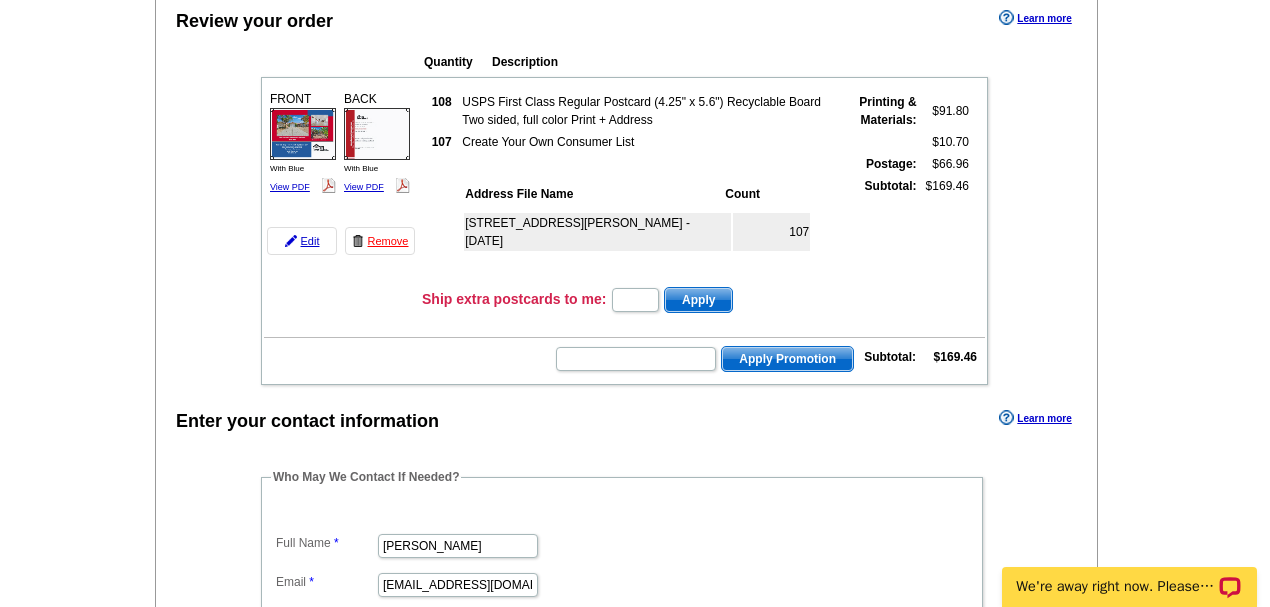 click on "[STREET_ADDRESS][PERSON_NAME] - [DATE]" at bounding box center (597, 232) 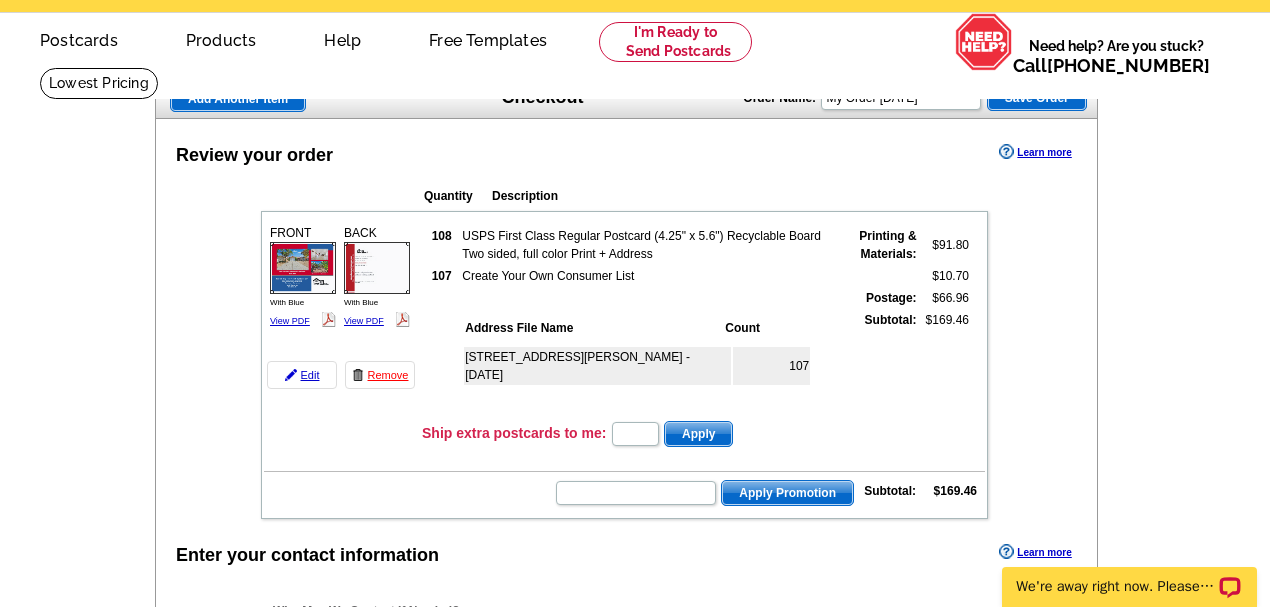 scroll, scrollTop: 0, scrollLeft: 0, axis: both 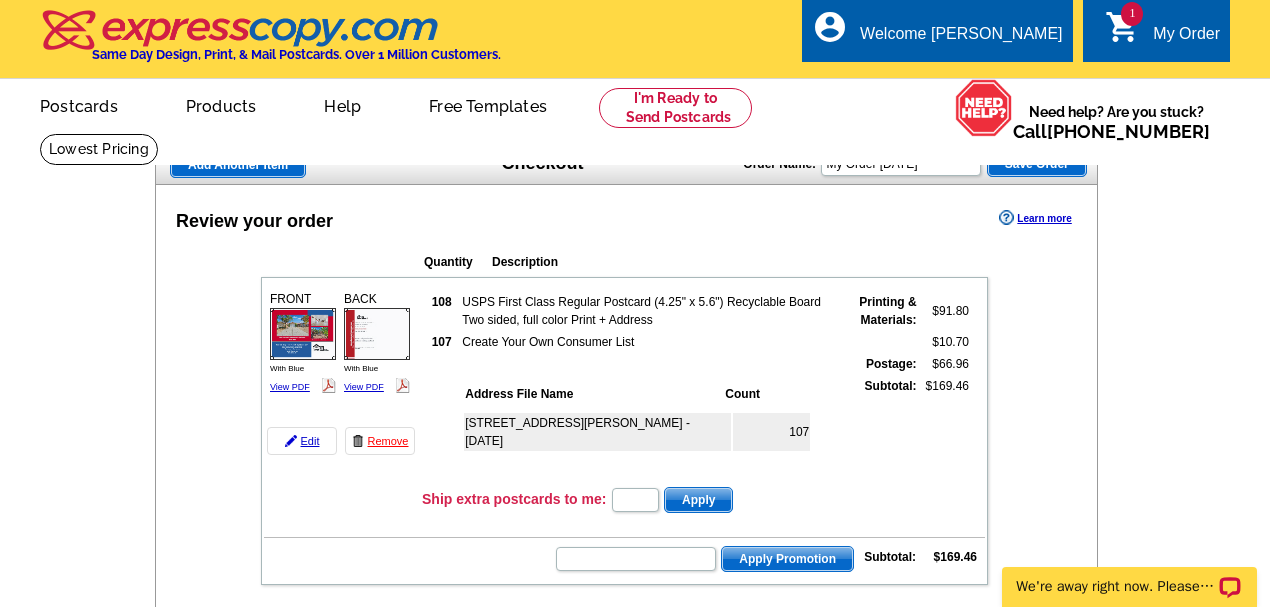 click on "Add Another Item
Checkout
Order Name:
My Order 2025-07-18
Save Order
Review your order
Learn more
Quantity
Description
108 107" at bounding box center [635, 786] 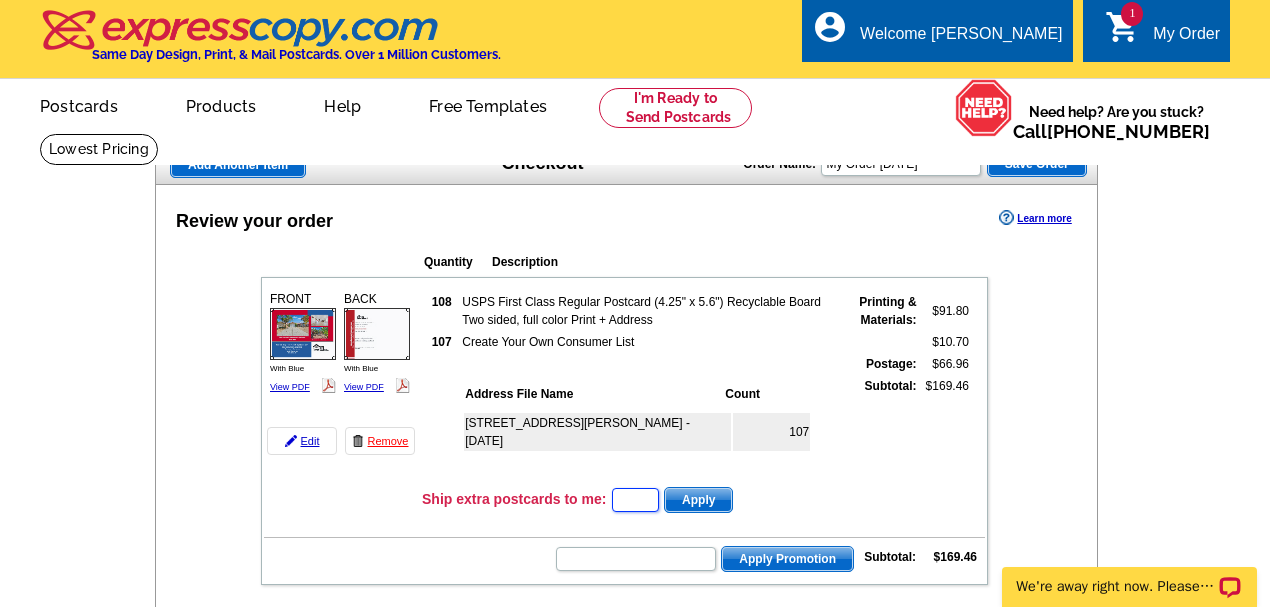 click at bounding box center [635, 500] 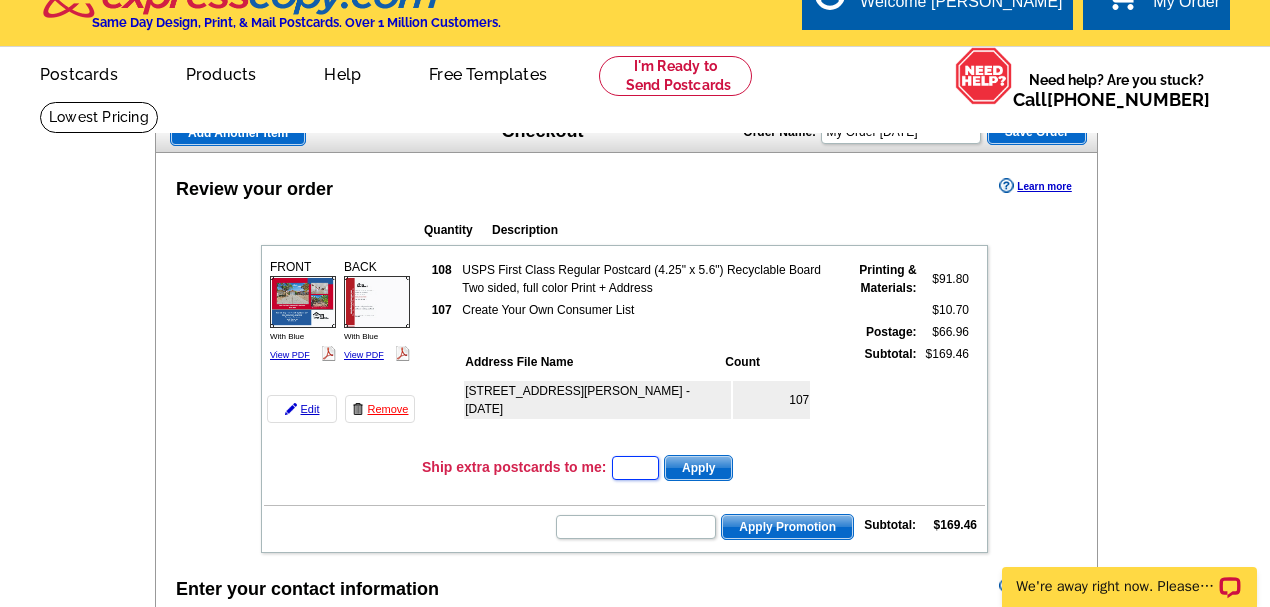 scroll, scrollTop: 0, scrollLeft: 0, axis: both 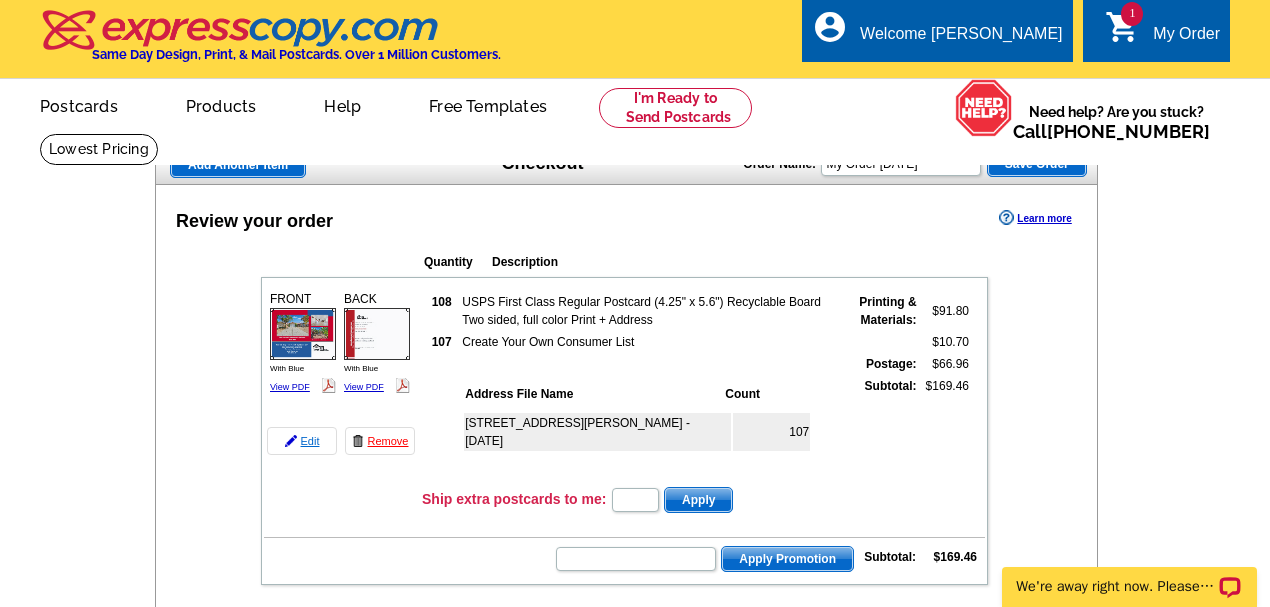 click on "Edit" at bounding box center [302, 441] 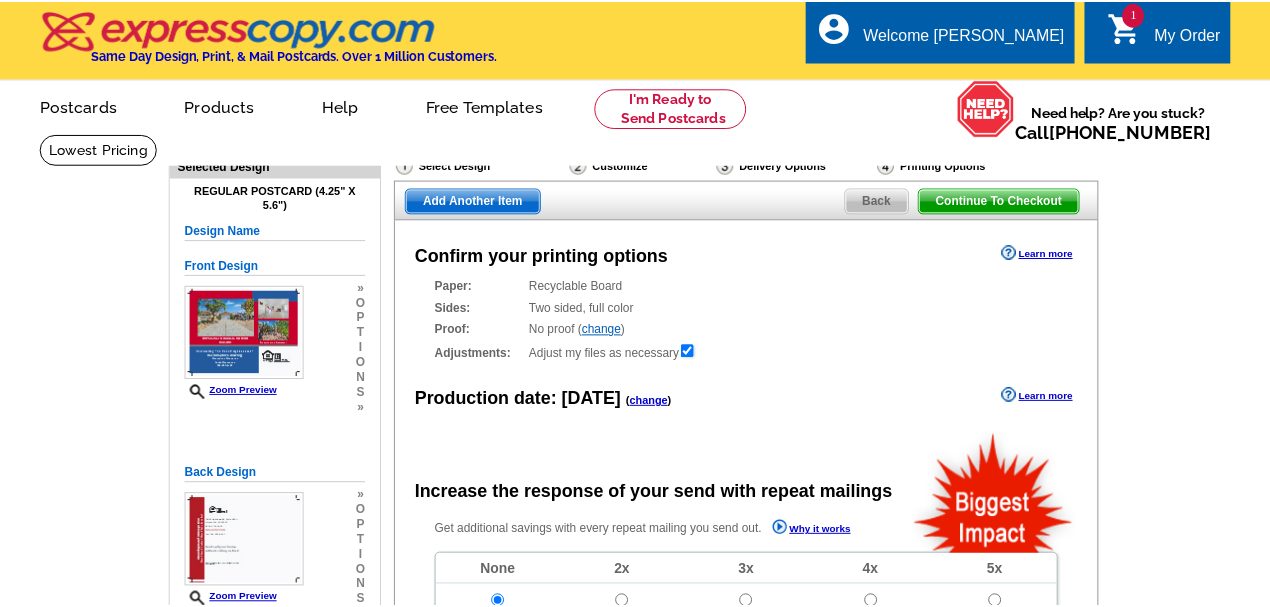 scroll, scrollTop: 0, scrollLeft: 0, axis: both 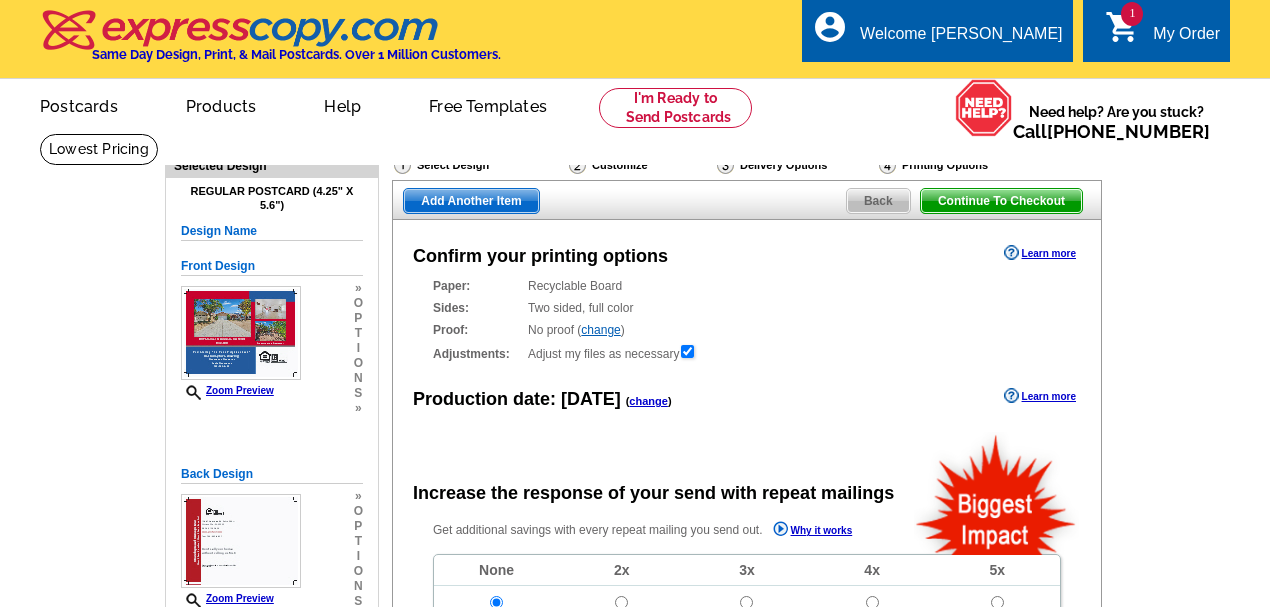 radio on "false" 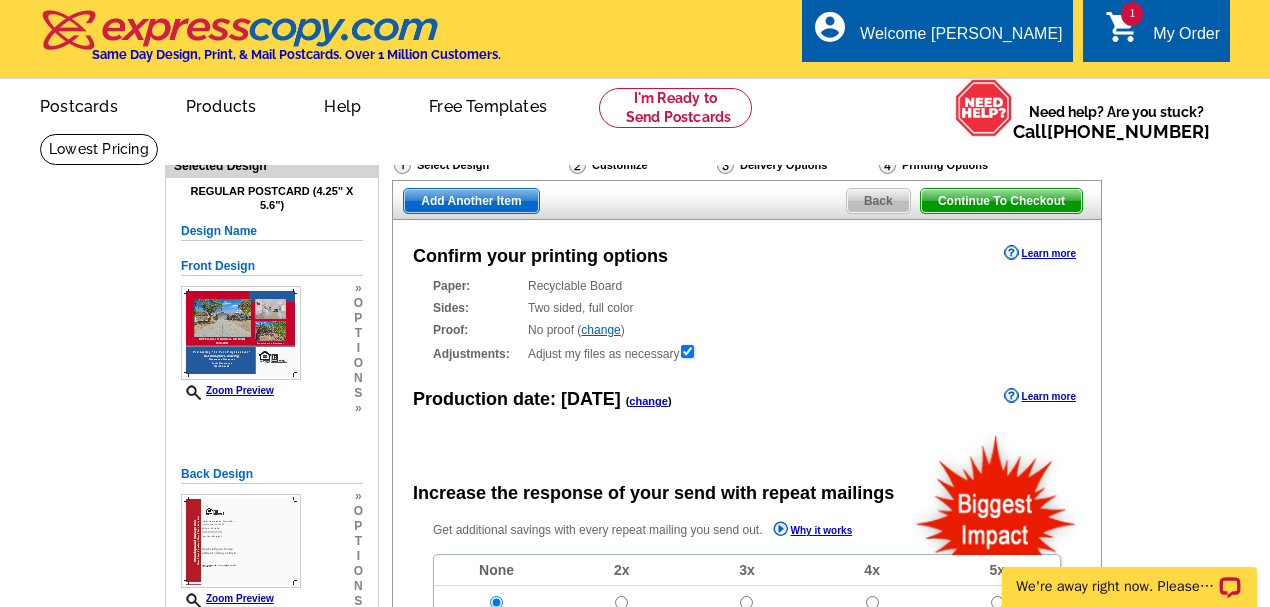 scroll, scrollTop: 0, scrollLeft: 0, axis: both 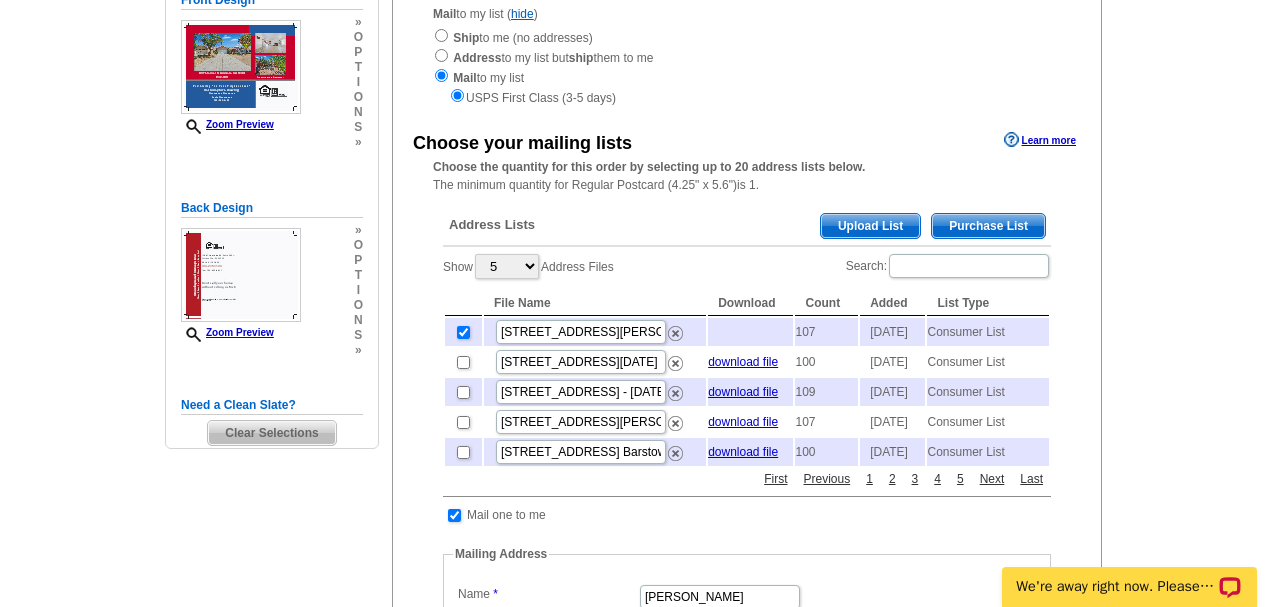 click on "Consumer List" at bounding box center (988, 332) 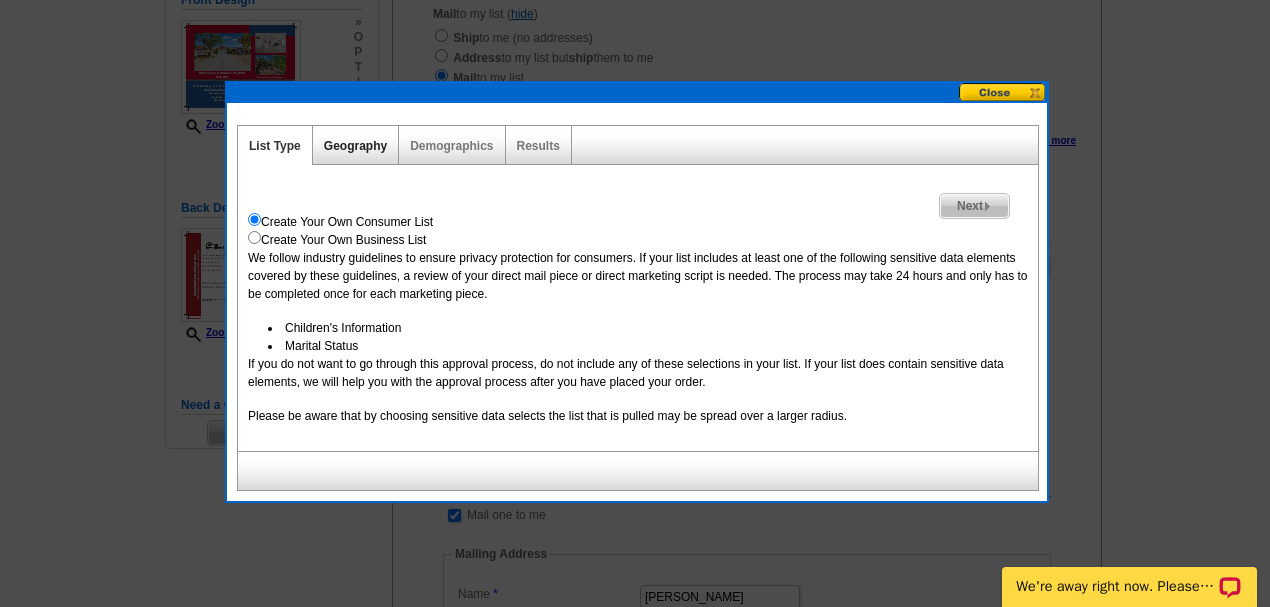 click on "Geography" at bounding box center (355, 146) 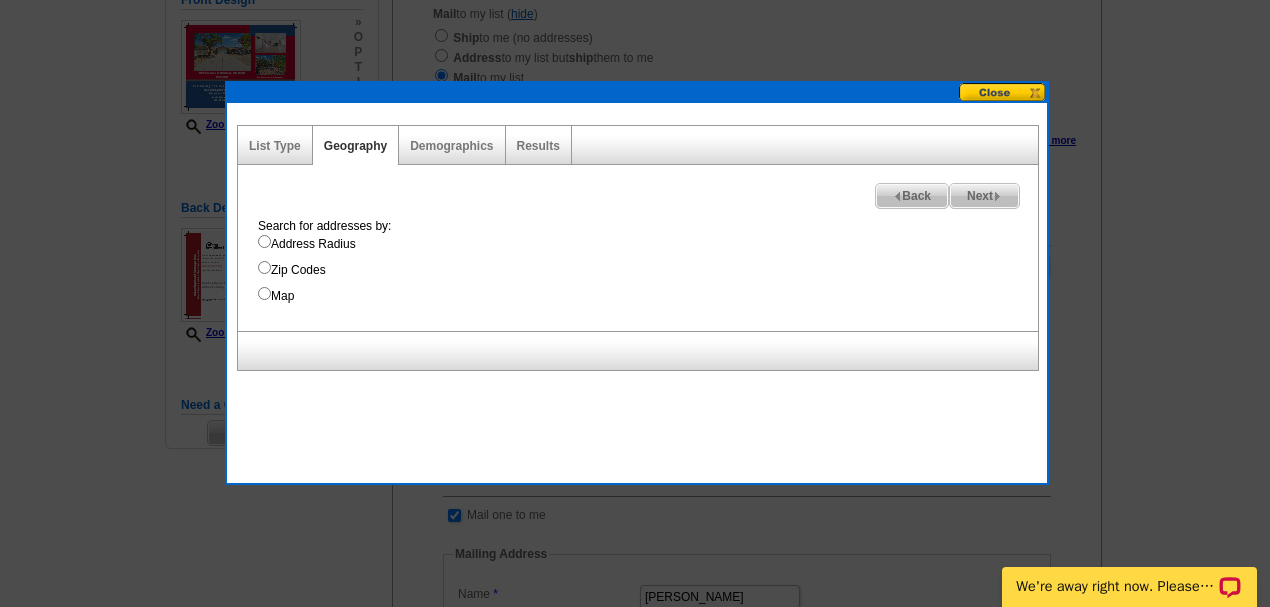 click on "Address Radius" at bounding box center (264, 241) 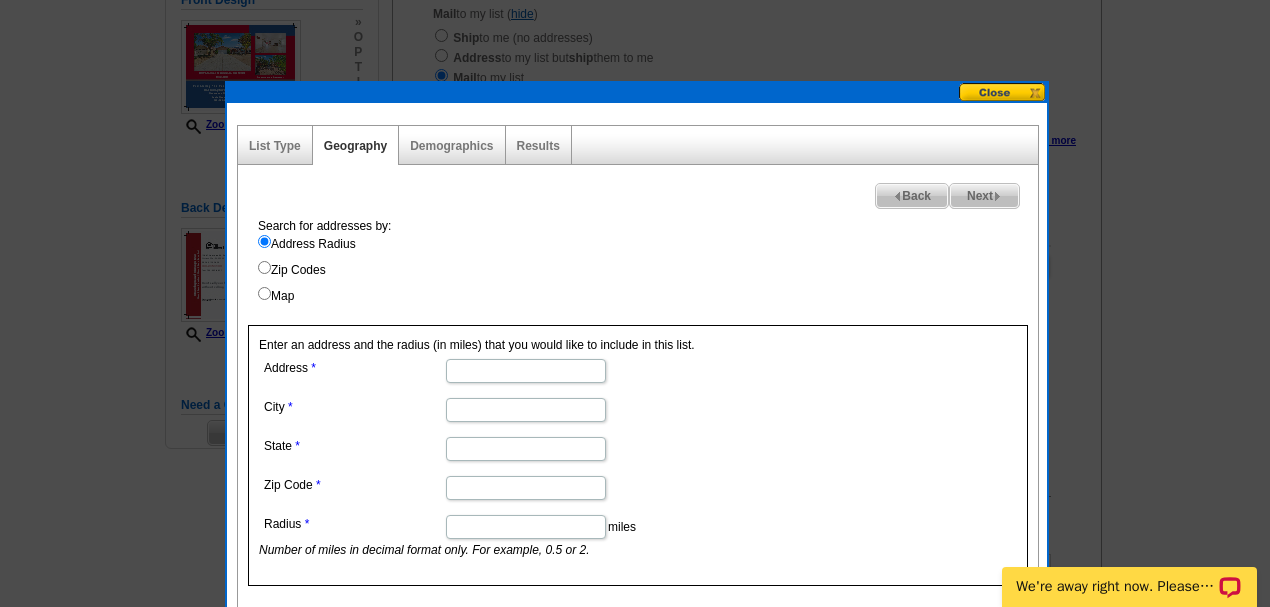 click on "Address" at bounding box center (526, 371) 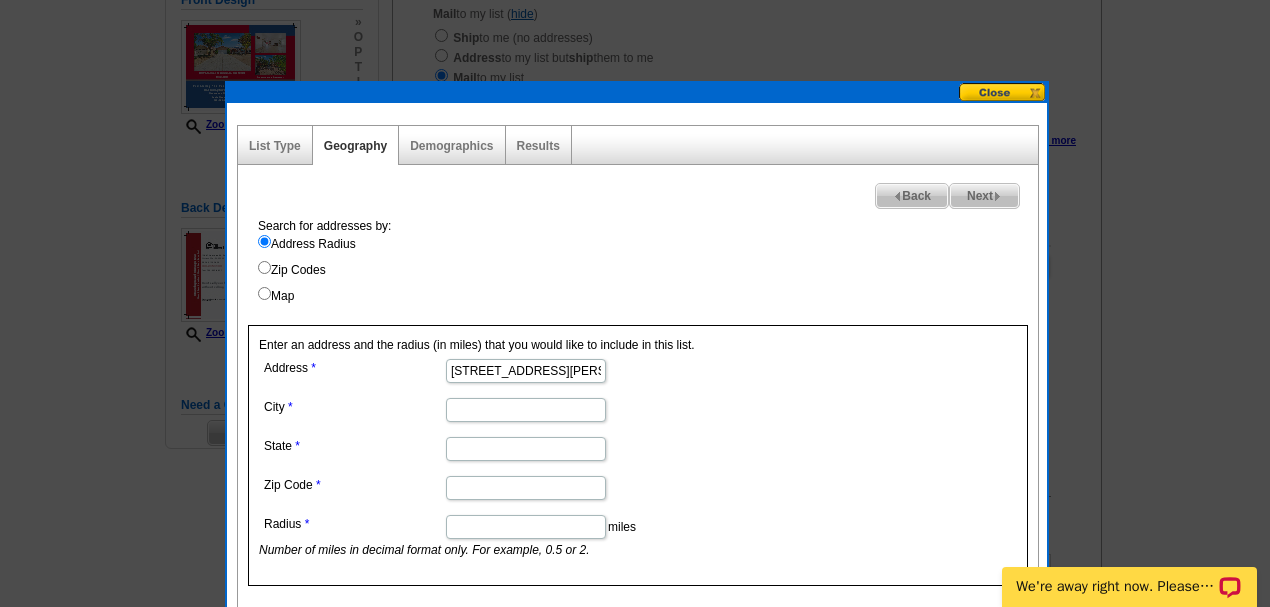 type on "10776 Tolliver St." 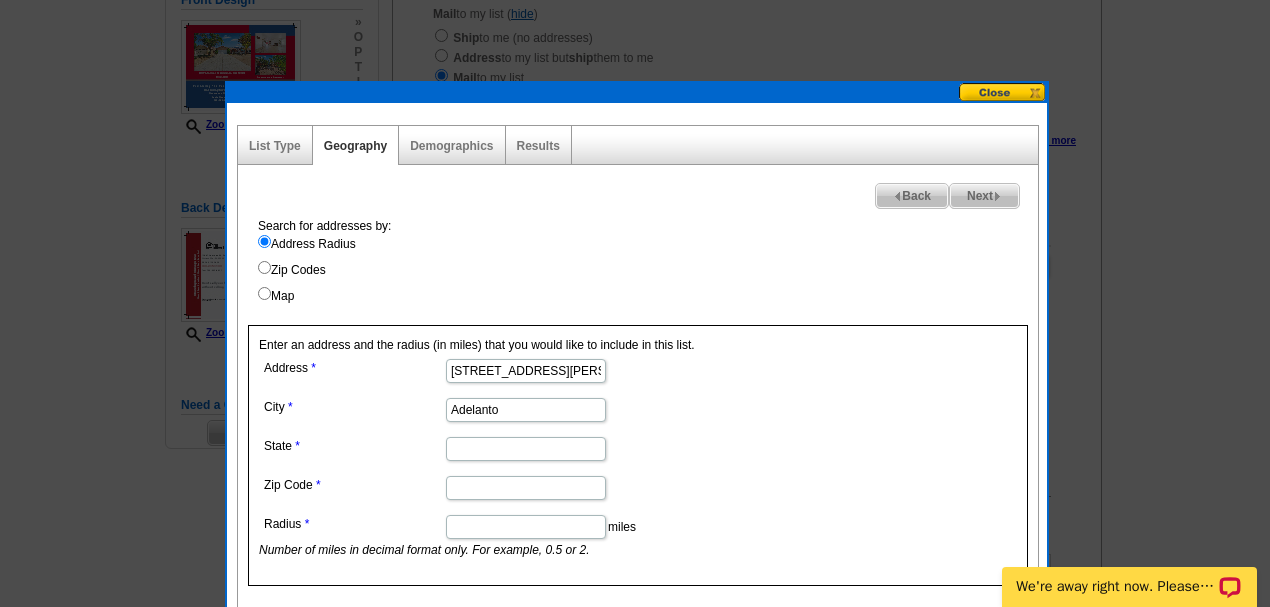 type on "Adelanto" 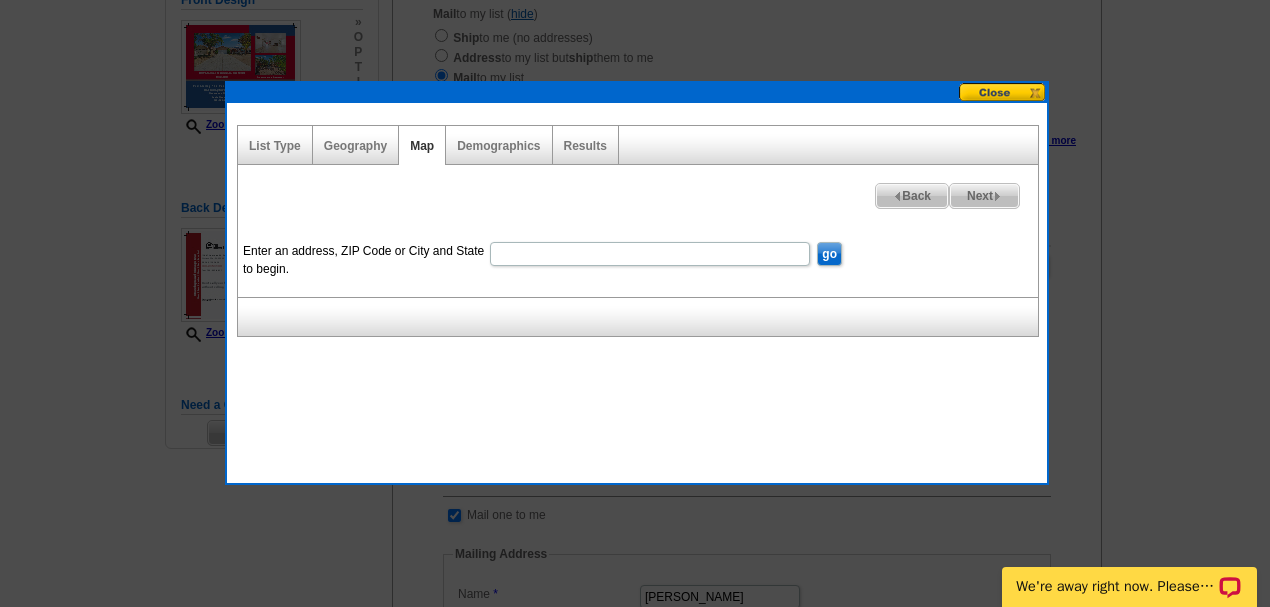 click on "Enter an address, ZIP Code or City and State to begin." at bounding box center [650, 254] 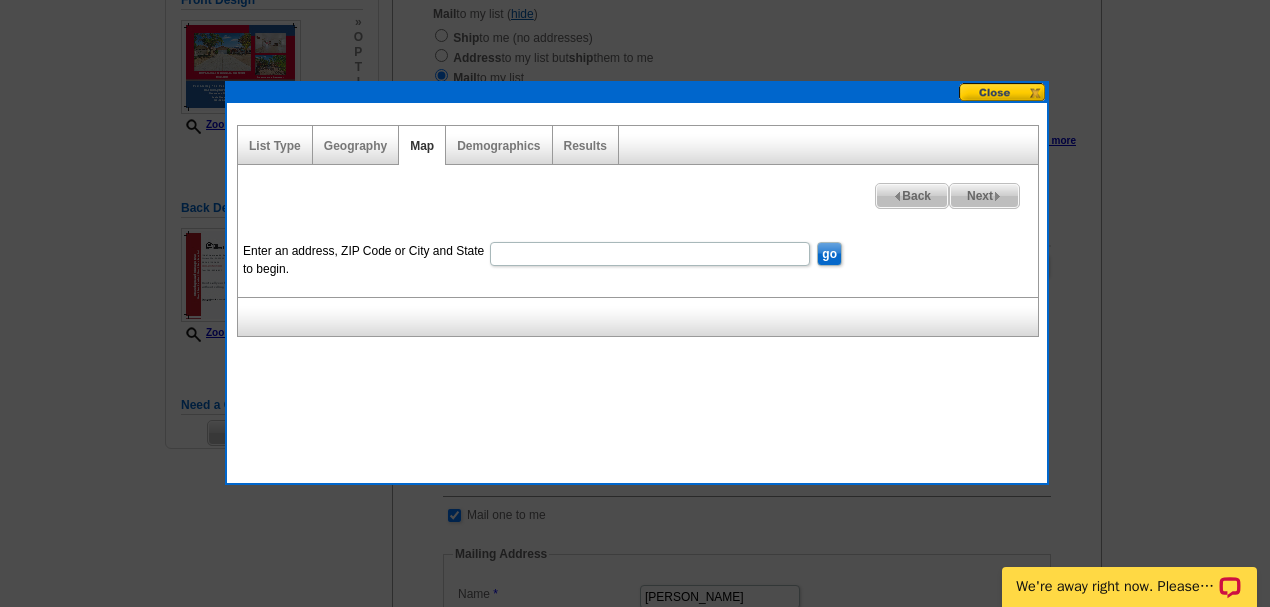 type on "10776 Tolliver St. Adelanto CA 92301" 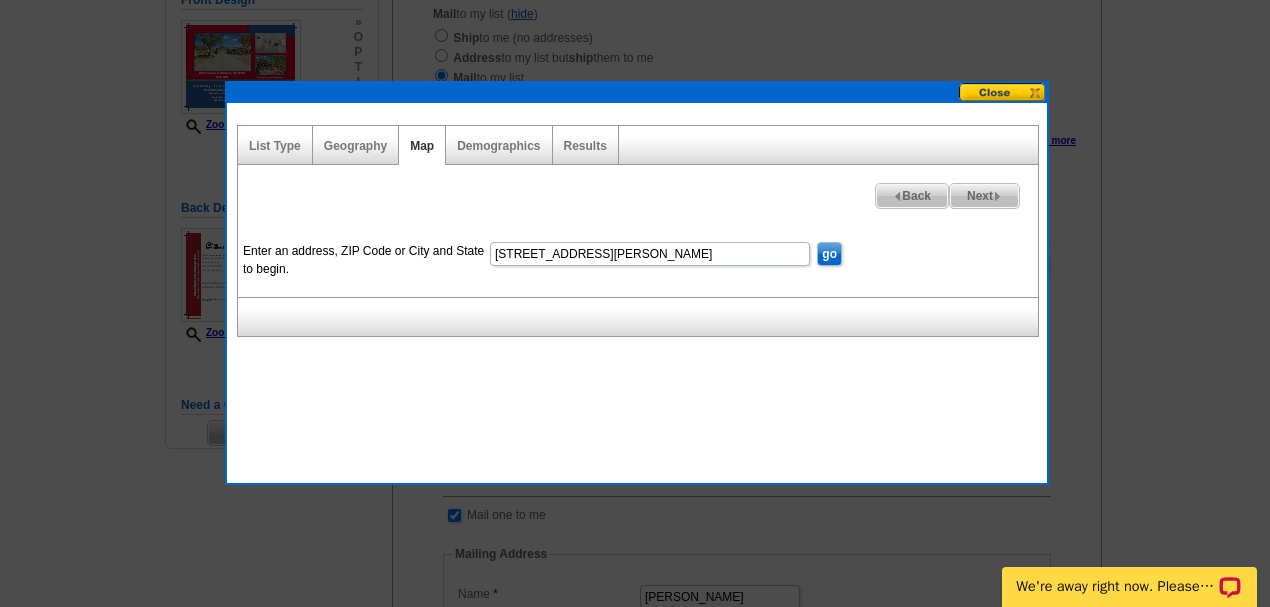 click on "go" at bounding box center (829, 254) 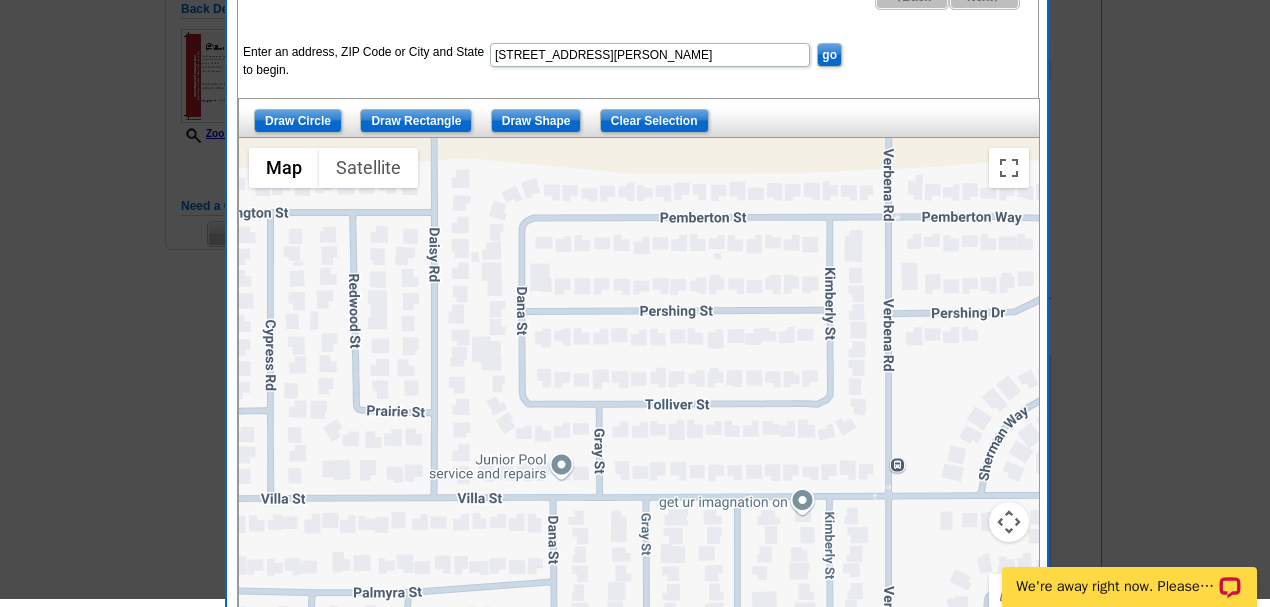 scroll, scrollTop: 466, scrollLeft: 0, axis: vertical 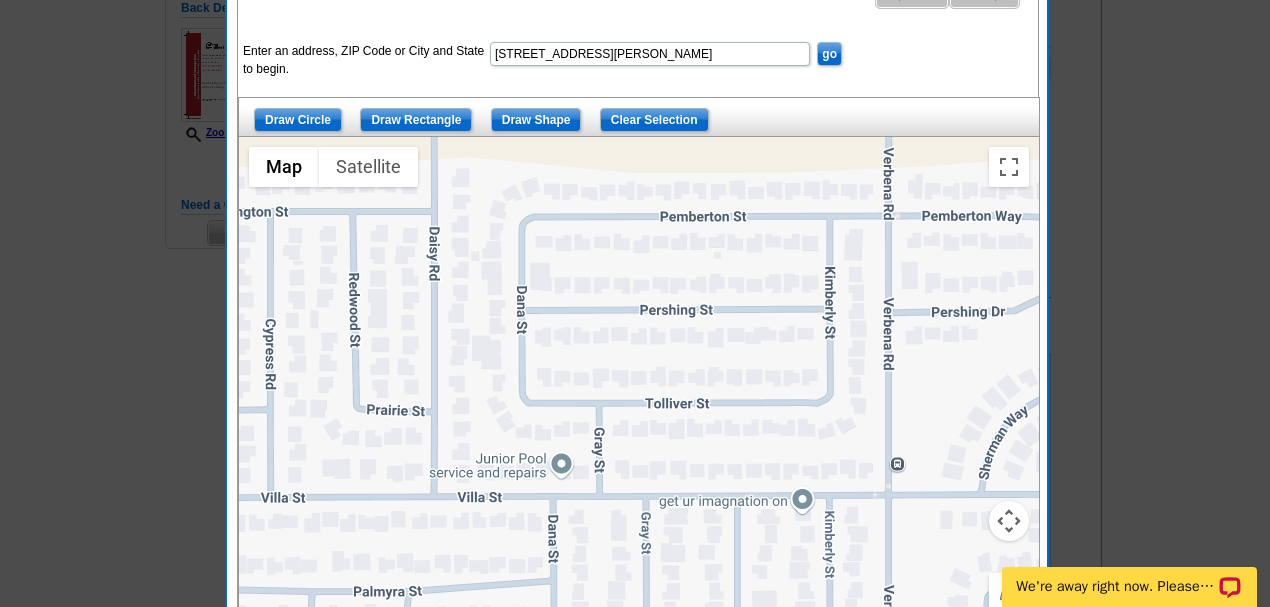 click on "Draw Circle
Draw Rectangle
Draw Shape
Clear Selection" at bounding box center [639, 117] 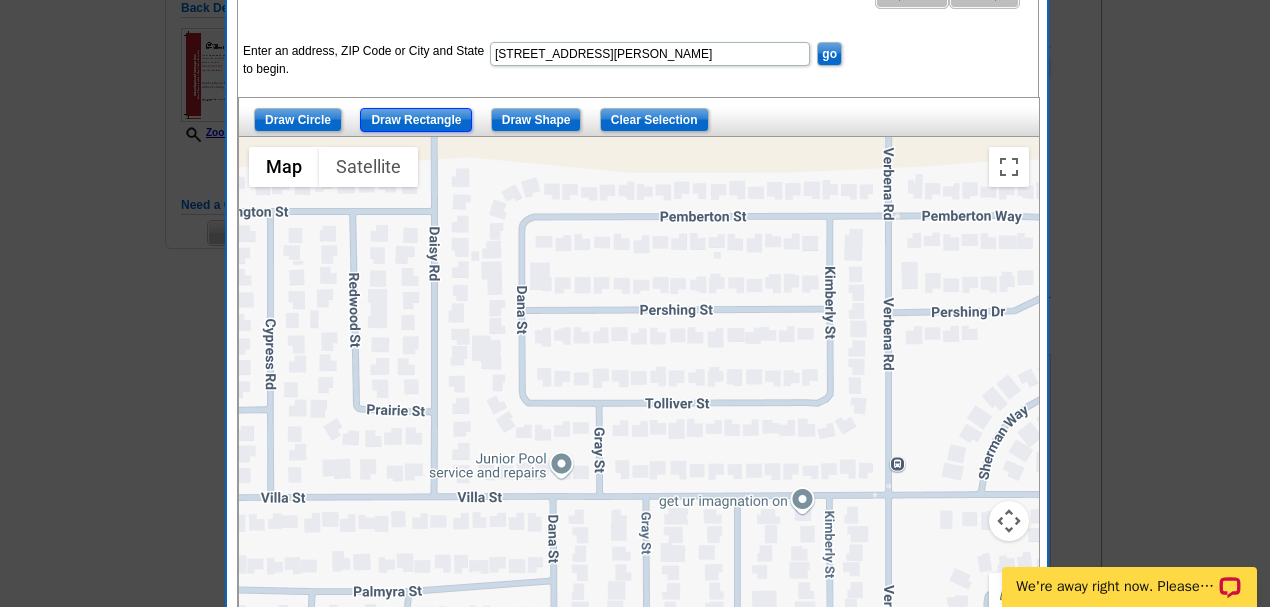 click on "Draw Rectangle" at bounding box center [416, 120] 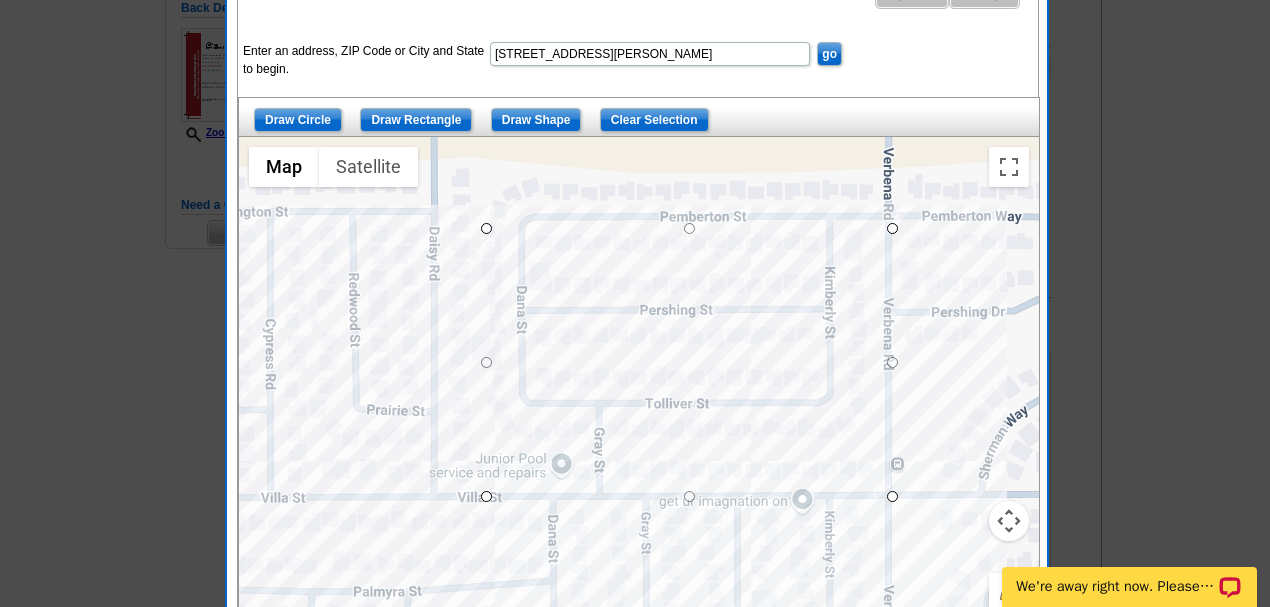 drag, startPoint x: 480, startPoint y: 226, endPoint x: 892, endPoint y: 494, distance: 491.49567 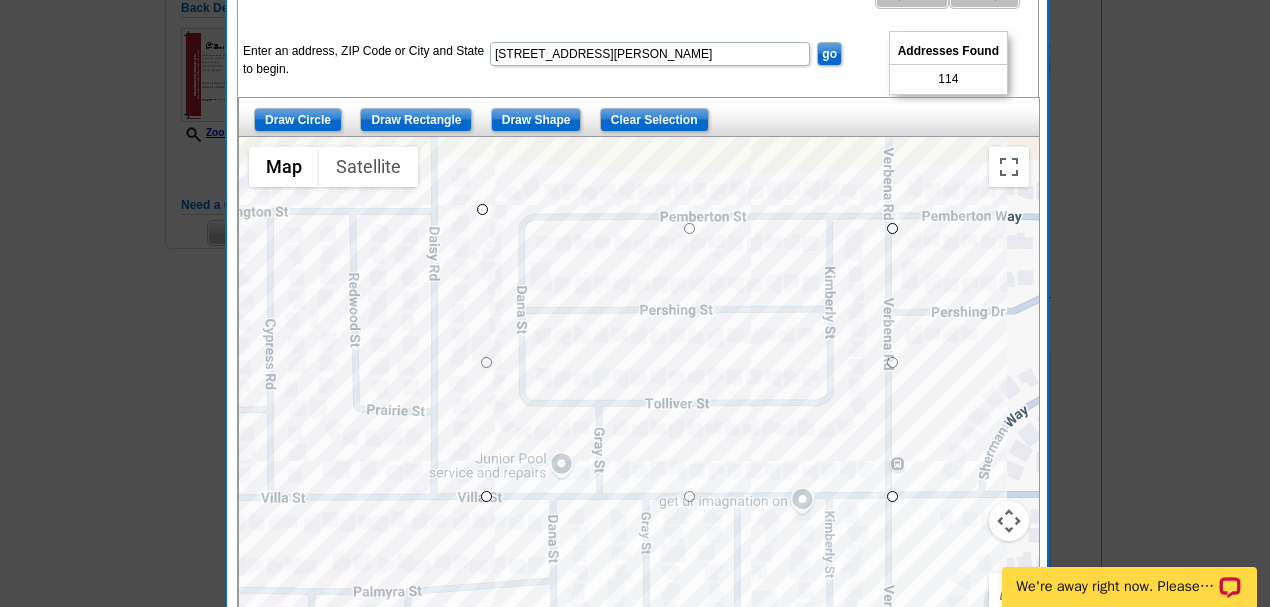 drag, startPoint x: 486, startPoint y: 224, endPoint x: 482, endPoint y: 203, distance: 21.377558 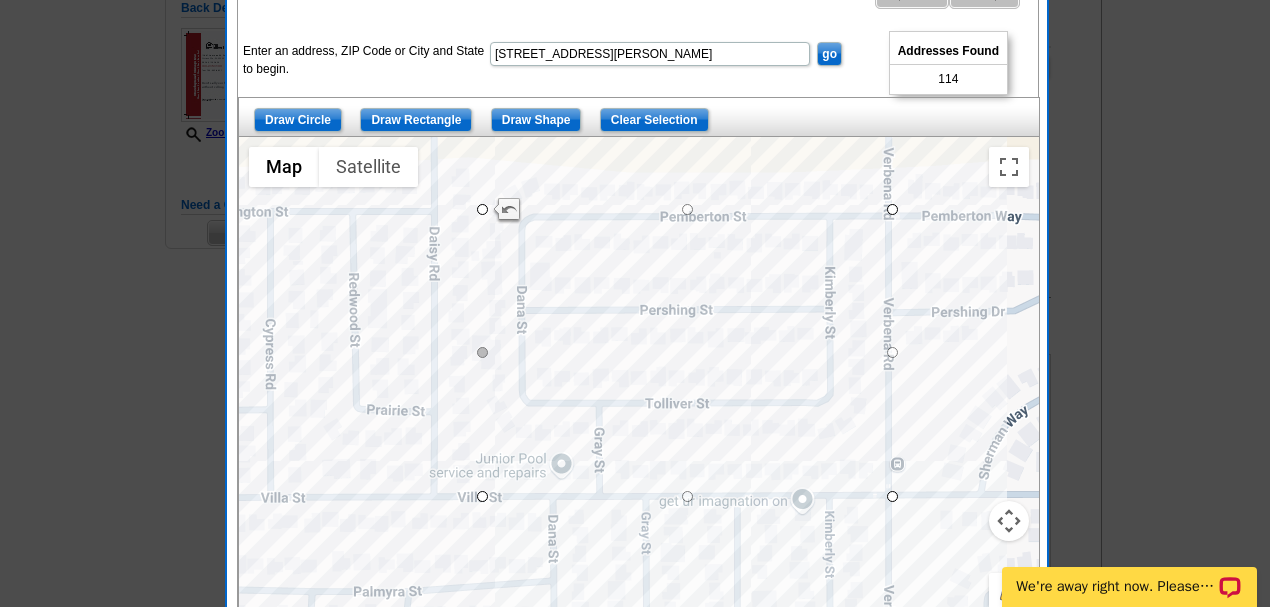 click at bounding box center [482, 352] 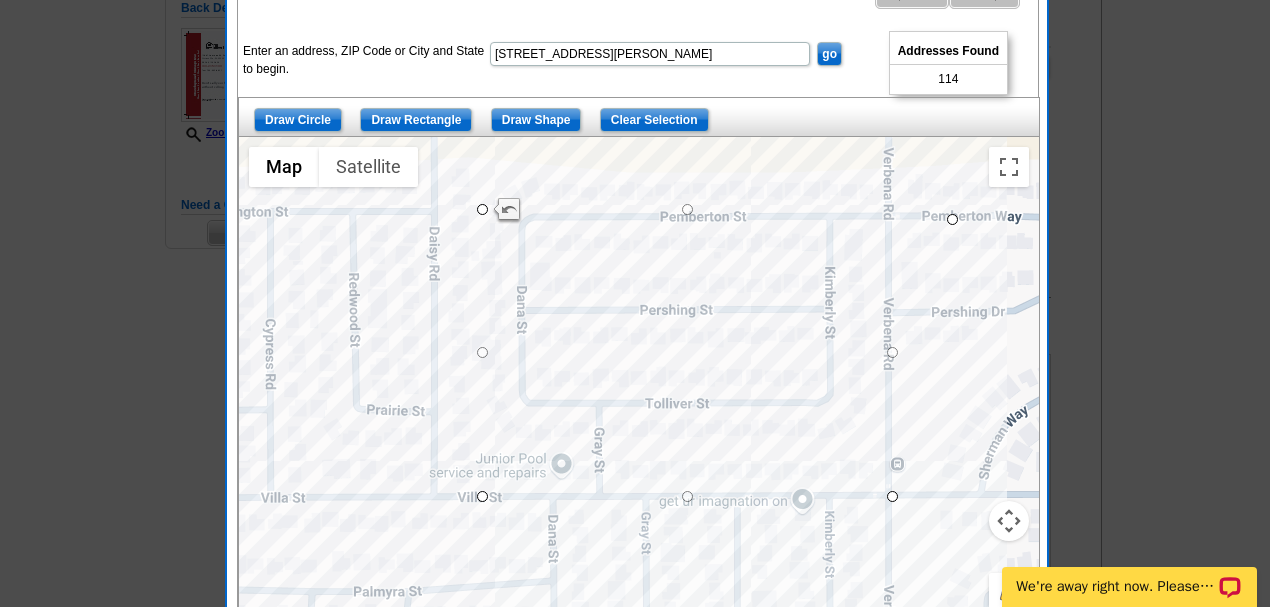 drag, startPoint x: 895, startPoint y: 212, endPoint x: 957, endPoint y: 222, distance: 62.801273 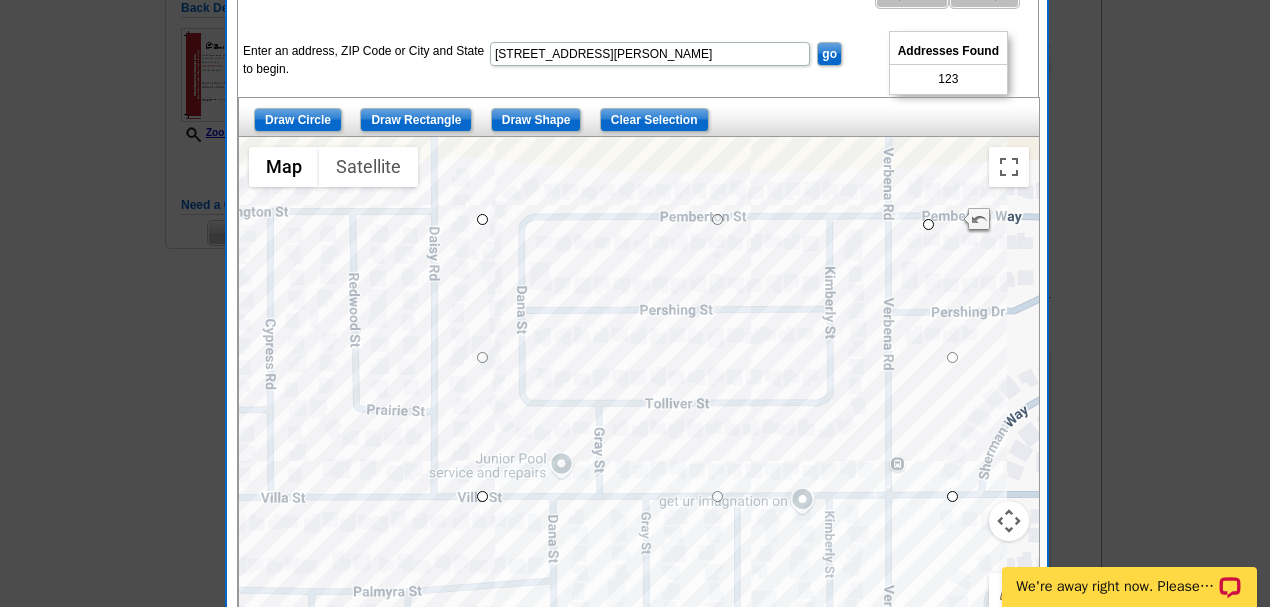drag, startPoint x: 952, startPoint y: 215, endPoint x: 926, endPoint y: 220, distance: 26.476404 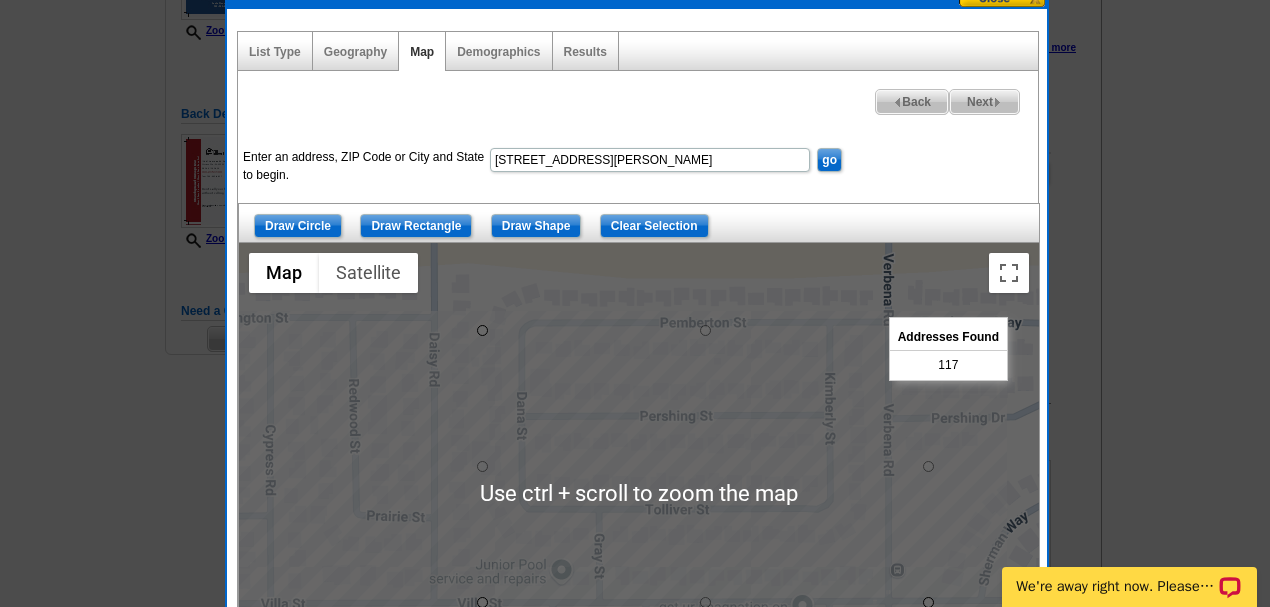 scroll, scrollTop: 333, scrollLeft: 0, axis: vertical 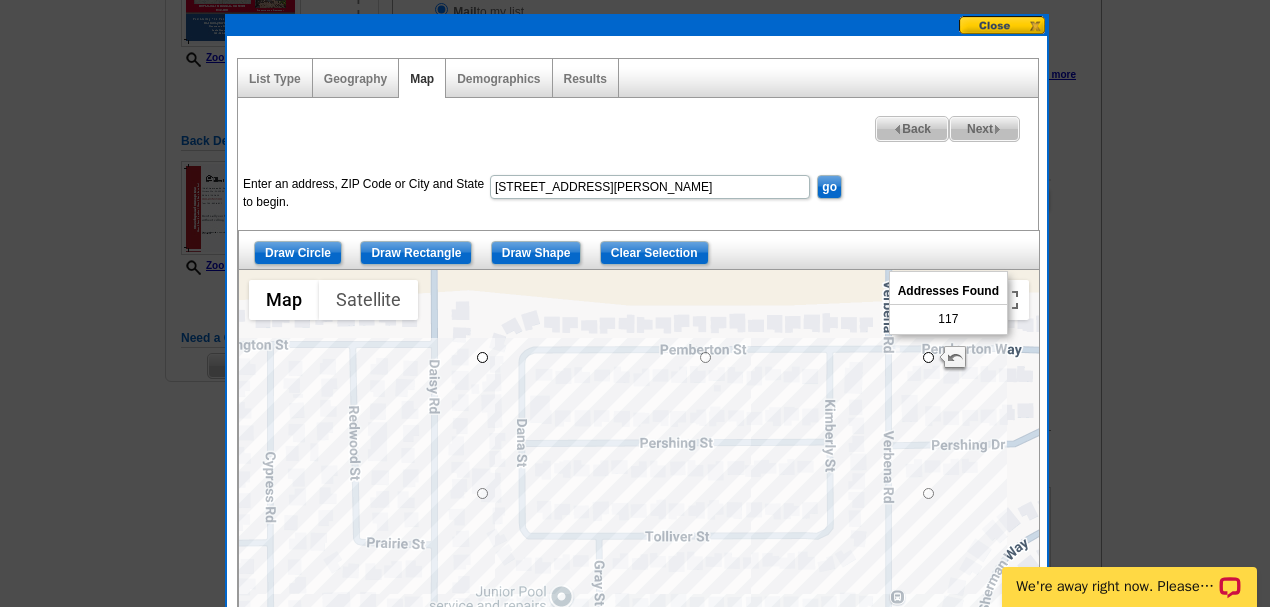 click on "Next" at bounding box center (984, 129) 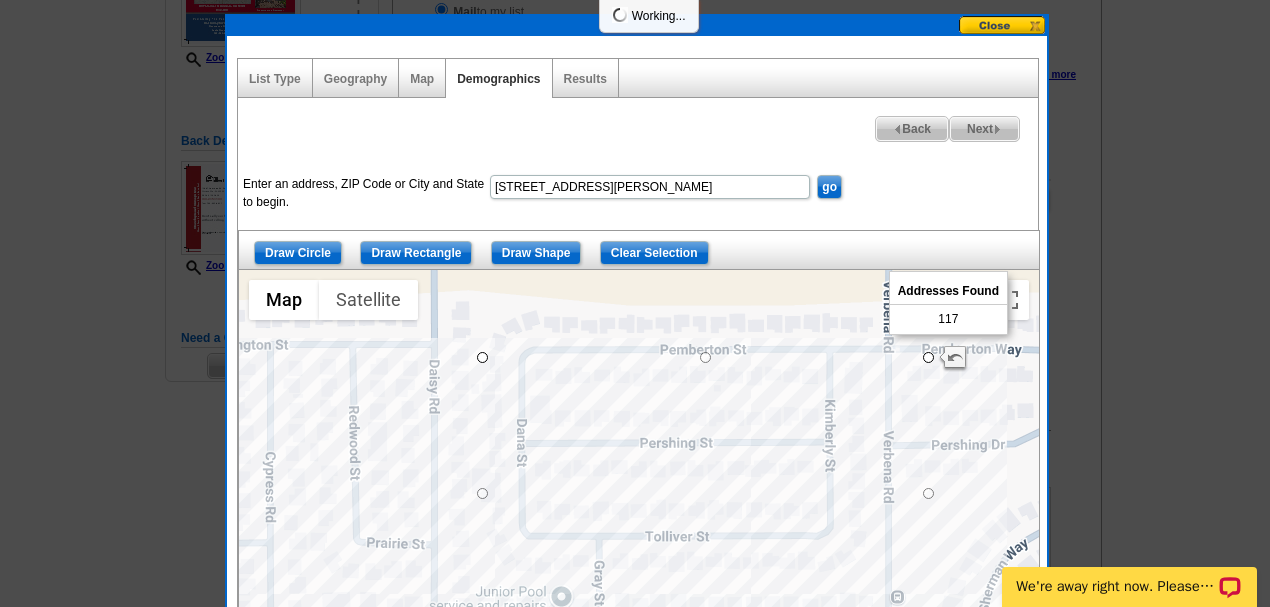 select 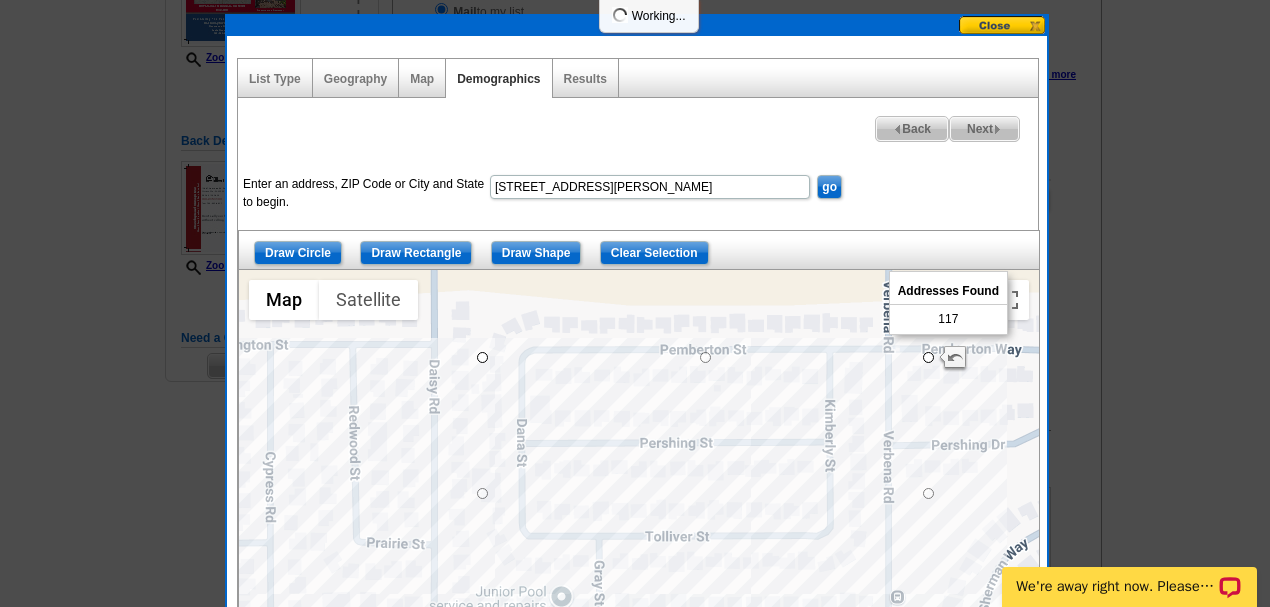 select 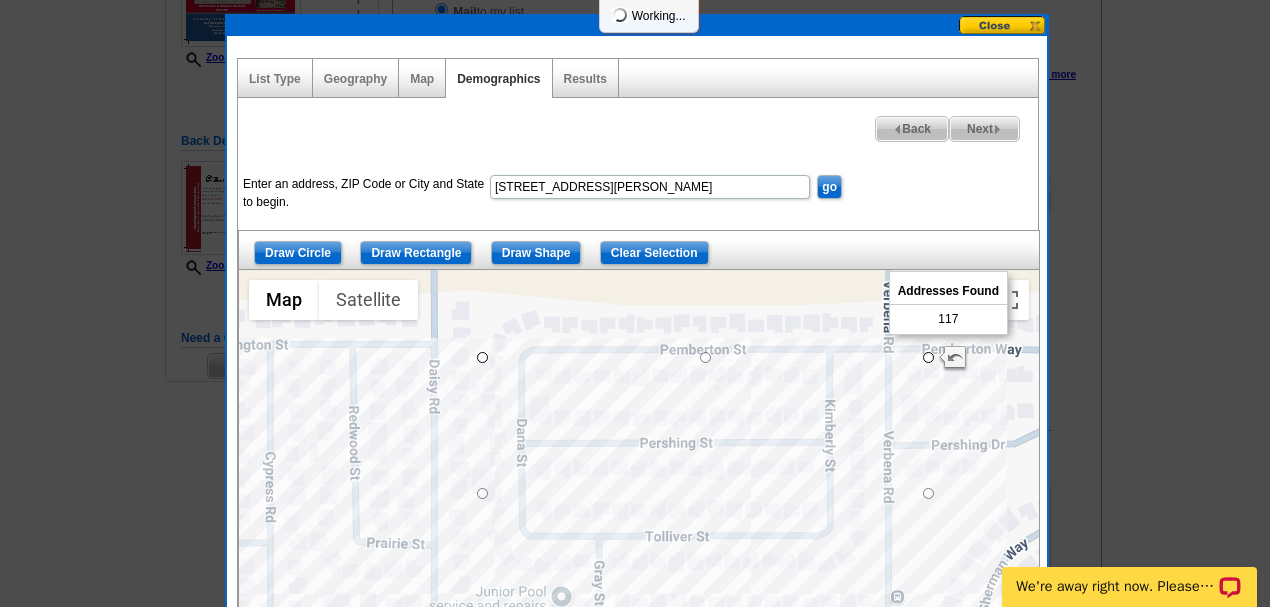 select 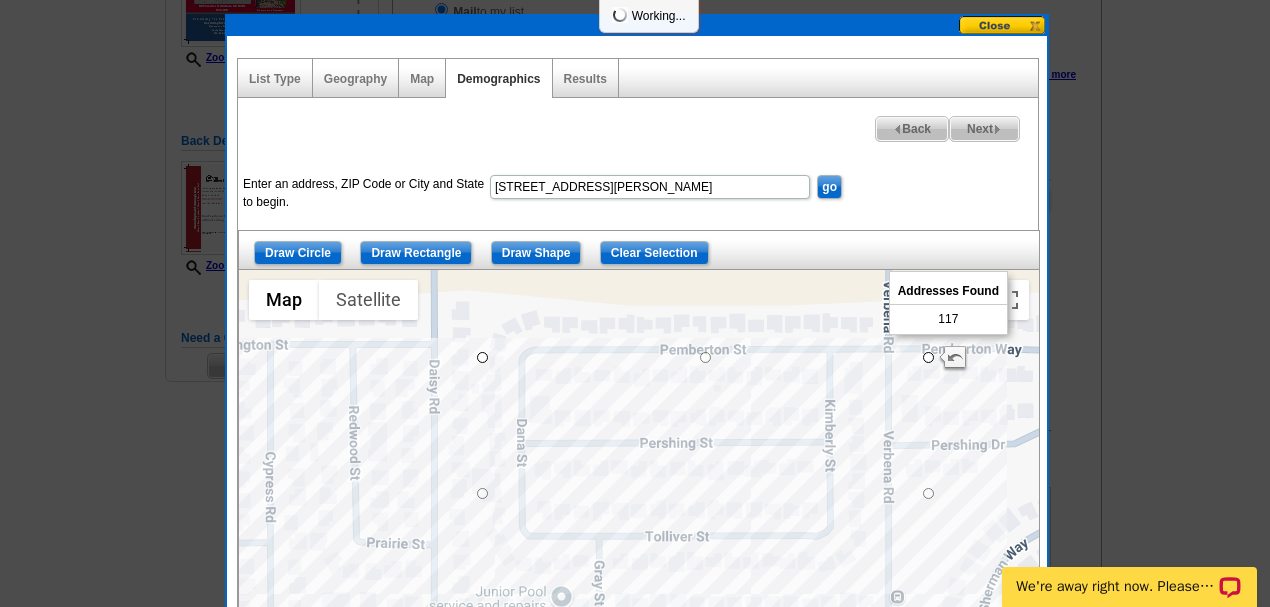 select 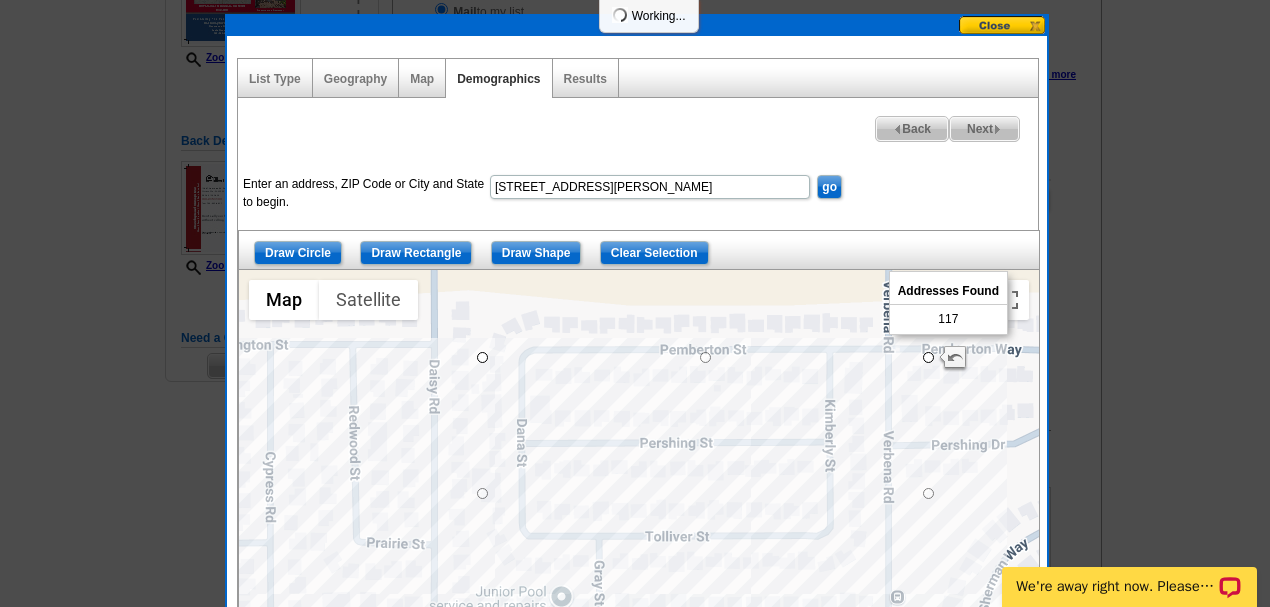 select 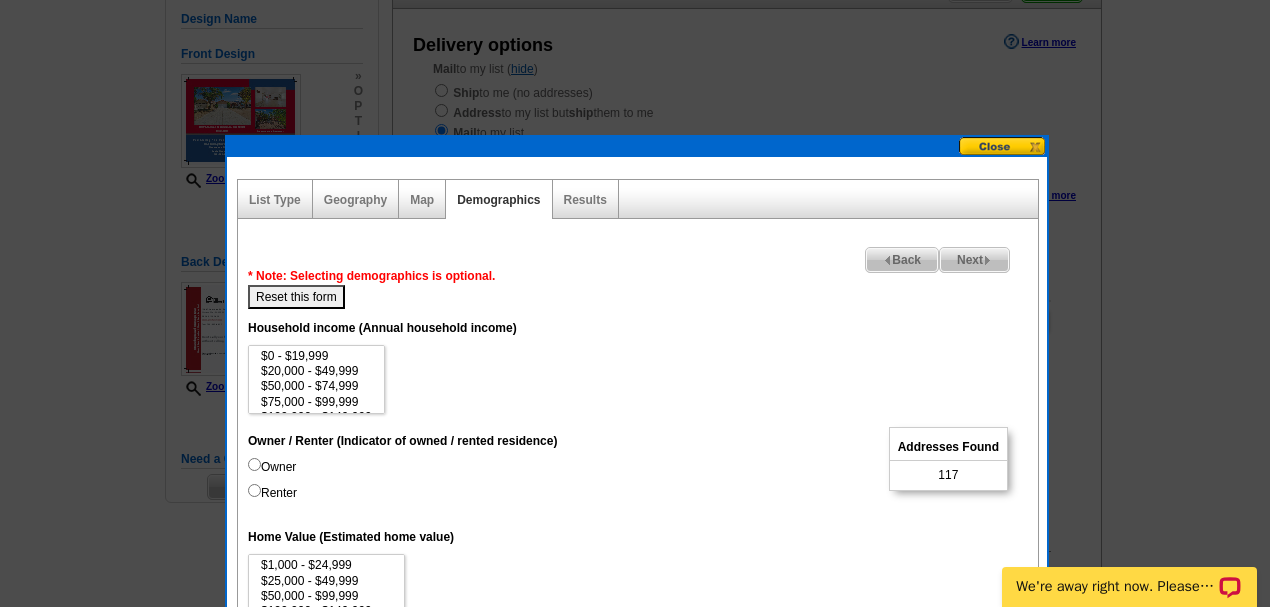 scroll, scrollTop: 200, scrollLeft: 0, axis: vertical 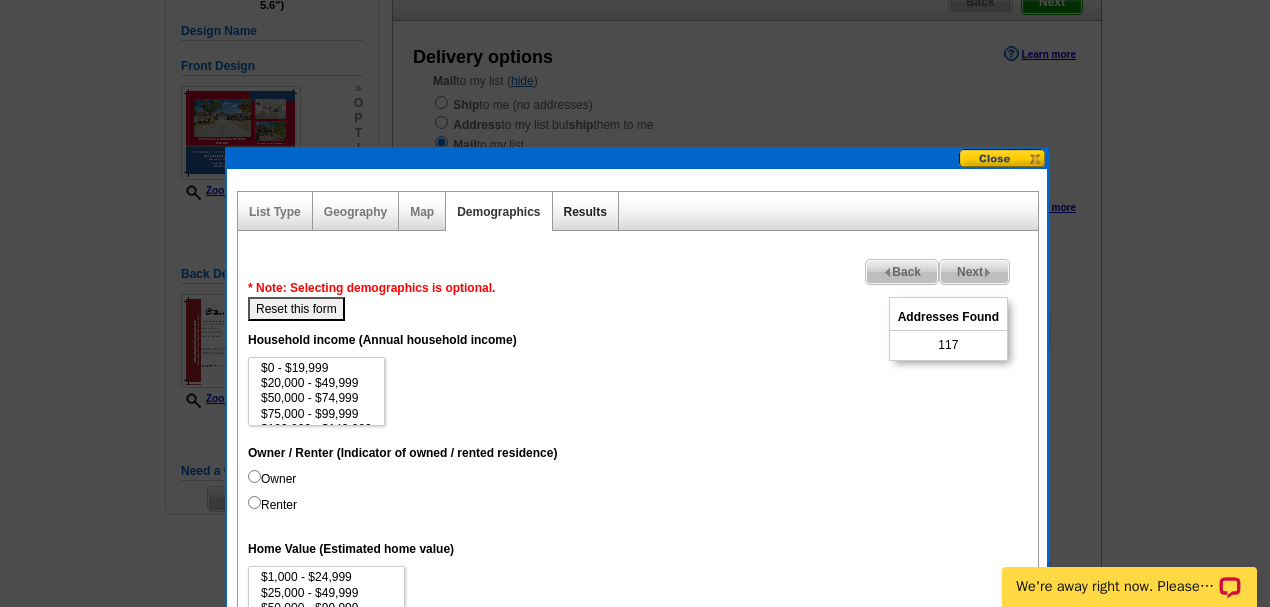 click on "Results" at bounding box center [585, 212] 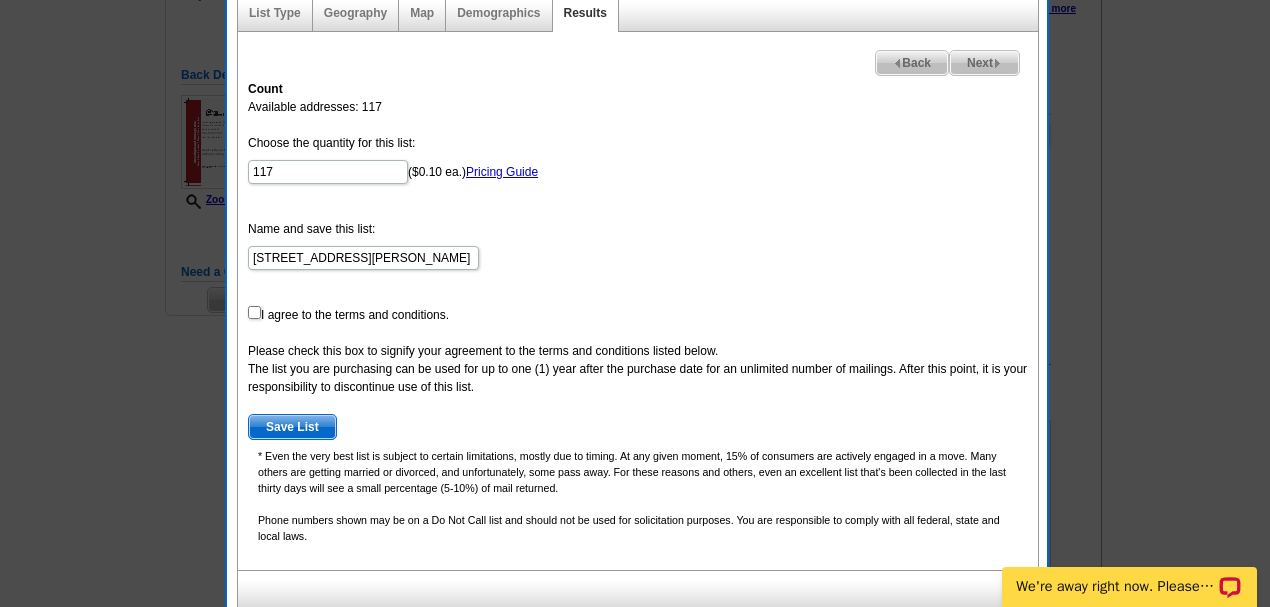 scroll, scrollTop: 400, scrollLeft: 0, axis: vertical 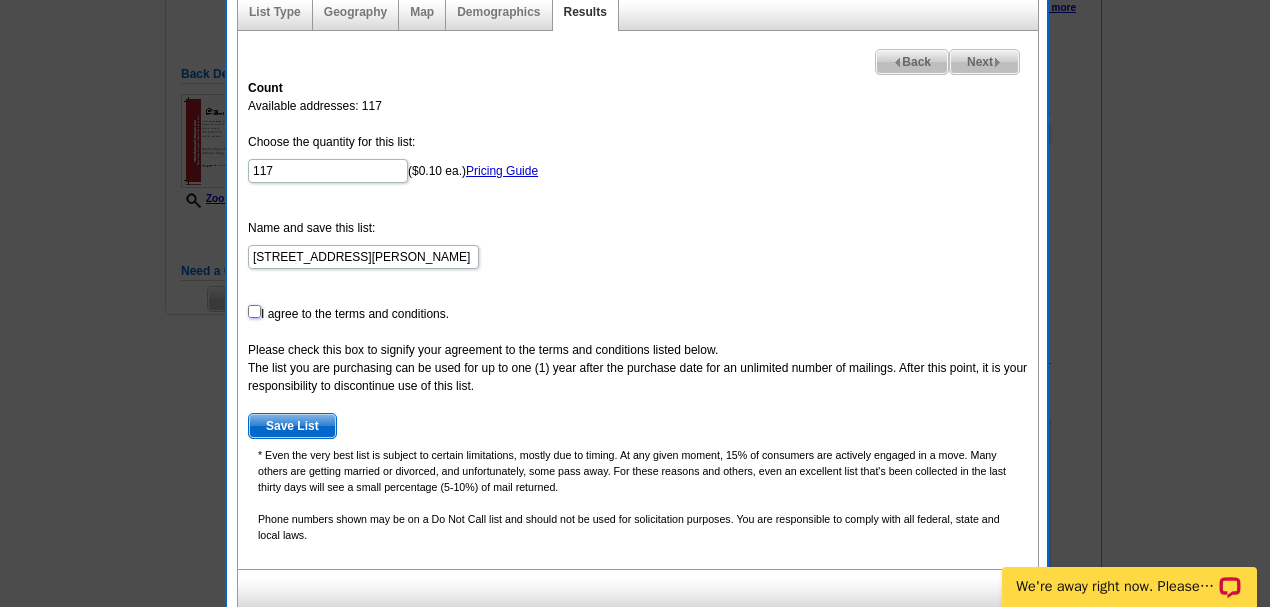 click at bounding box center [254, 311] 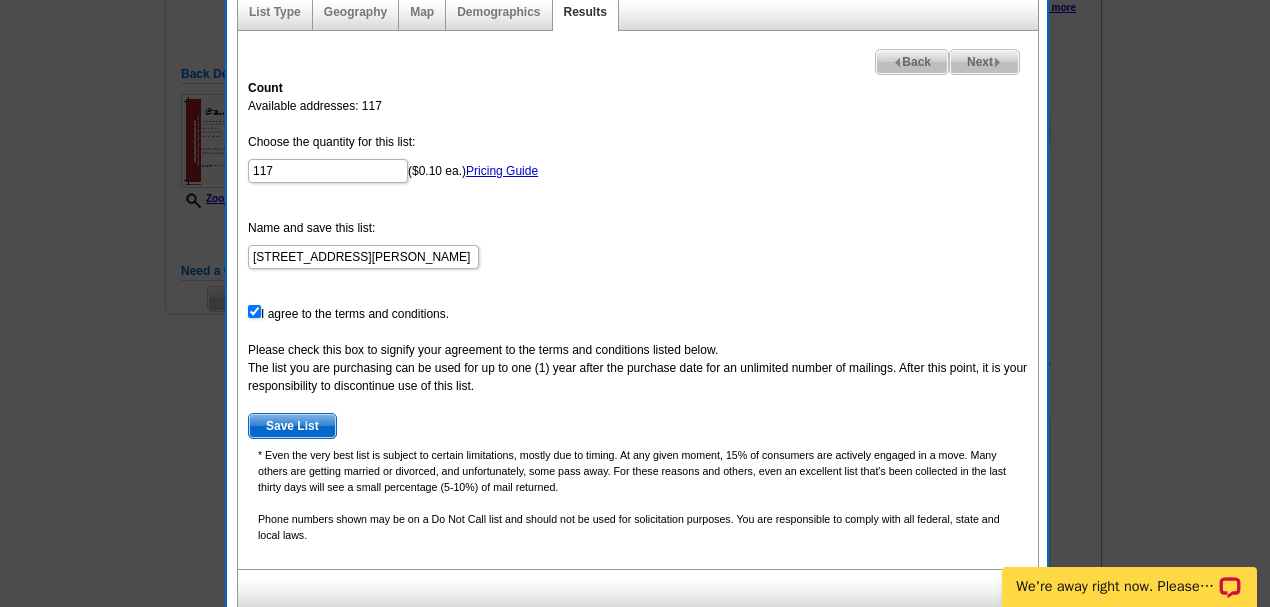 click on "Save List" at bounding box center (292, 426) 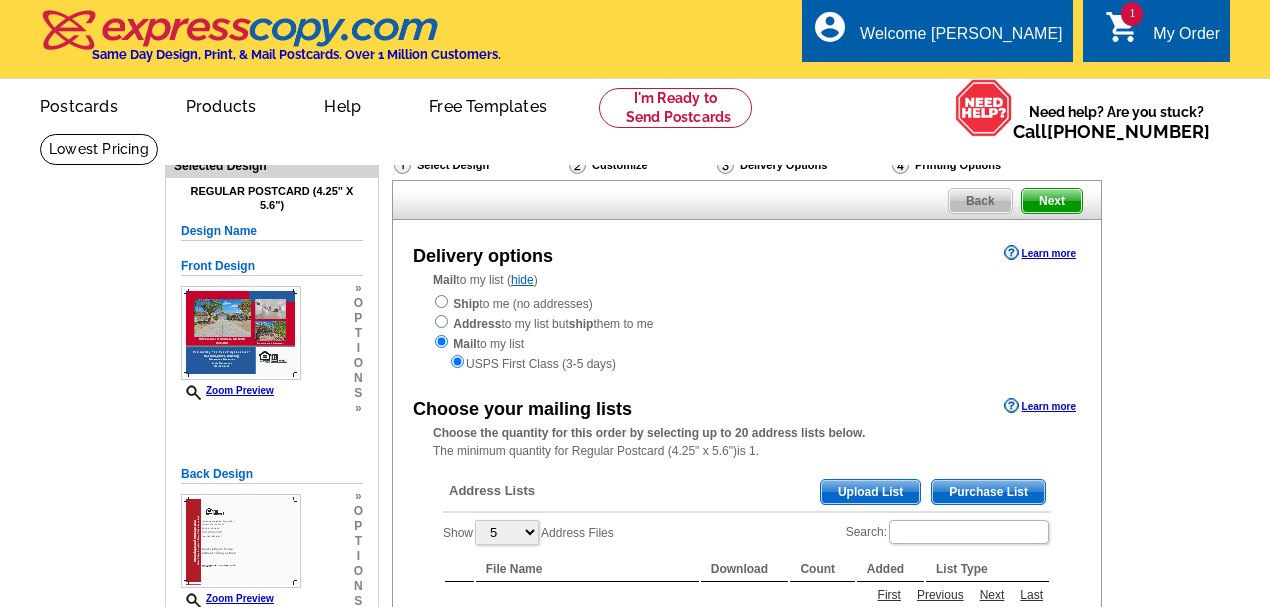scroll, scrollTop: 400, scrollLeft: 0, axis: vertical 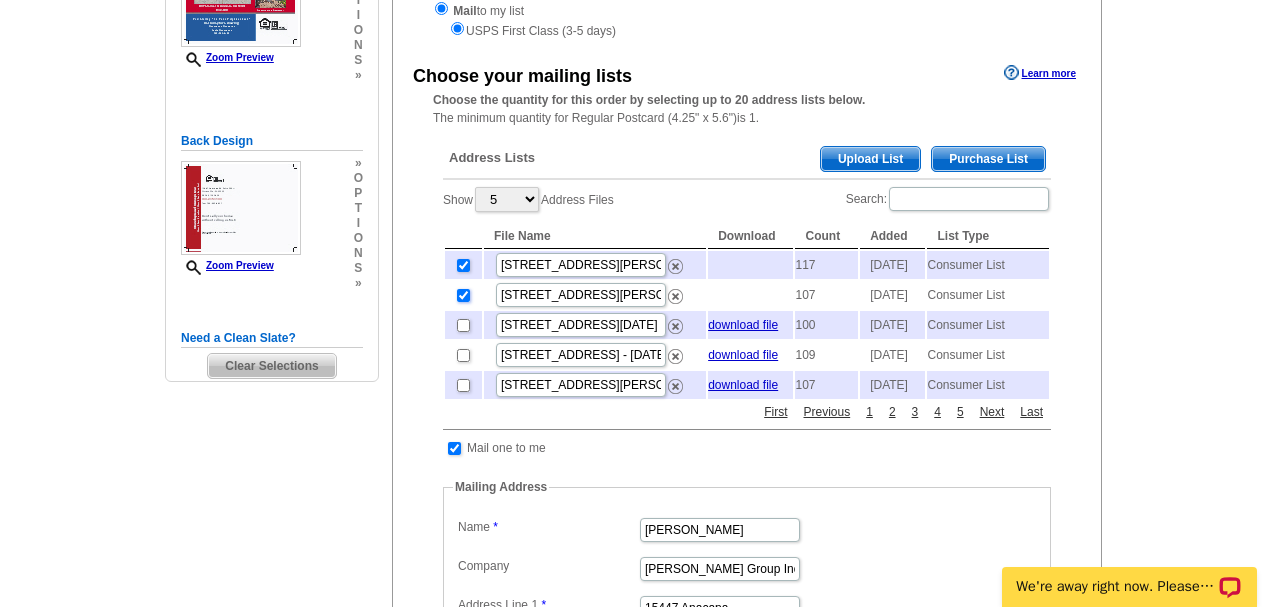 click at bounding box center [463, 295] 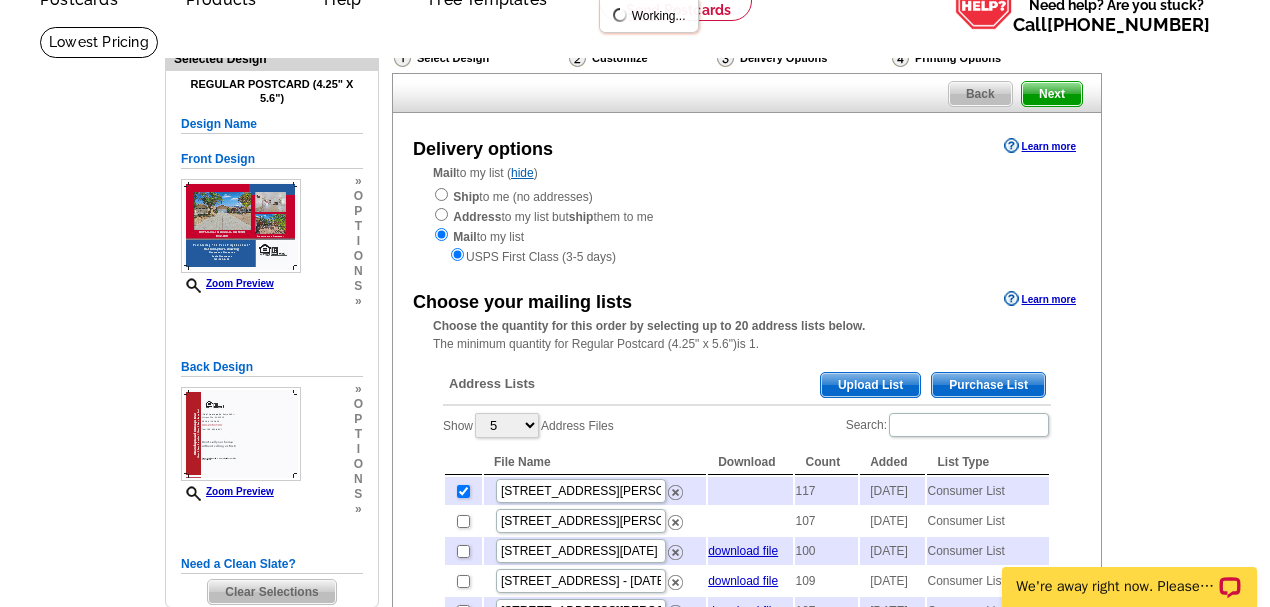 scroll, scrollTop: 66, scrollLeft: 0, axis: vertical 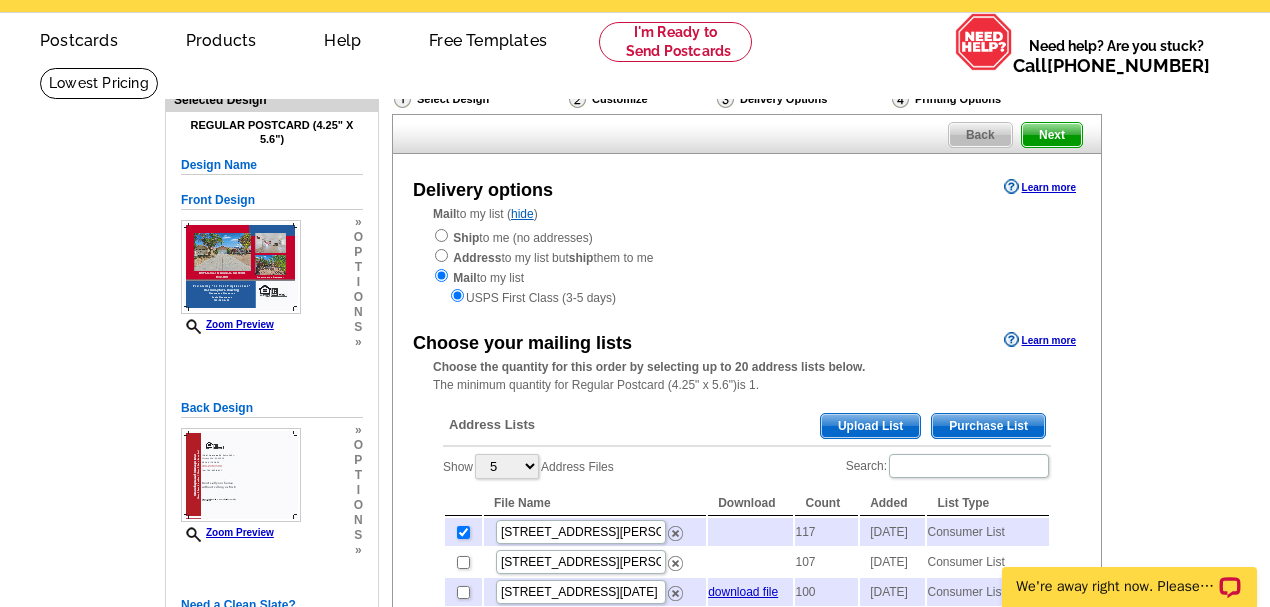 click on "Next" at bounding box center [1052, 135] 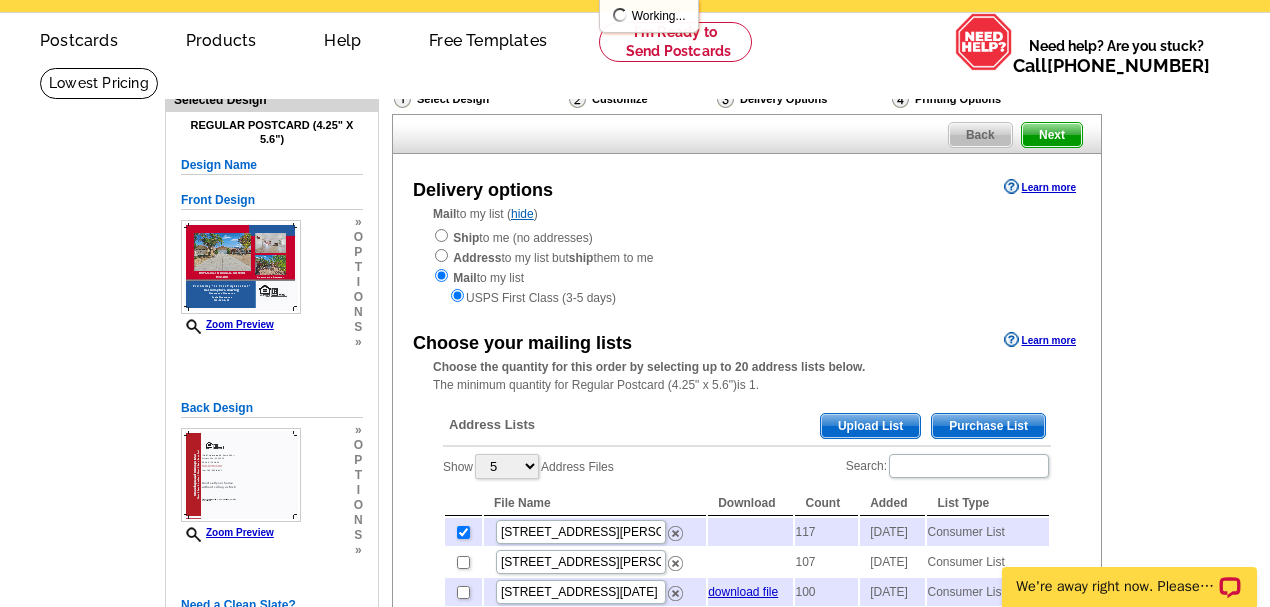 scroll, scrollTop: 0, scrollLeft: 0, axis: both 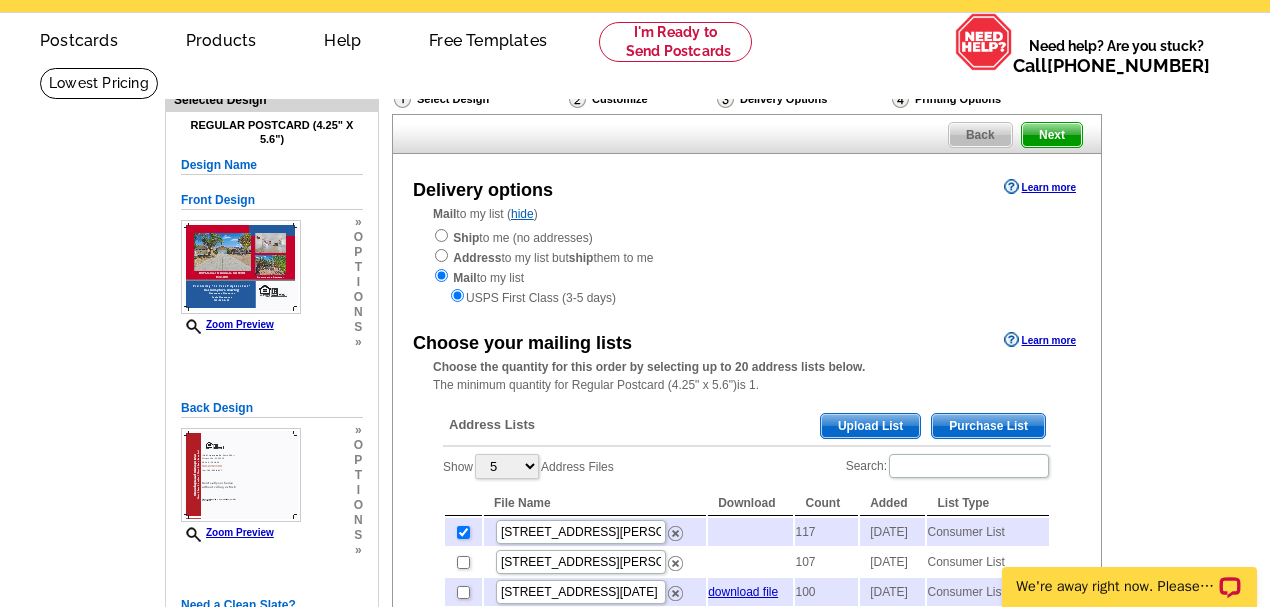 click on "Next" at bounding box center [1052, 135] 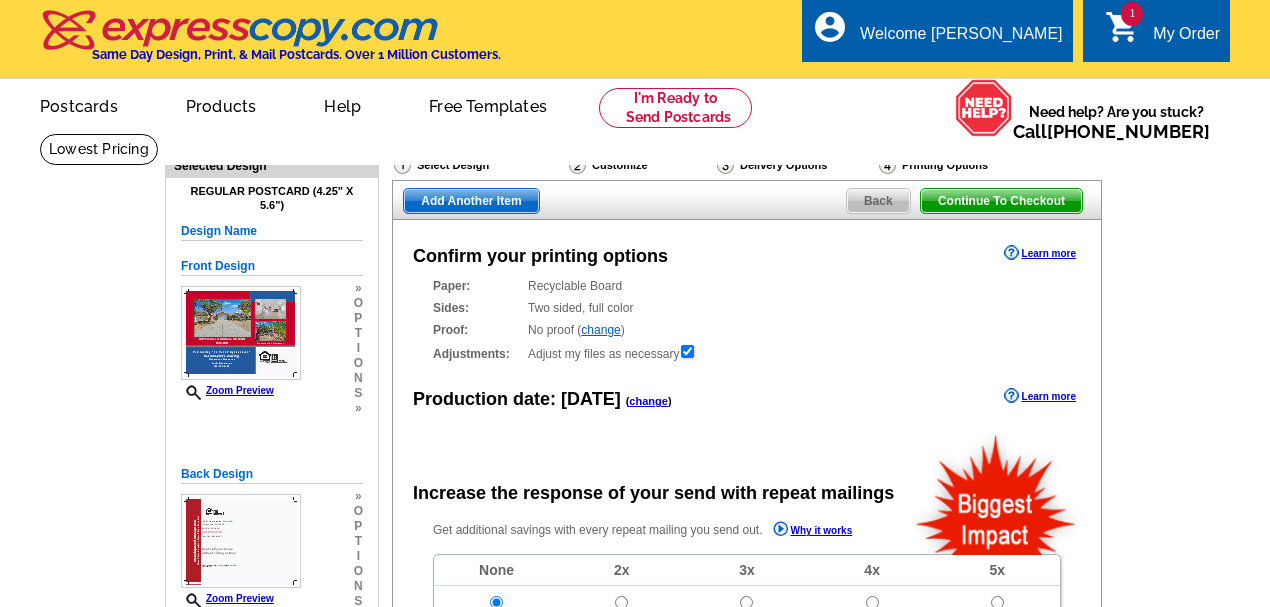 scroll, scrollTop: 0, scrollLeft: 0, axis: both 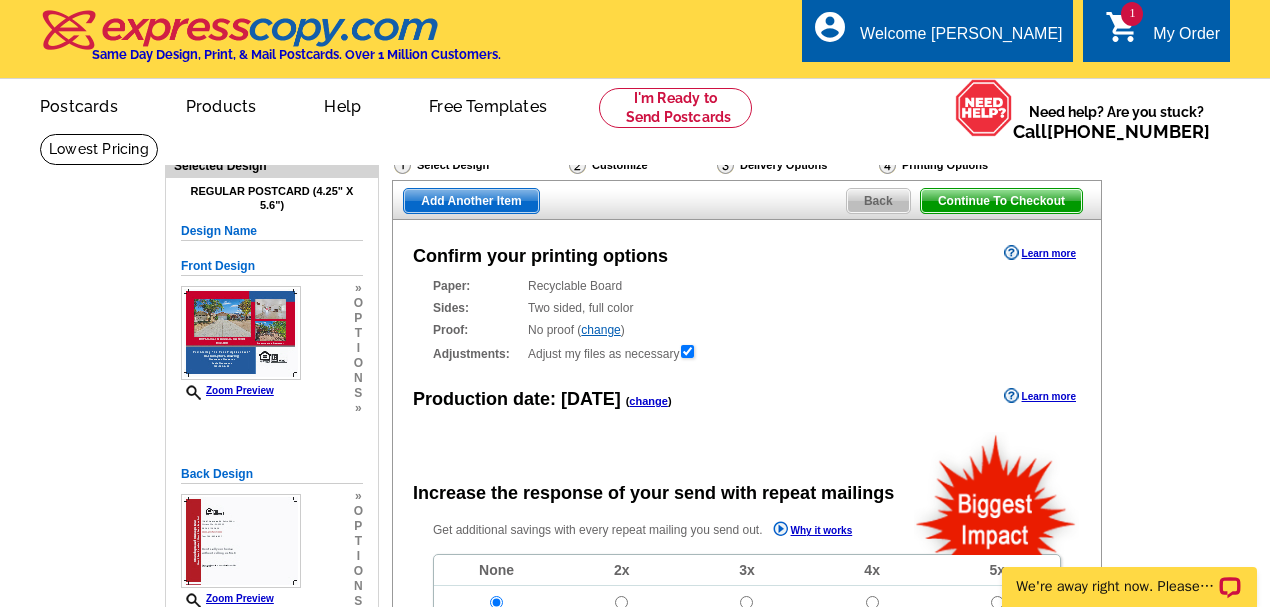 radio on "false" 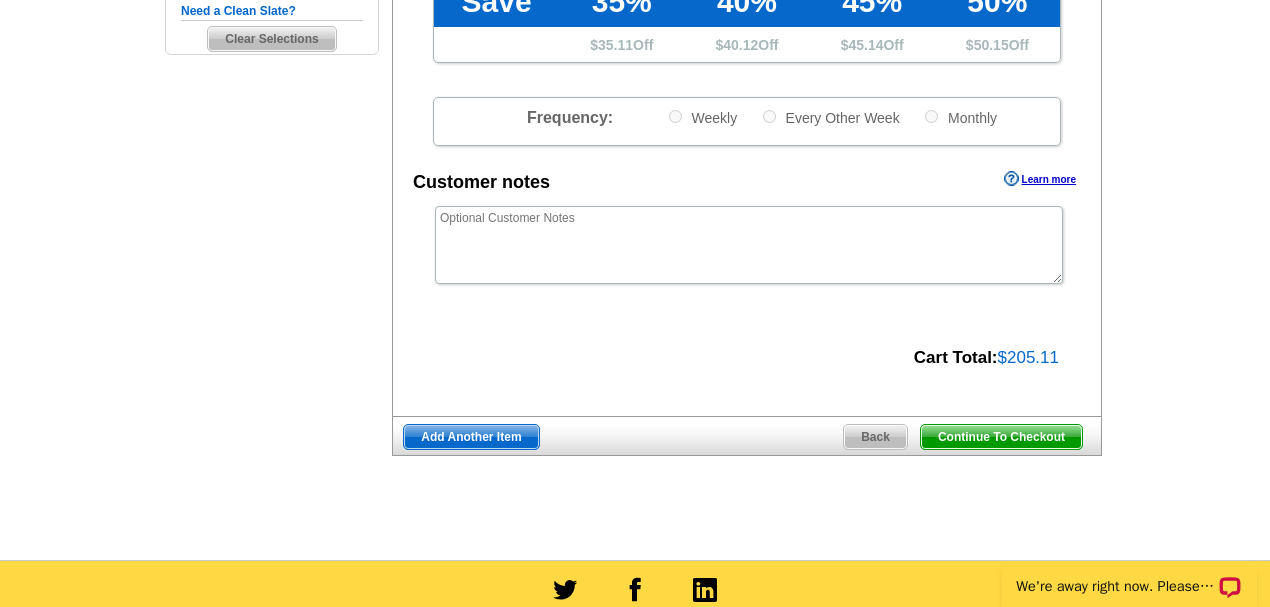 scroll, scrollTop: 666, scrollLeft: 0, axis: vertical 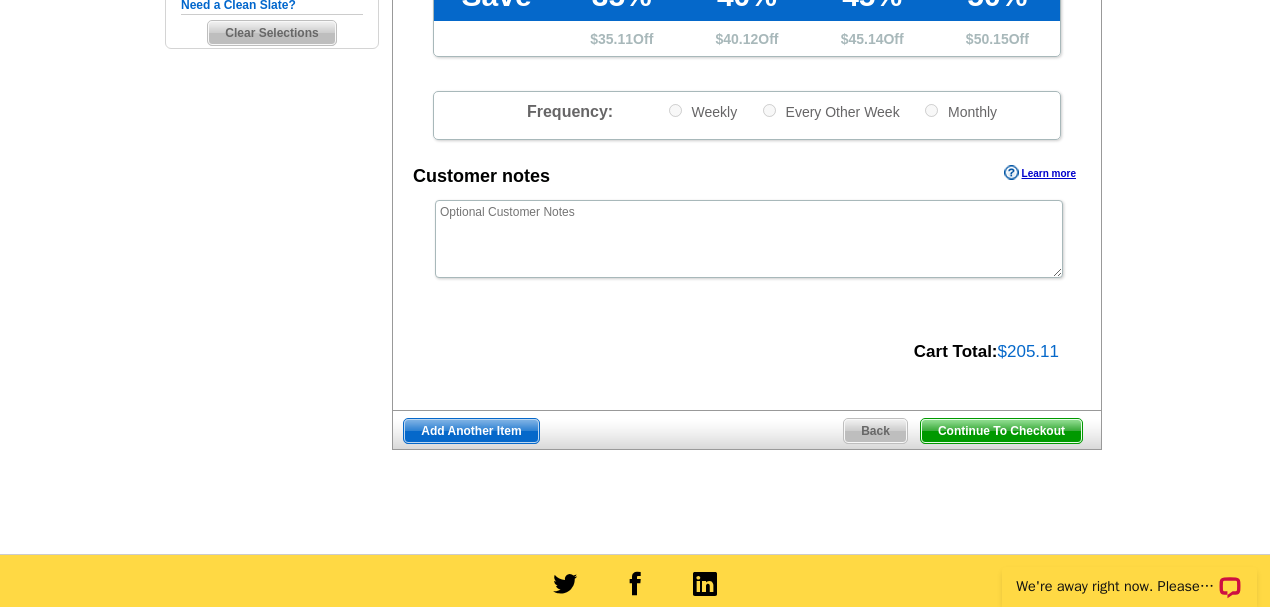 click on "Continue To Checkout" at bounding box center [1001, 431] 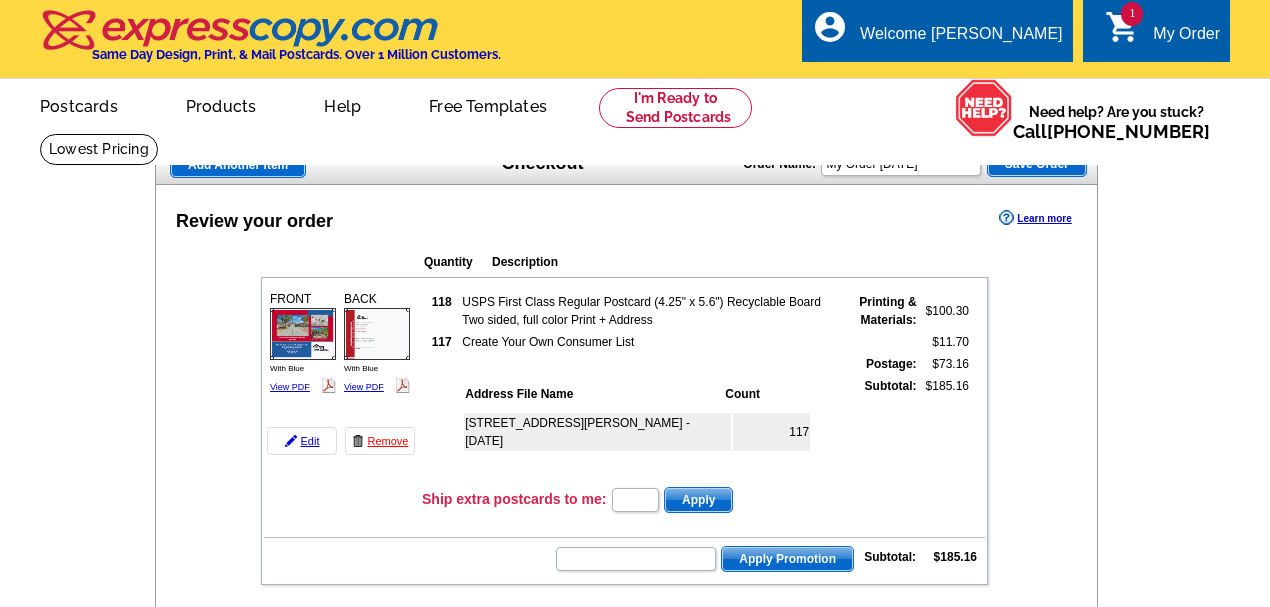 scroll, scrollTop: 0, scrollLeft: 0, axis: both 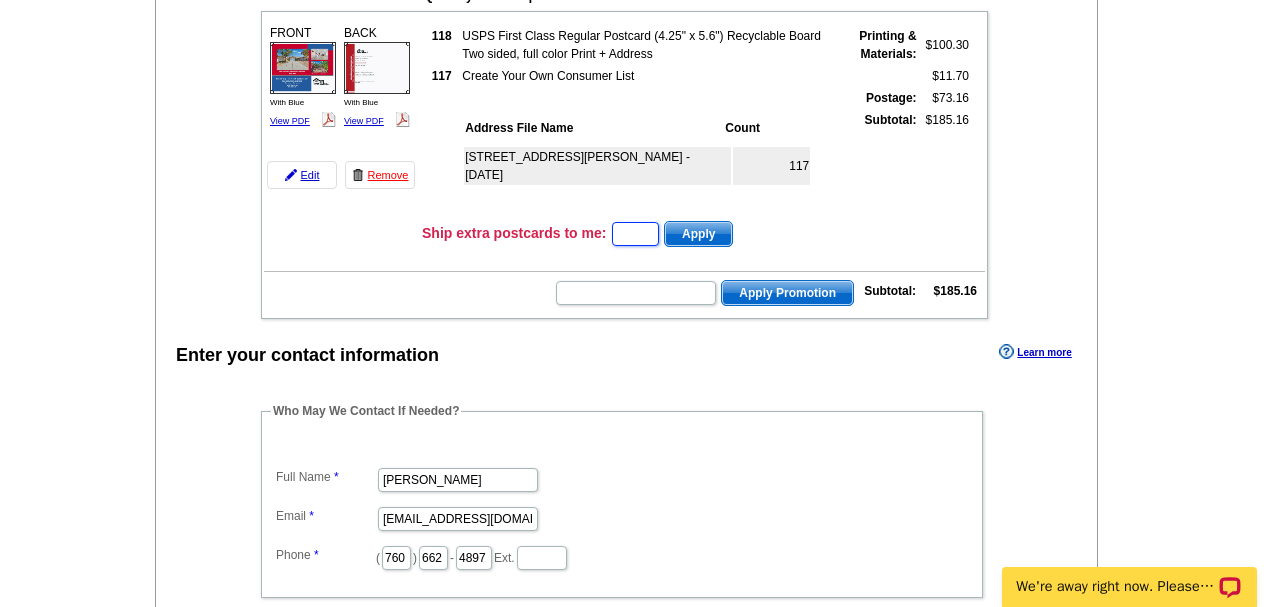 click at bounding box center [635, 234] 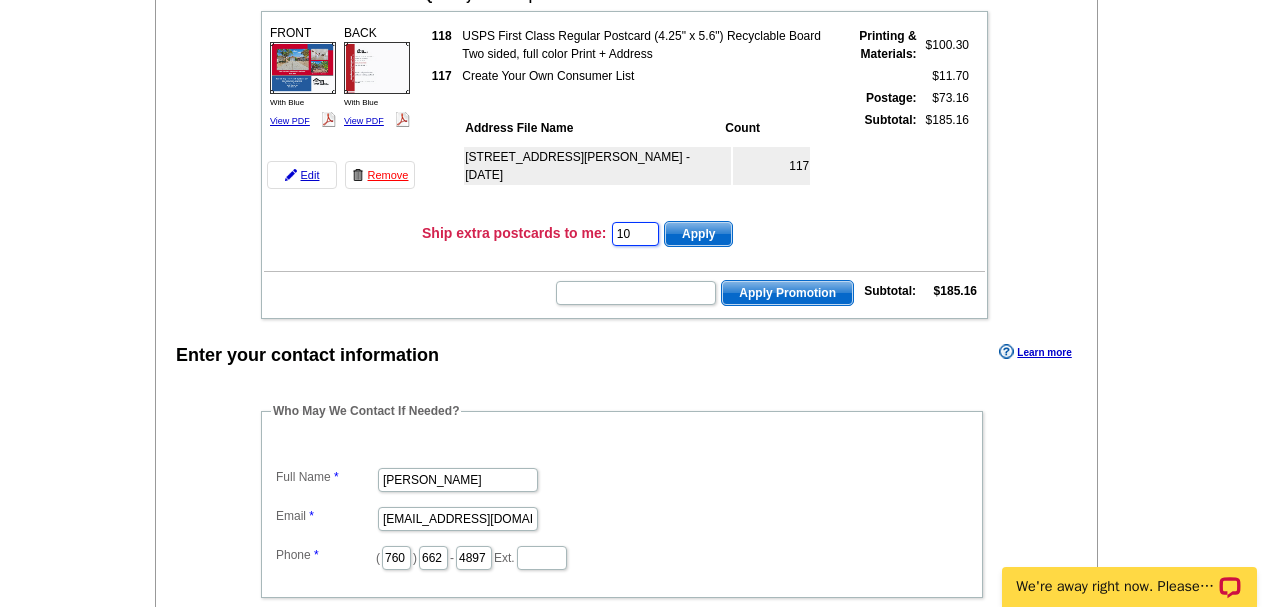 type on "10" 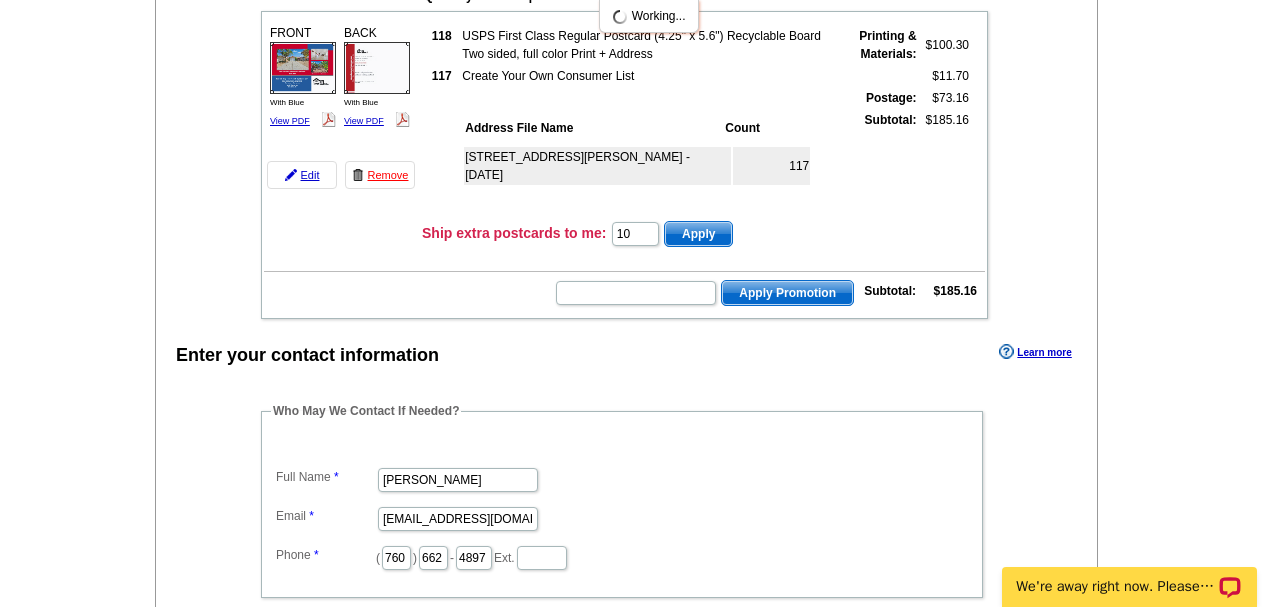 click on "Apply" at bounding box center [698, 234] 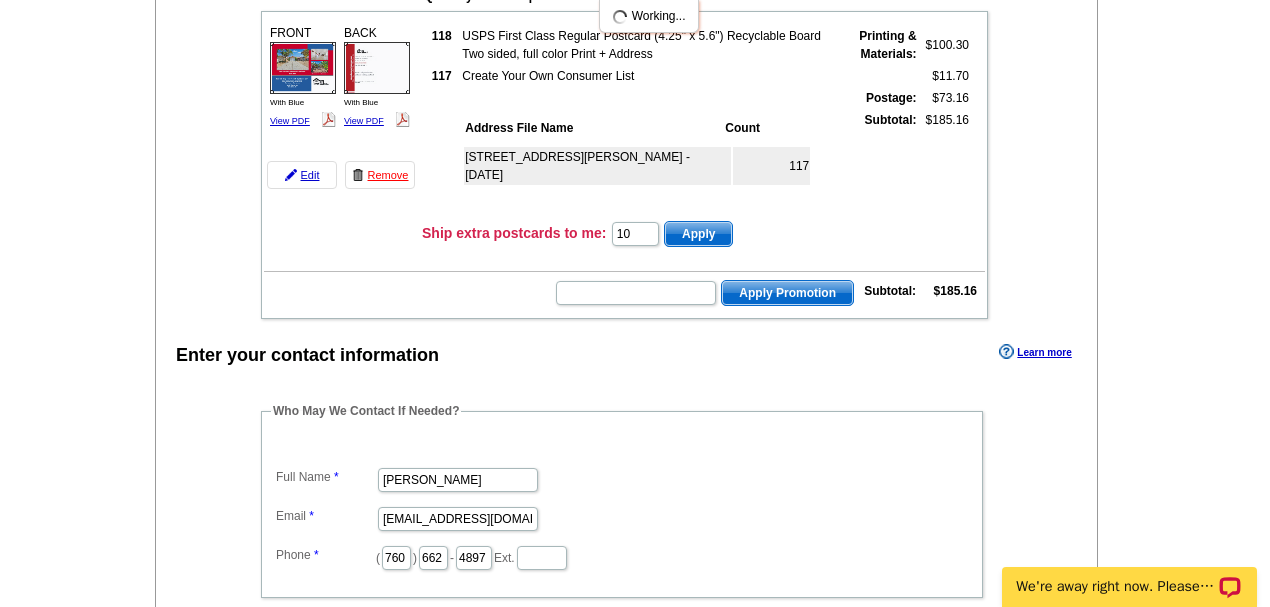 scroll, scrollTop: 0, scrollLeft: 0, axis: both 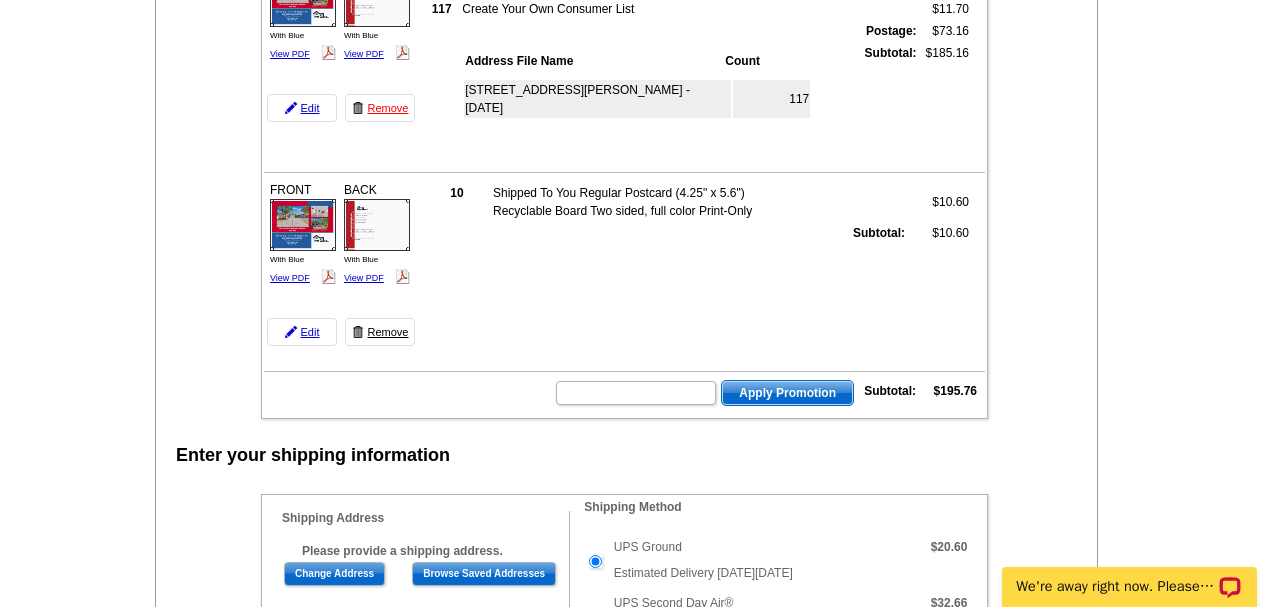 click on "Remove" at bounding box center [380, 332] 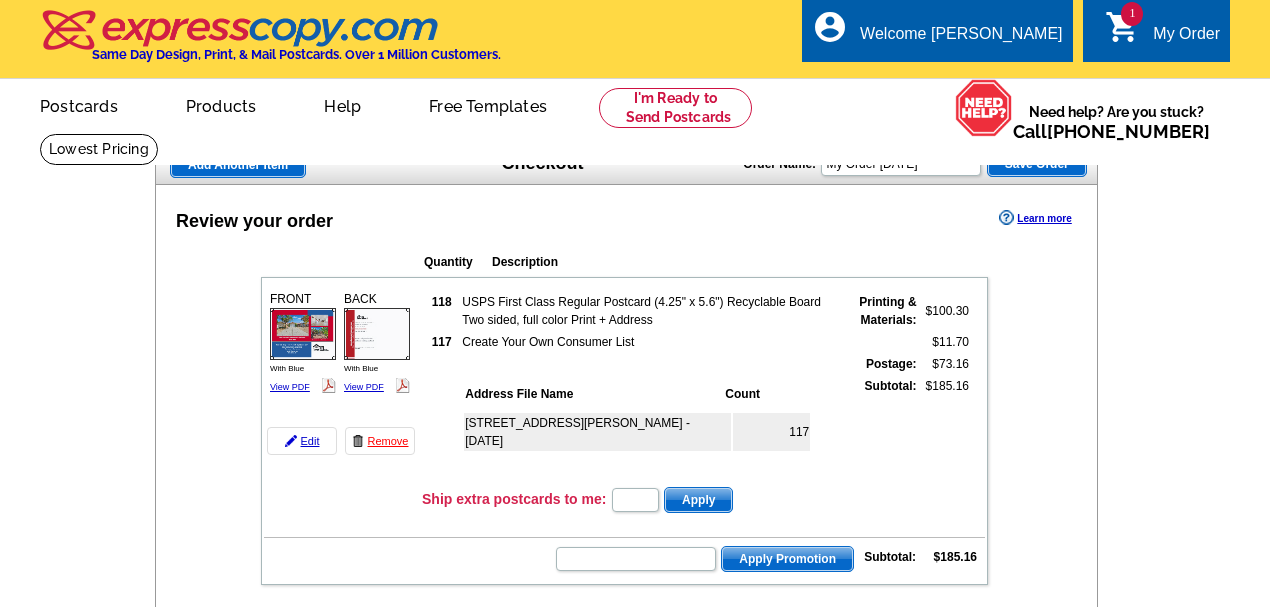 scroll, scrollTop: 849, scrollLeft: 0, axis: vertical 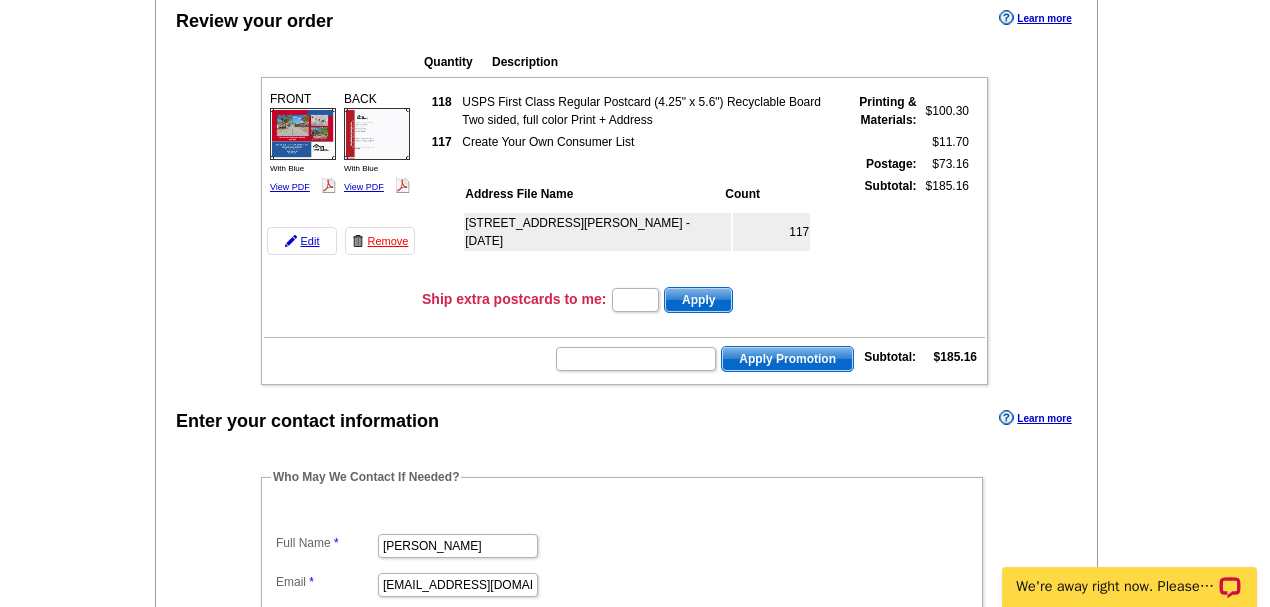 click on "Enter your contact information
Learn more" at bounding box center (626, 420) 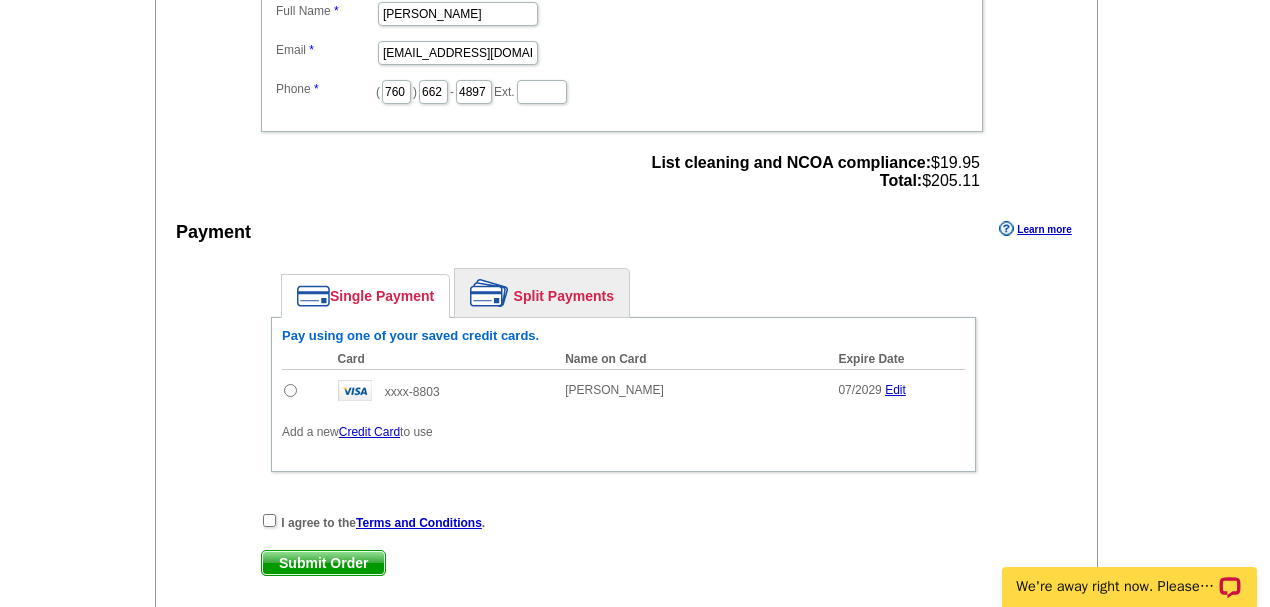 scroll, scrollTop: 733, scrollLeft: 0, axis: vertical 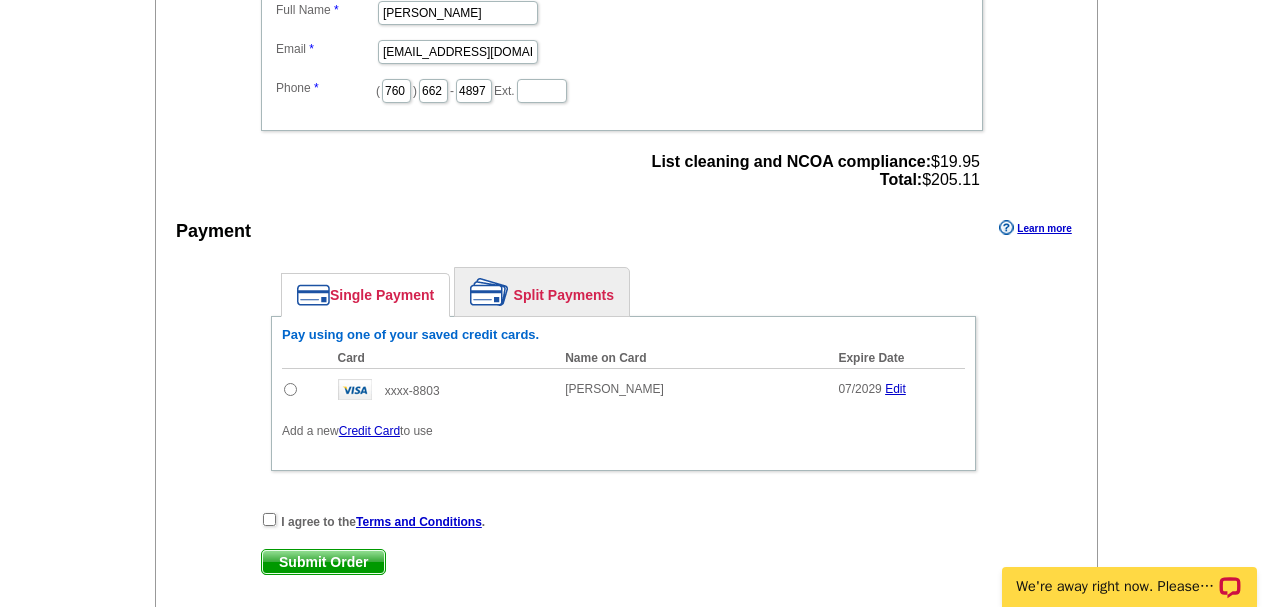 click at bounding box center [305, 389] 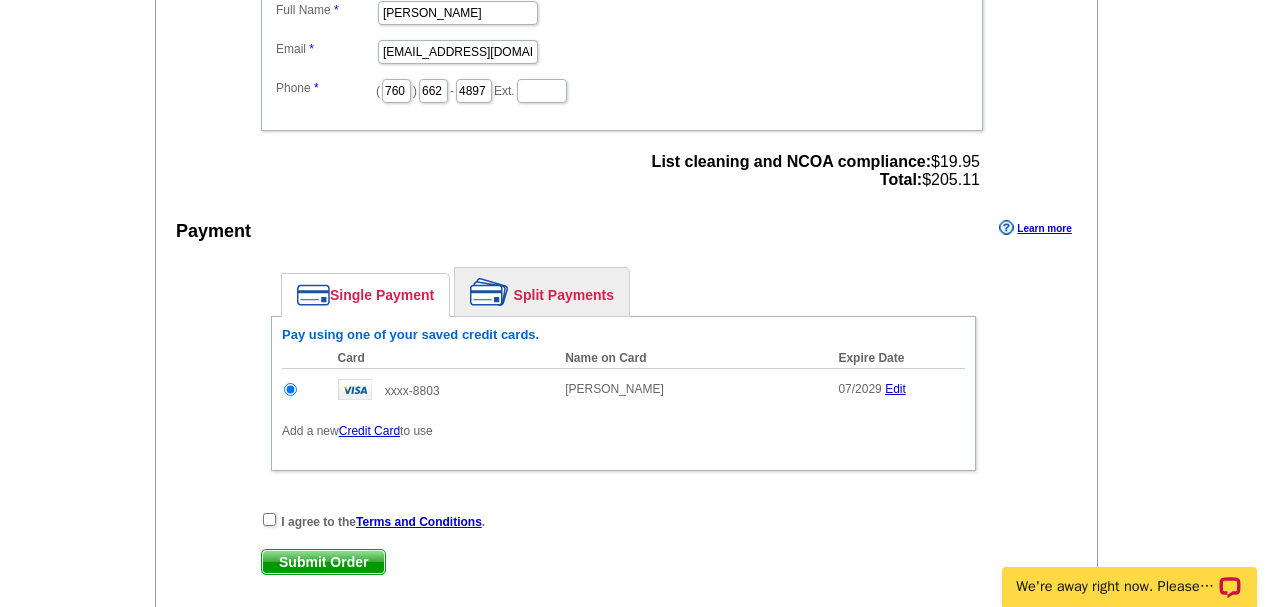 scroll, scrollTop: 0, scrollLeft: 0, axis: both 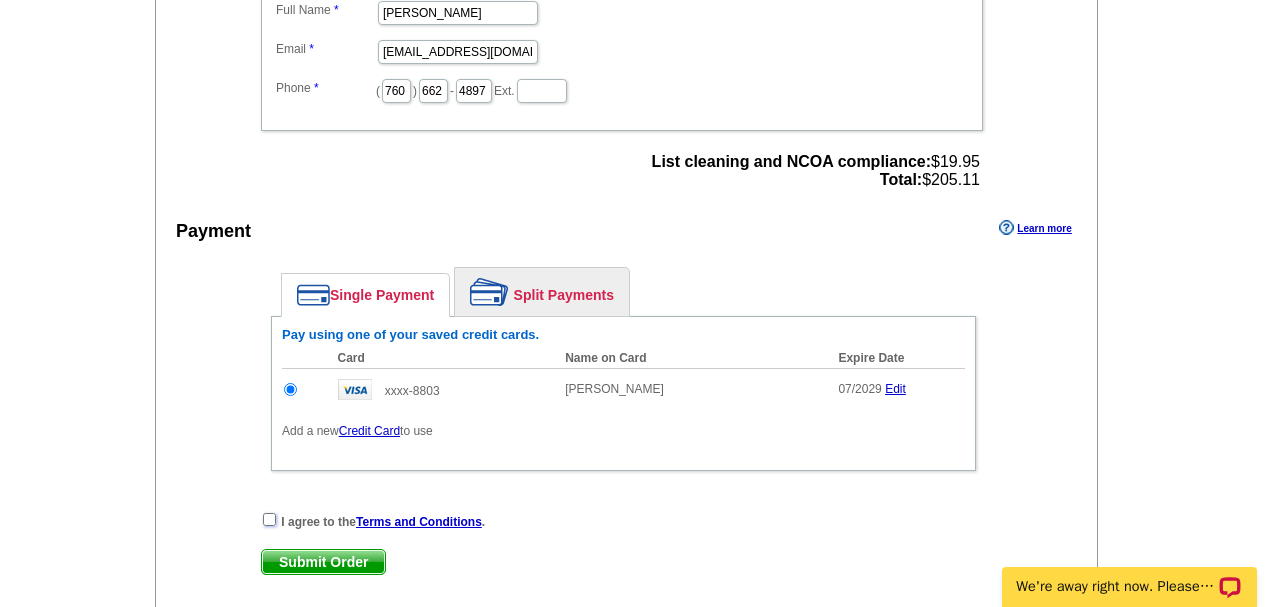click at bounding box center [269, 519] 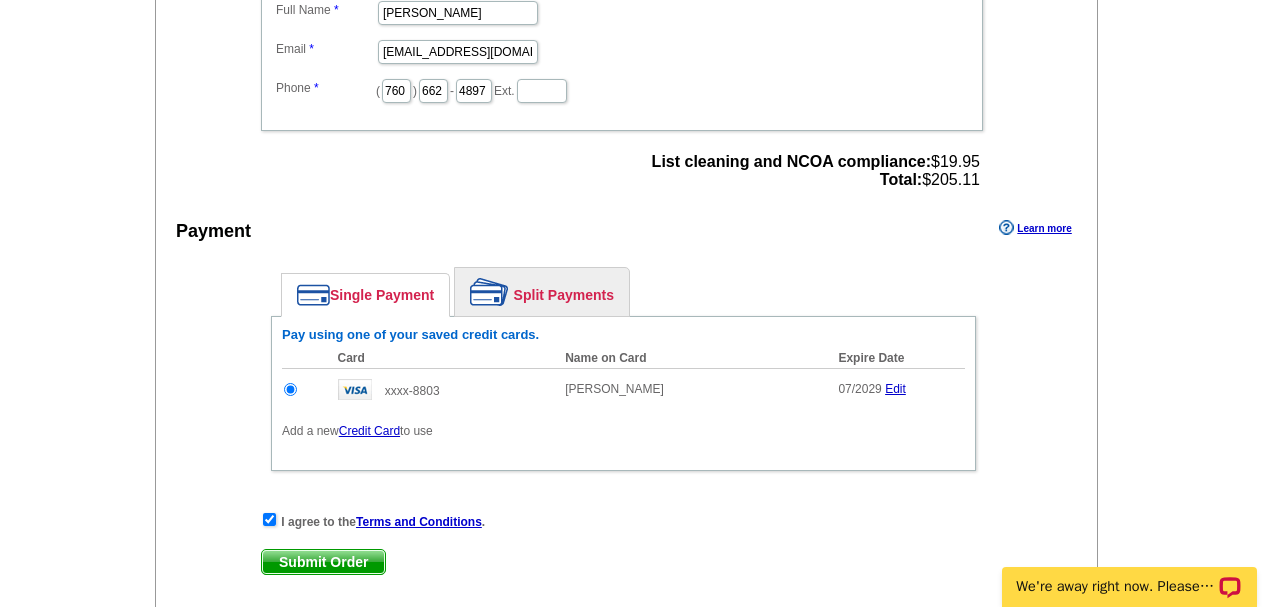 click on "Submit Order" at bounding box center (323, 562) 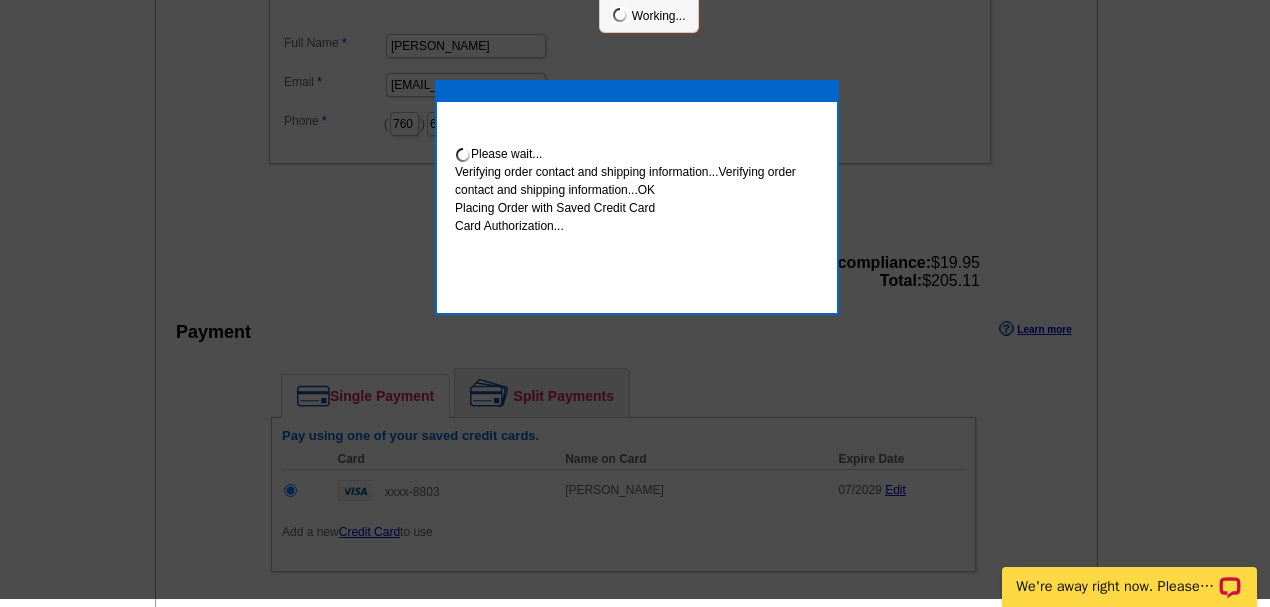 scroll, scrollTop: 725, scrollLeft: 0, axis: vertical 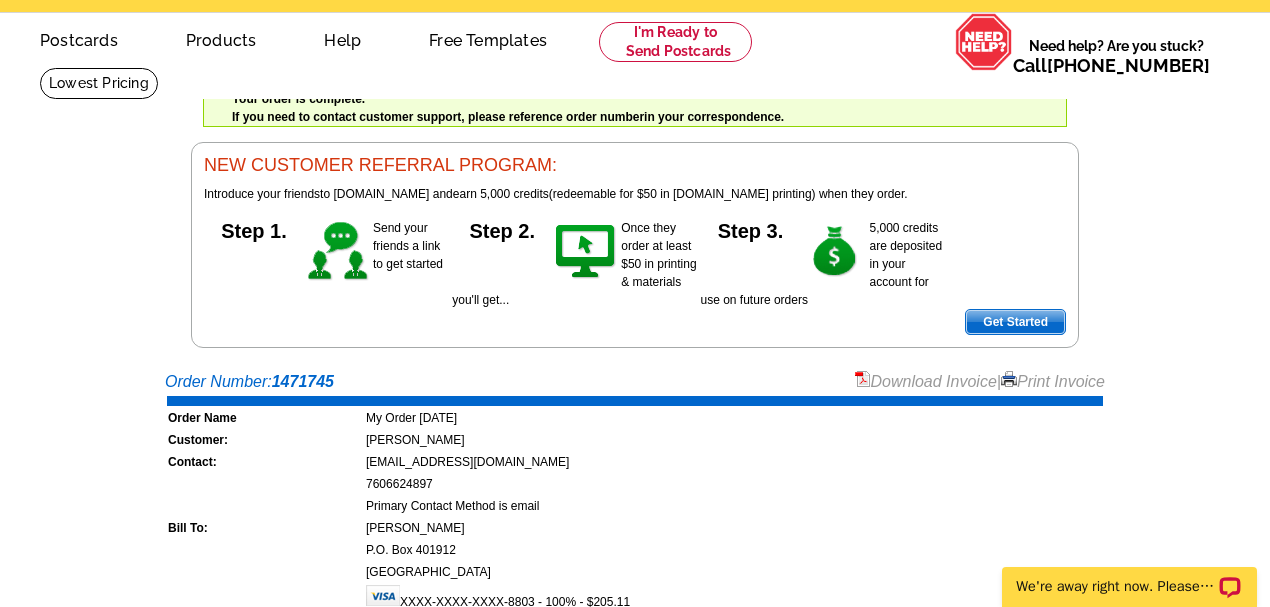 click on "Print Invoice" at bounding box center (1053, 381) 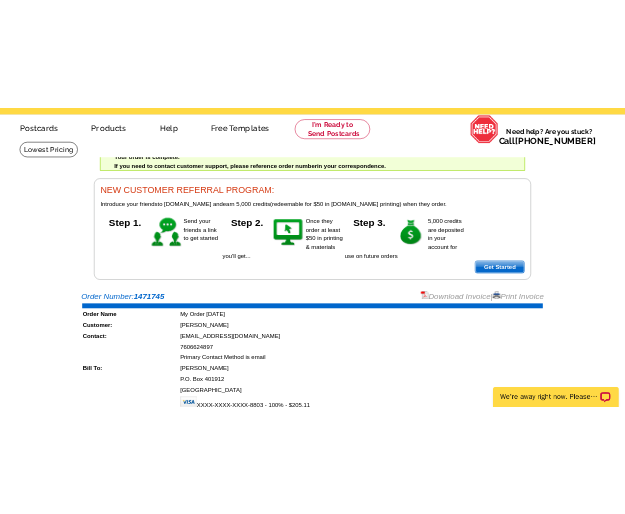 scroll, scrollTop: 0, scrollLeft: 0, axis: both 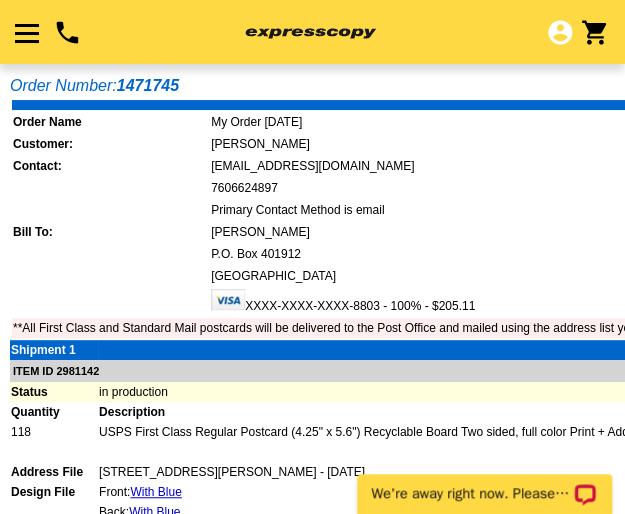 click on "local_phone
Same Day Design, Print, & Mail Postcards. Over 1 Million Customers.
account_circle
Welcome [PERSON_NAME]
My Account Logout
0
shopping_cart
My Order" at bounding box center (312, 33) 